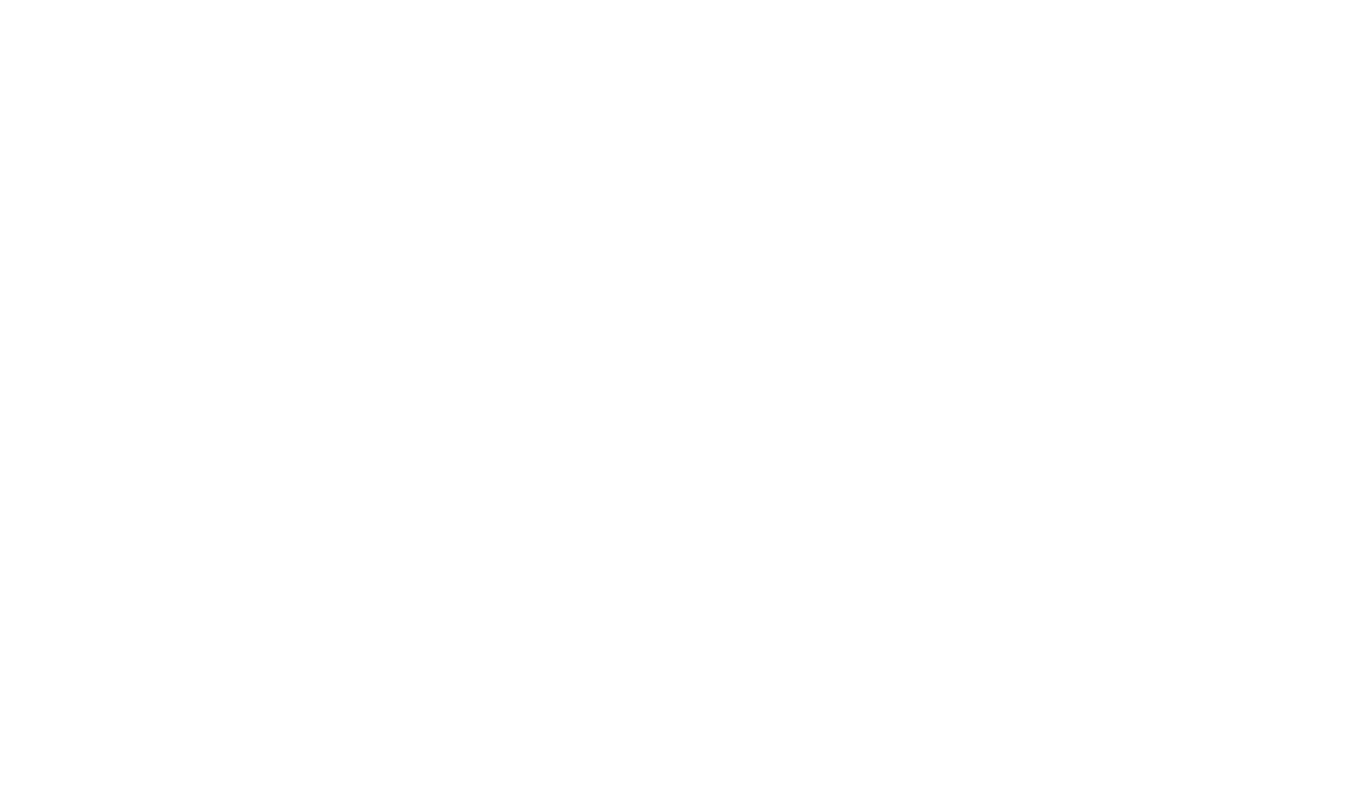 scroll, scrollTop: 0, scrollLeft: 0, axis: both 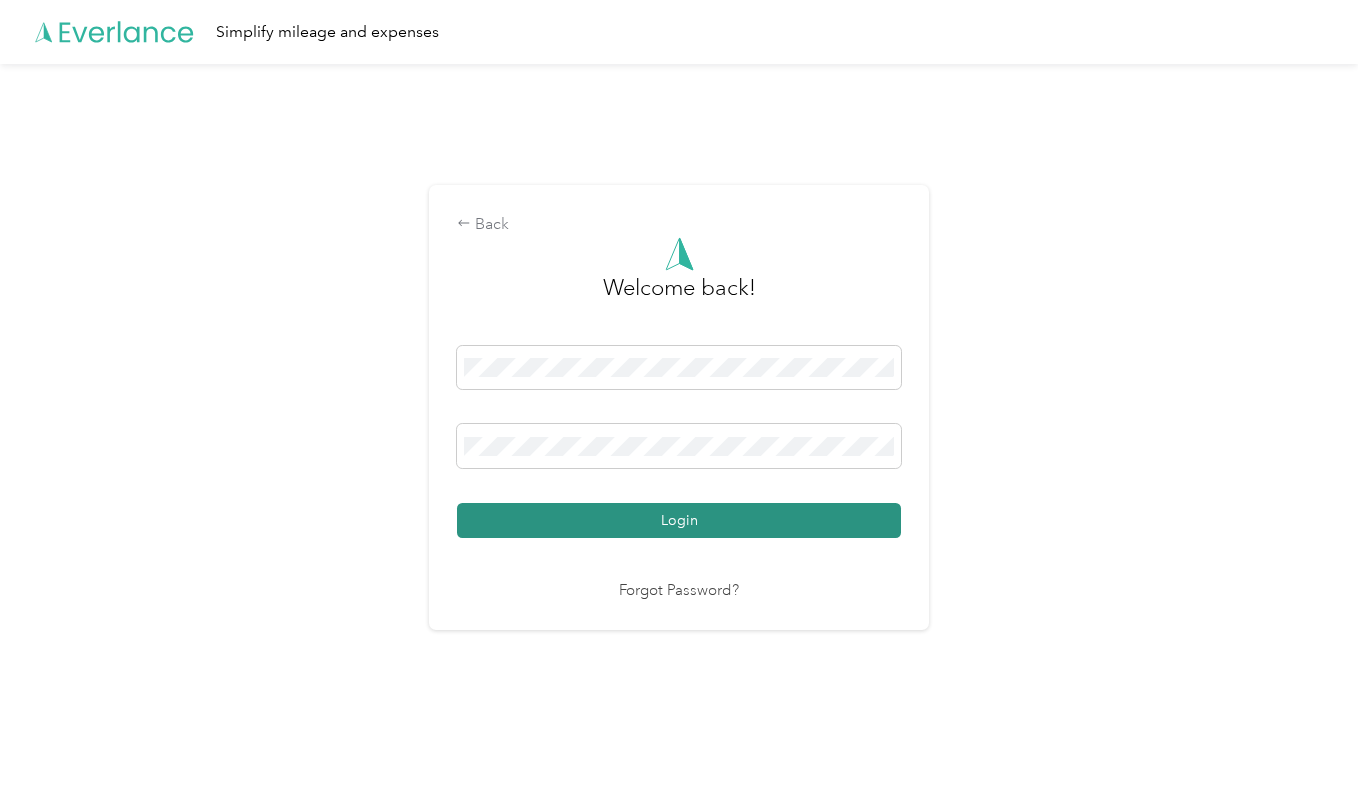 click on "Login" at bounding box center [679, 520] 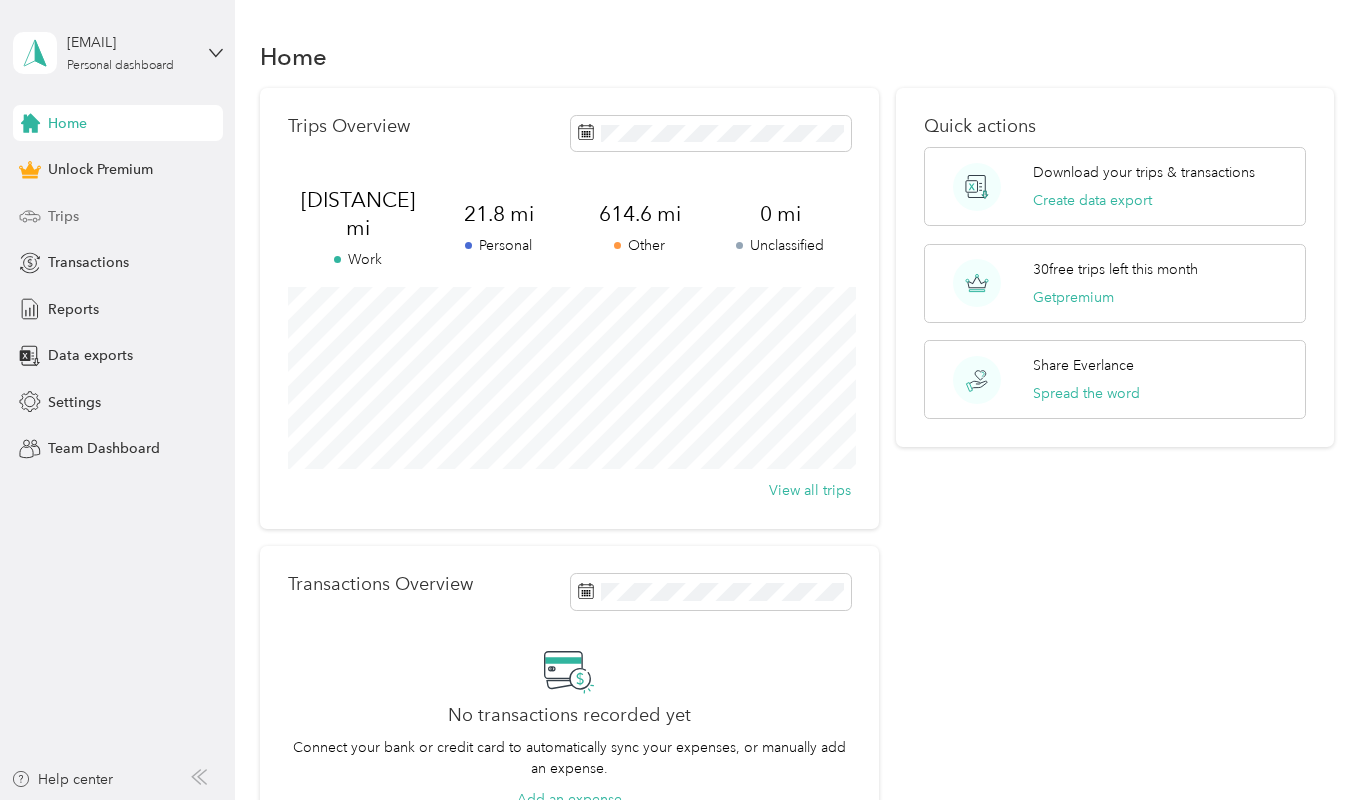 click on "Trips" at bounding box center (118, 216) 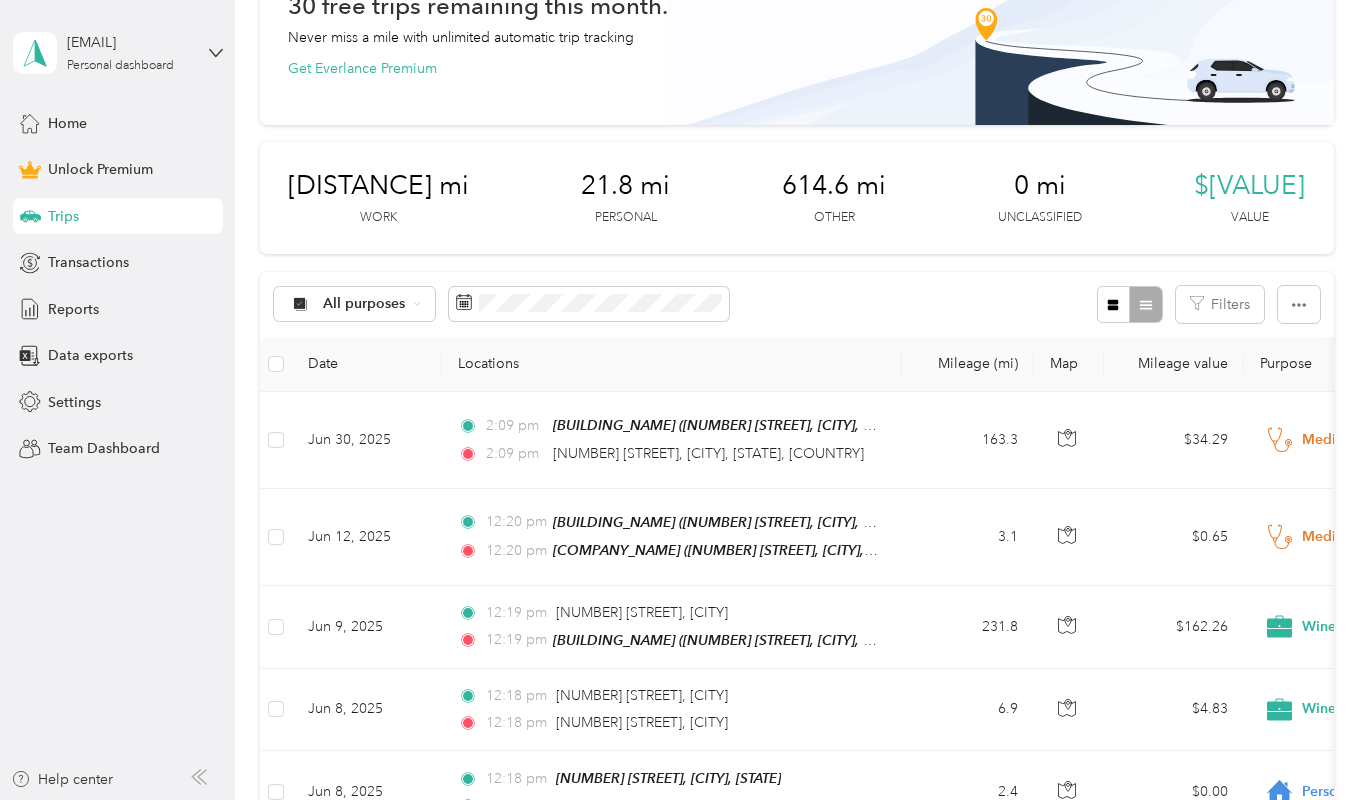 scroll, scrollTop: 132, scrollLeft: 0, axis: vertical 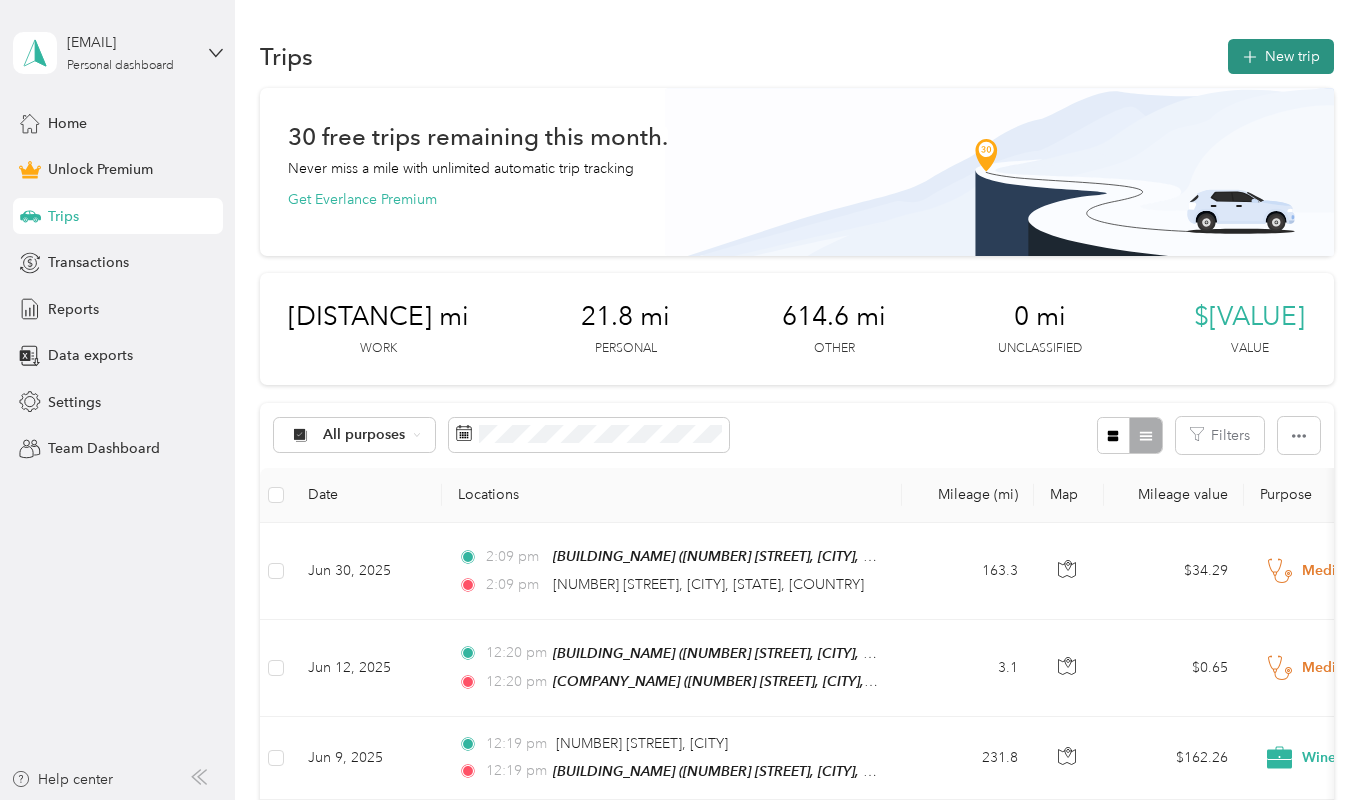 click on "New trip" at bounding box center (1281, 56) 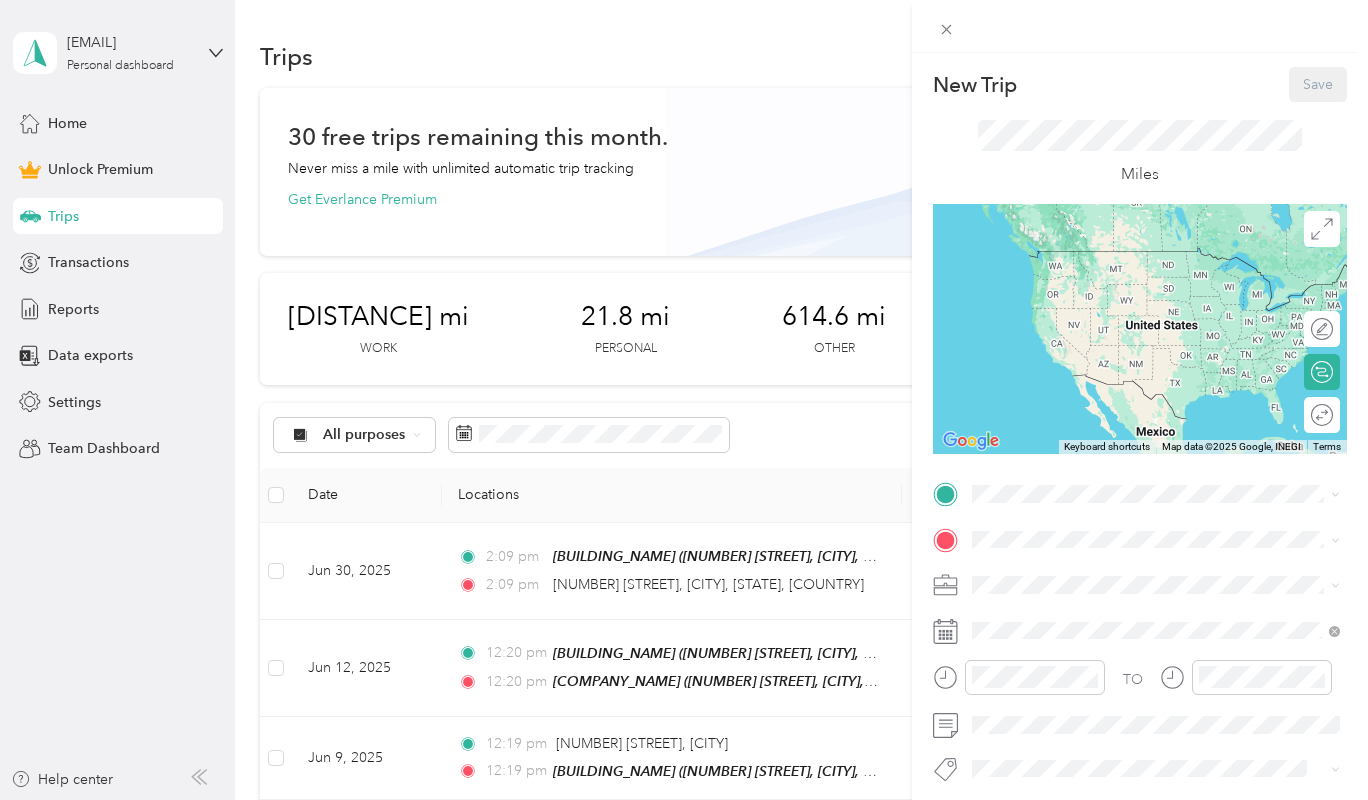 click on "[BUSINESS_NAME]  [NUMBER][STREET], [CITY], [STATE], [COUNTRY]" at bounding box center (1165, 585) 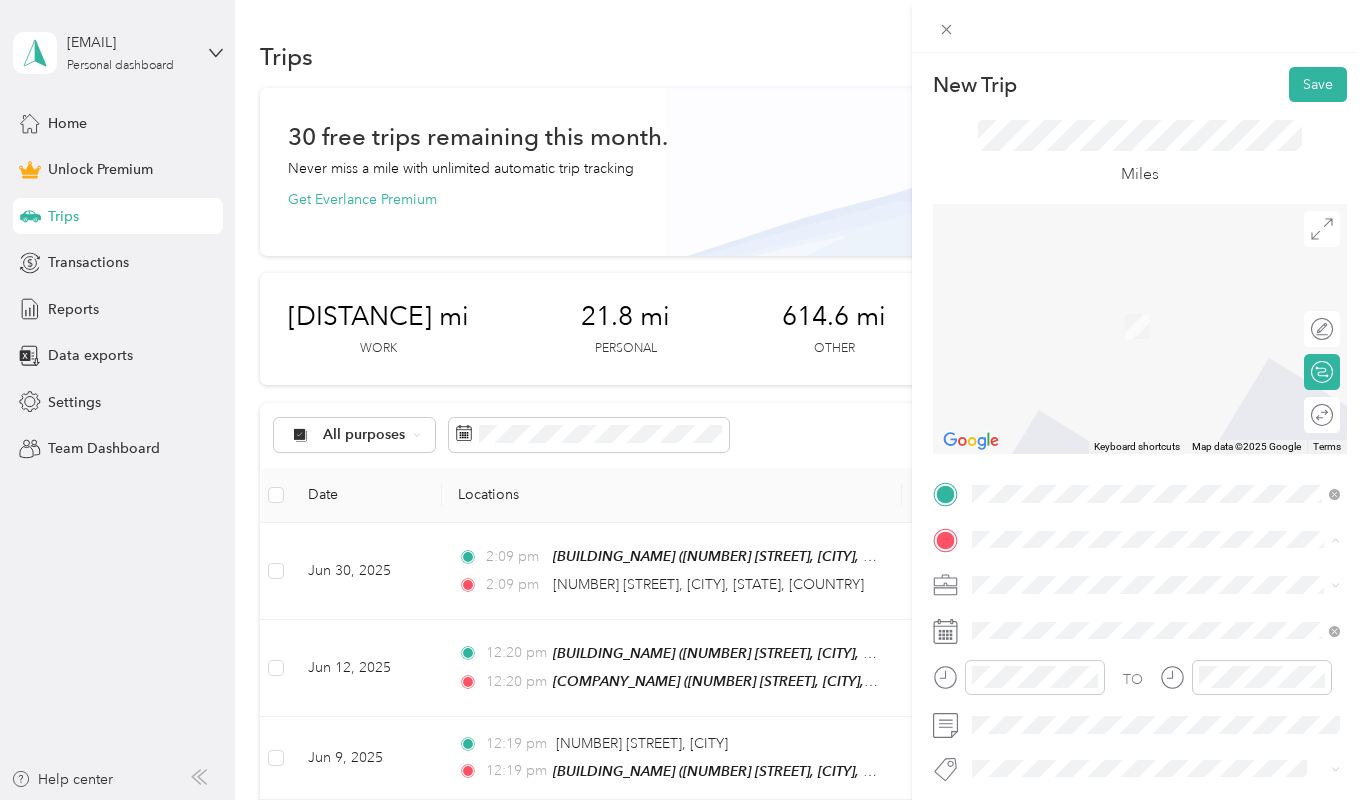 click at bounding box center (1156, 585) 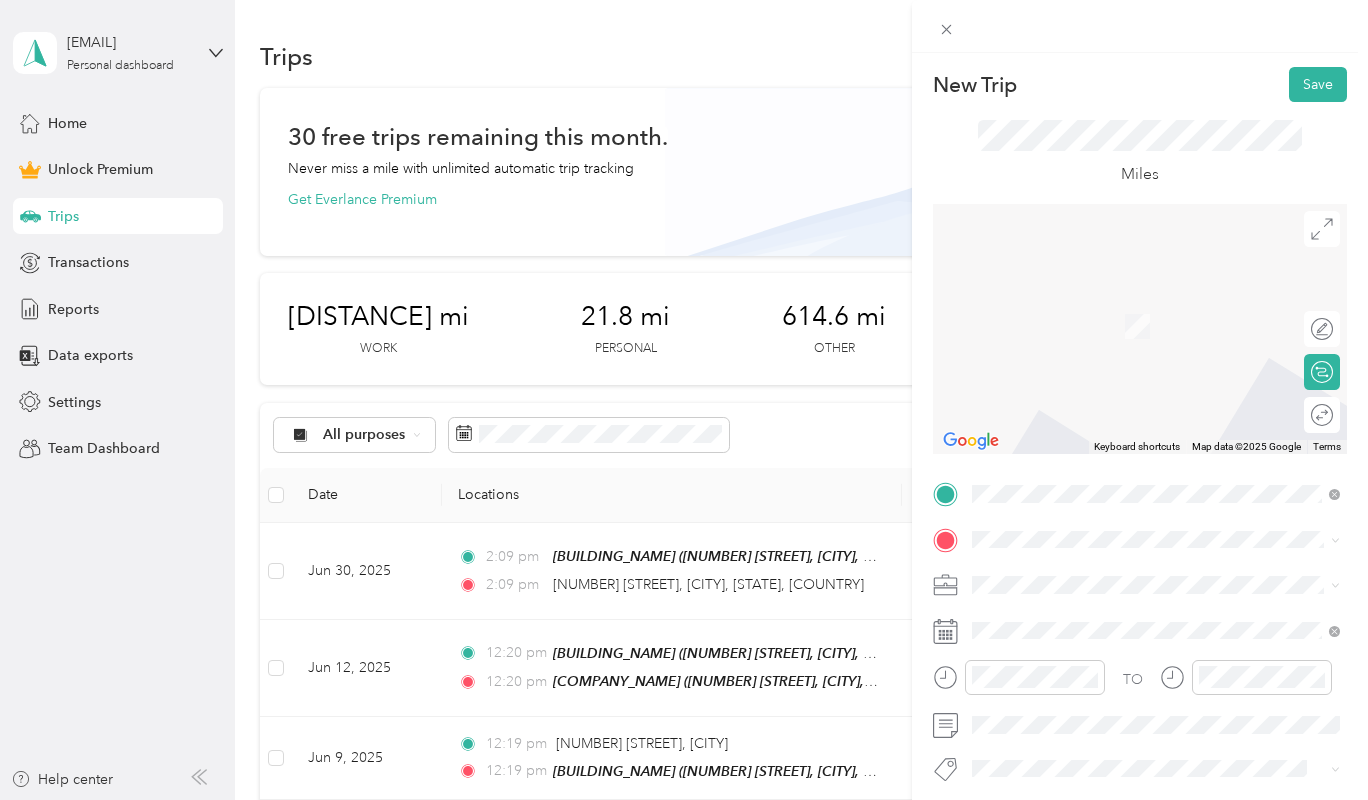 click on "New Trip Save This trip cannot be edited because it is either under review, approved, or paid. Contact your Team Manager to edit it. Miles To navigate the map with touch gestures double-tap and hold your finger on the map, then drag the map. ← Move left → Move right ↑ Move up ↓ Move down + Zoom in - Zoom out Home Jump left by 75% End Jump right by 75% Page Up Jump up by 75% Page Down Jump down by 75% Keyboard shortcuts Map Data Map data ©2025 Google Map data ©2025 Google [DISTANCE] Click to toggle between metric and imperial units Terms Report a map error Edit route Calculate route Round trip TO Add photo" at bounding box center [684, 400] 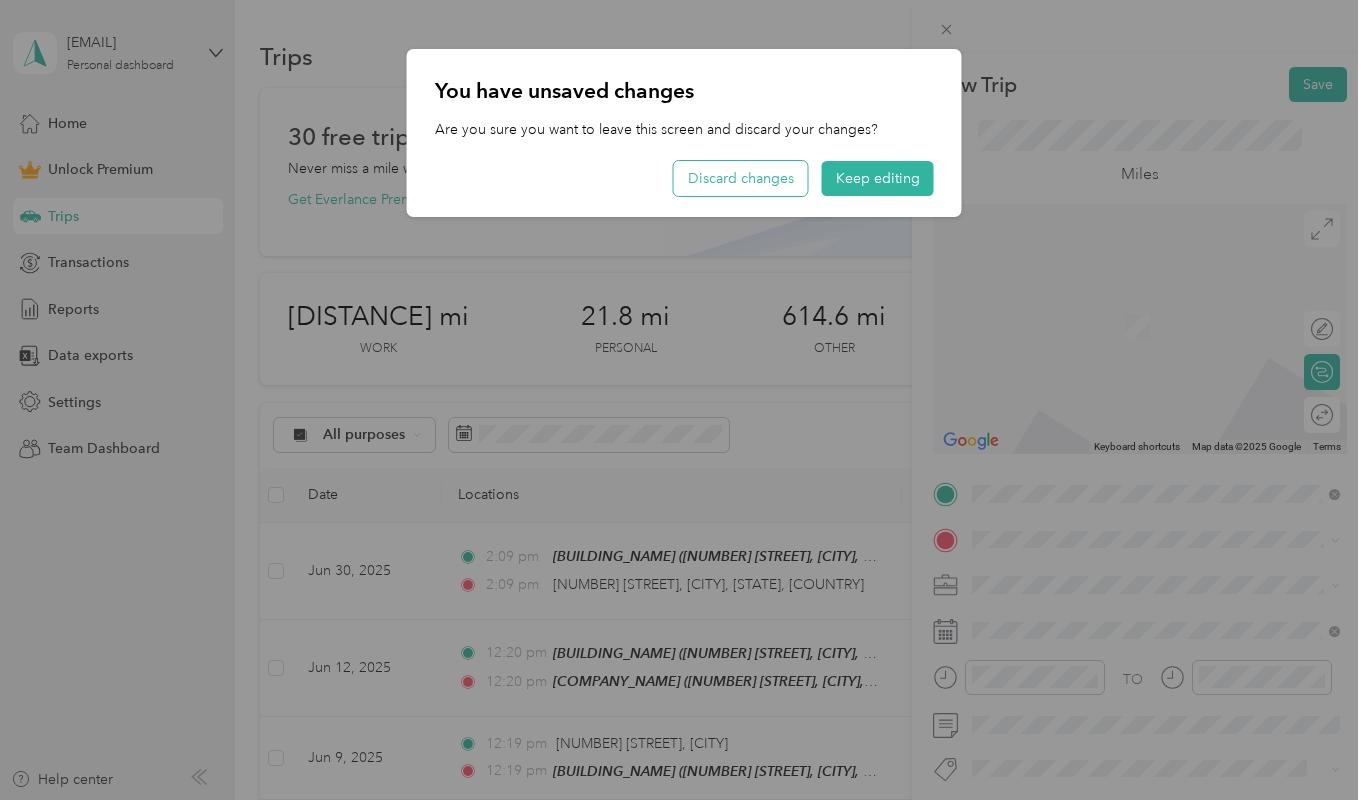 drag, startPoint x: 756, startPoint y: 200, endPoint x: 747, endPoint y: 190, distance: 13.453624 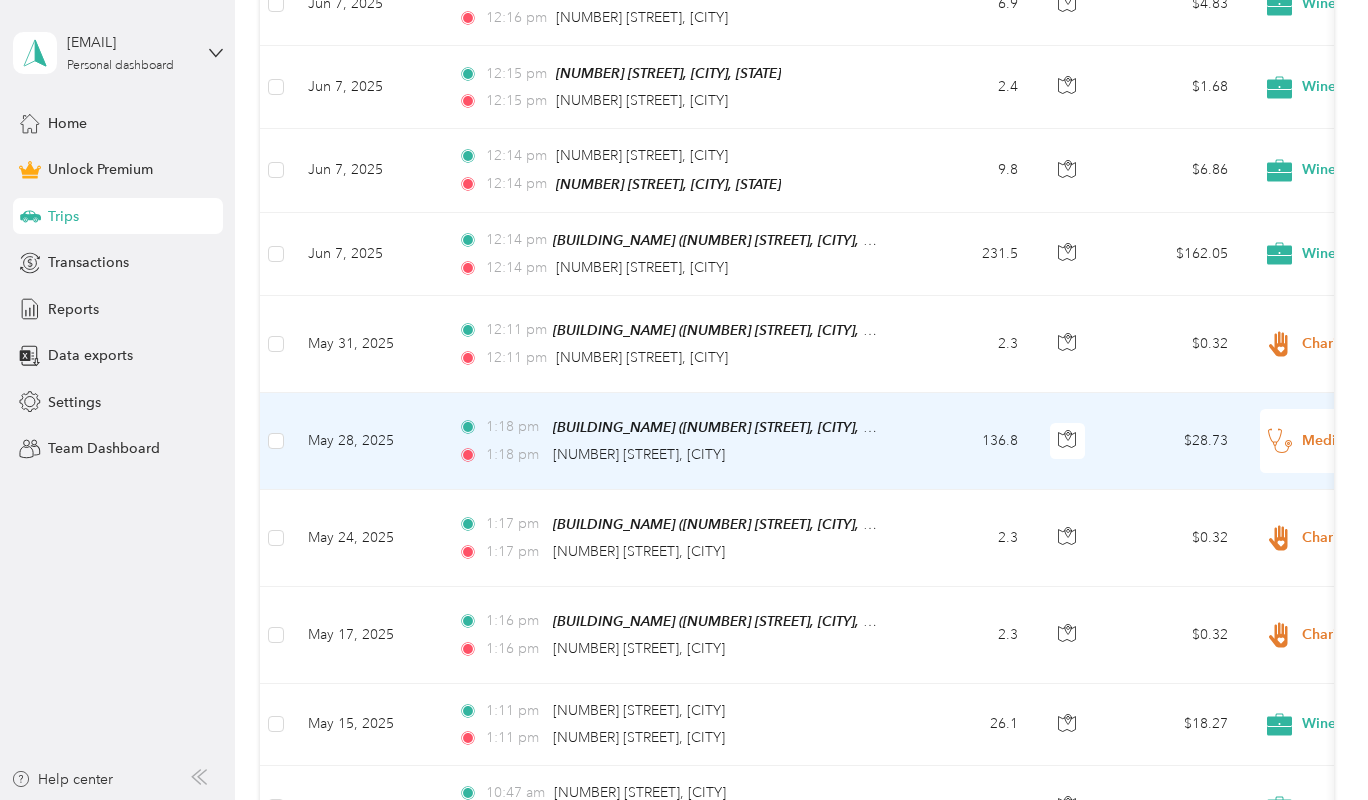 scroll, scrollTop: 1169, scrollLeft: 0, axis: vertical 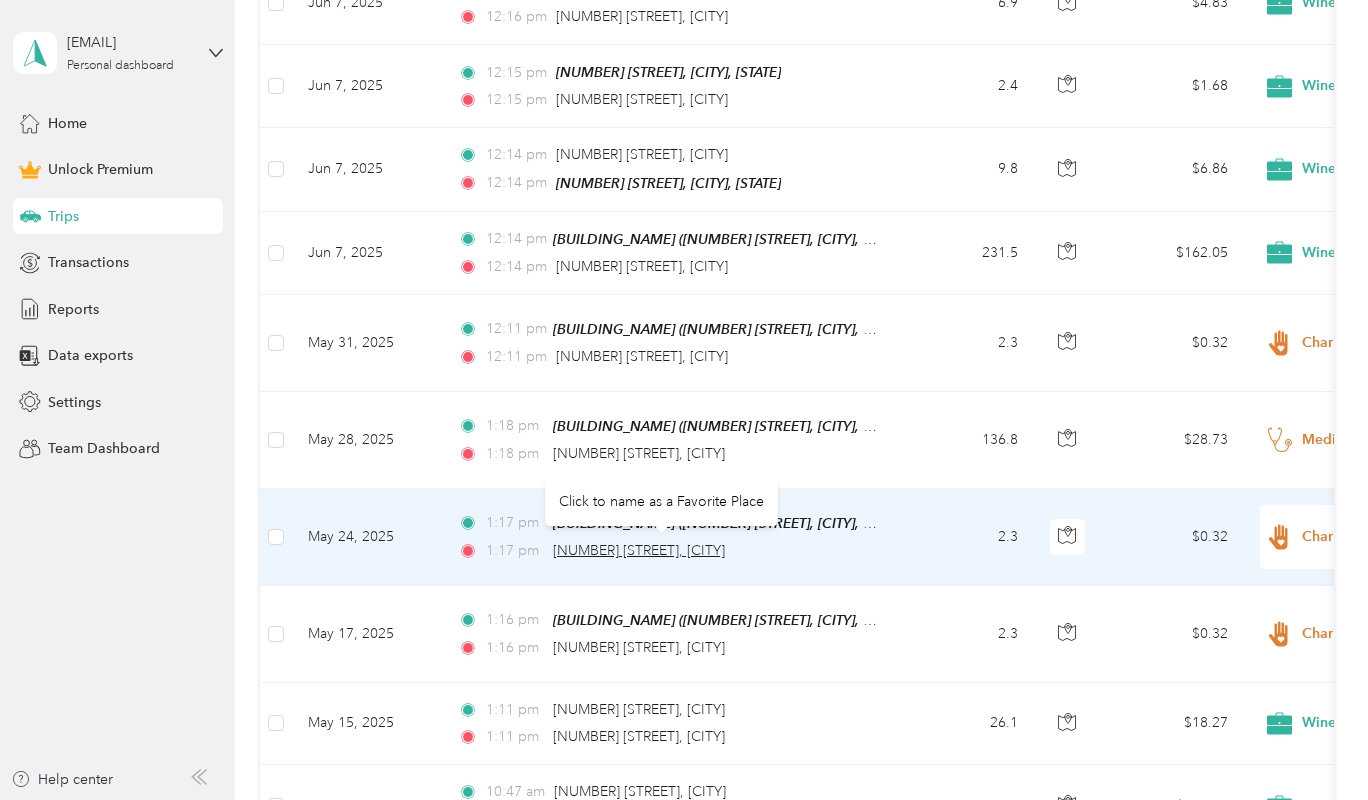 drag, startPoint x: 777, startPoint y: 546, endPoint x: 553, endPoint y: 550, distance: 224.0357 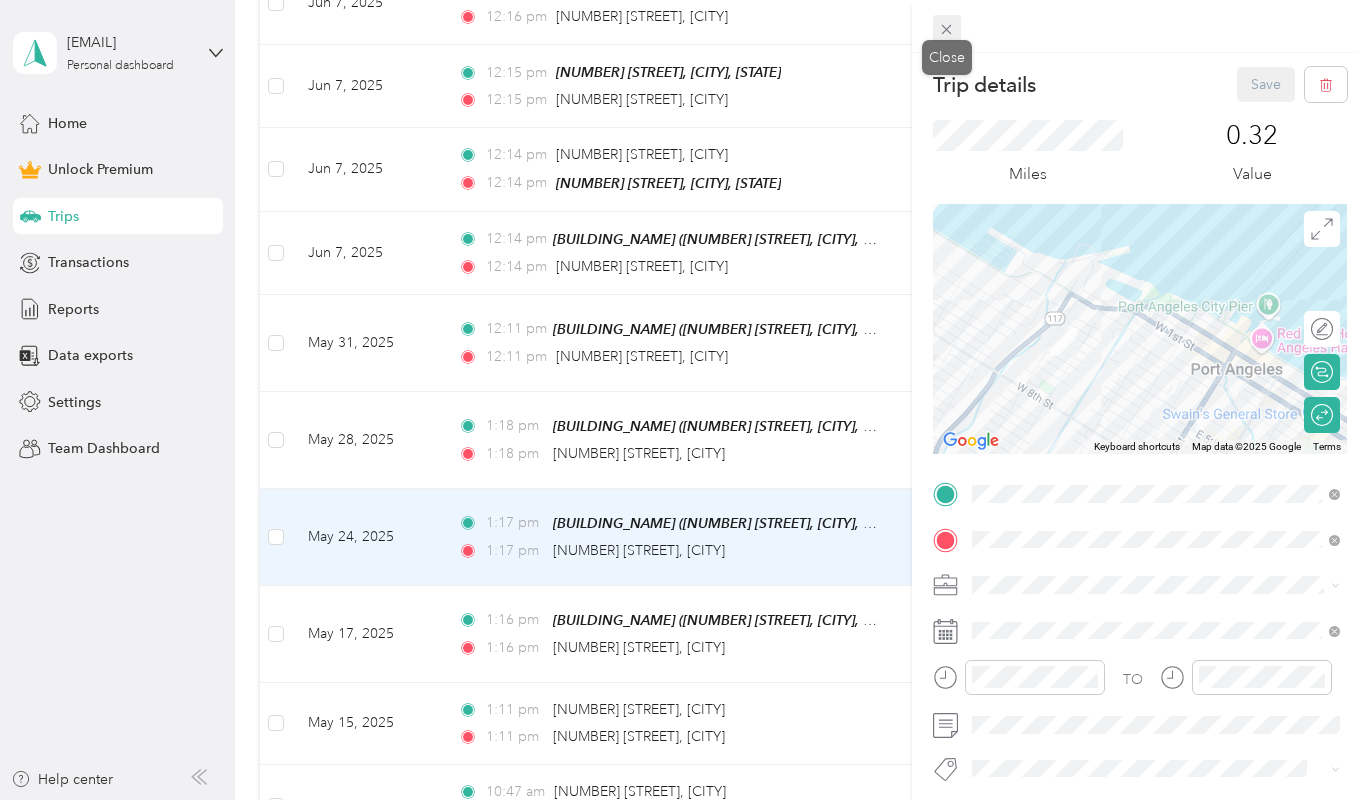 click 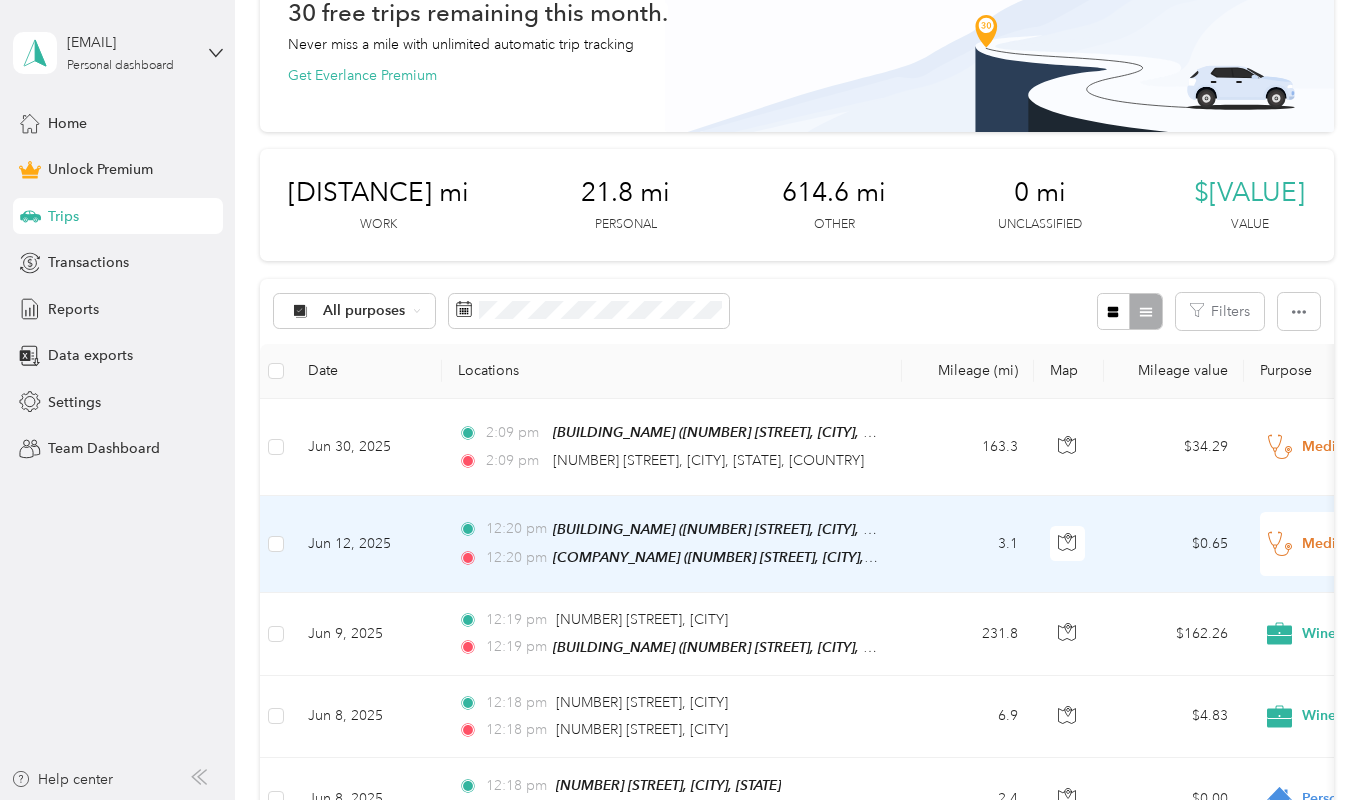 scroll, scrollTop: 0, scrollLeft: 0, axis: both 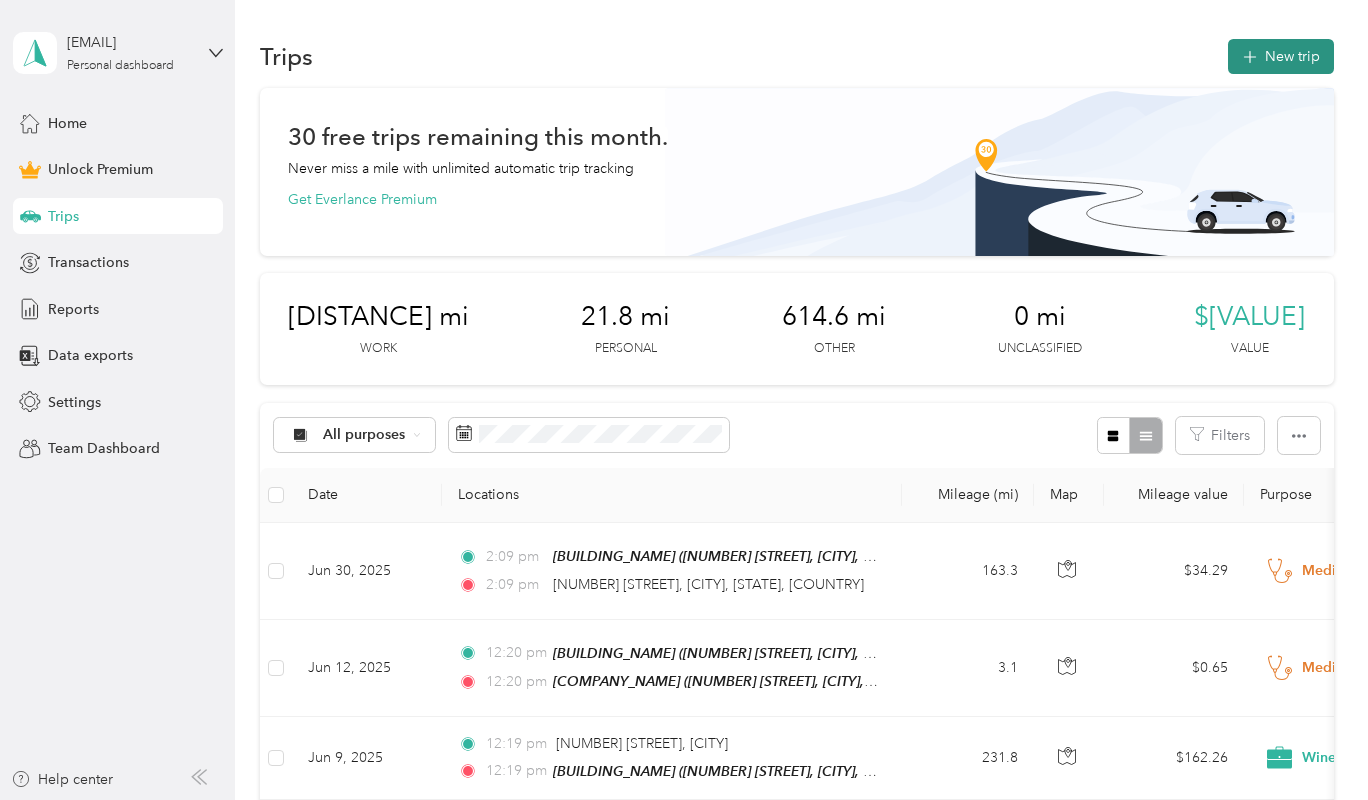 click on "New trip" at bounding box center (1281, 56) 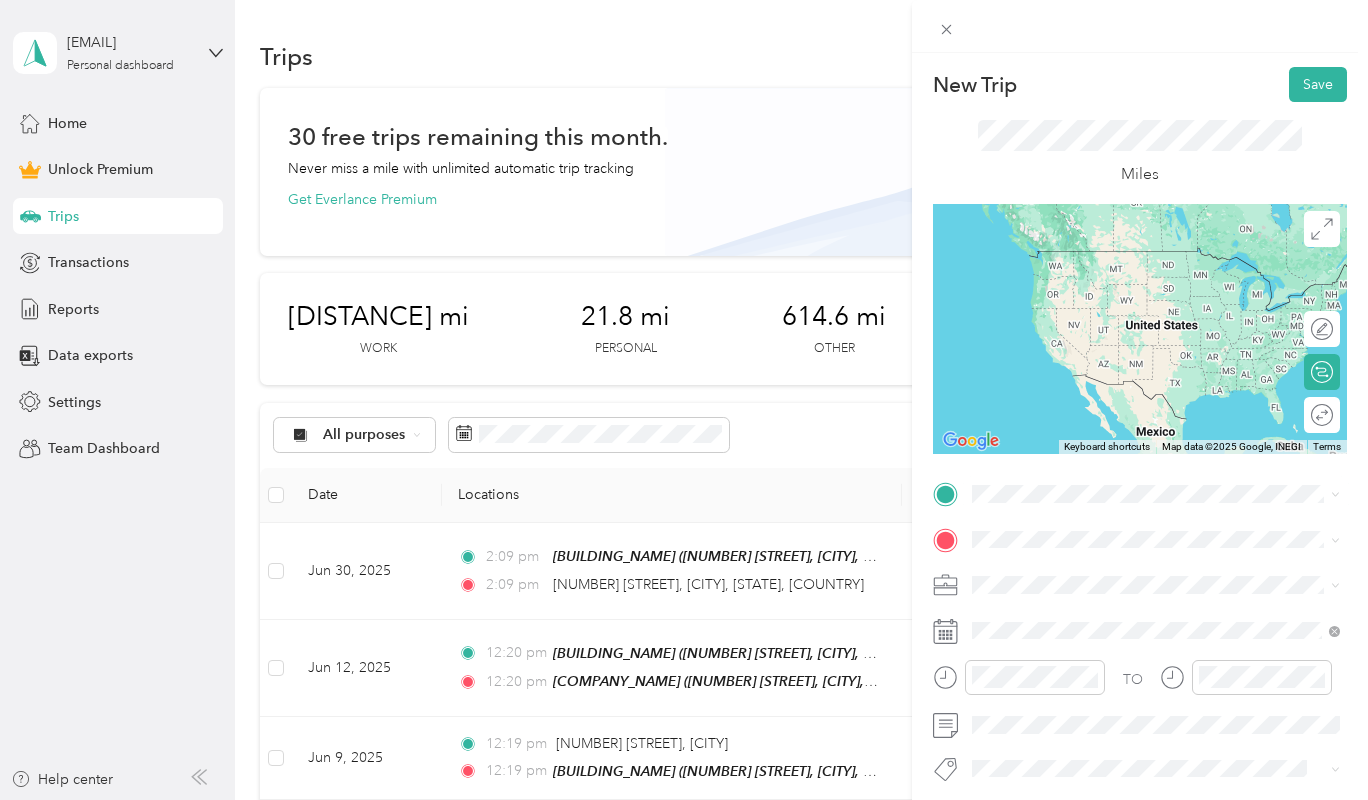 click on "[BUSINESS_NAME]  [NUMBER][STREET], [CITY], [STATE], [COUNTRY]" at bounding box center [1165, 577] 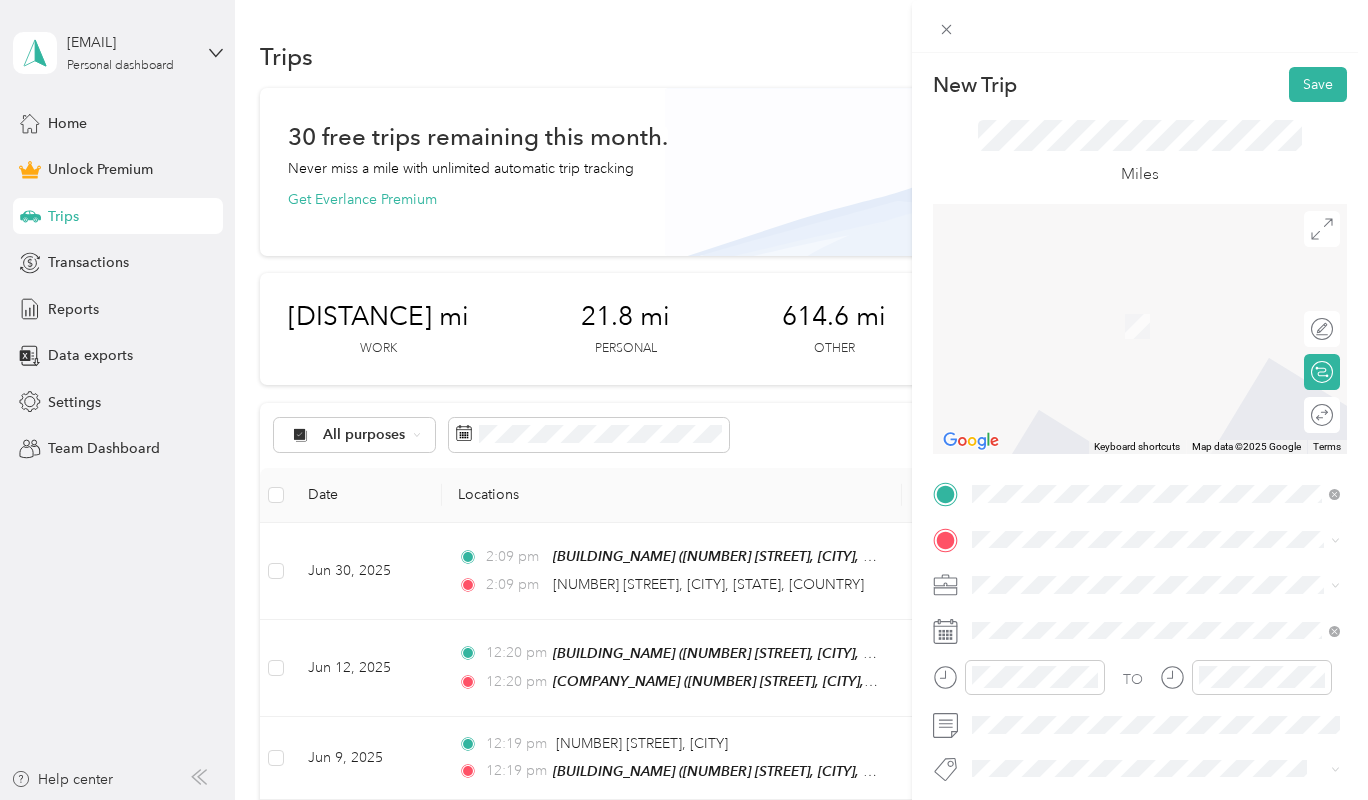 click on "[NUMBER] [STREET]
[CITY], [STATE] [POSTAL_CODE], [COUNTRY]" at bounding box center (1154, 615) 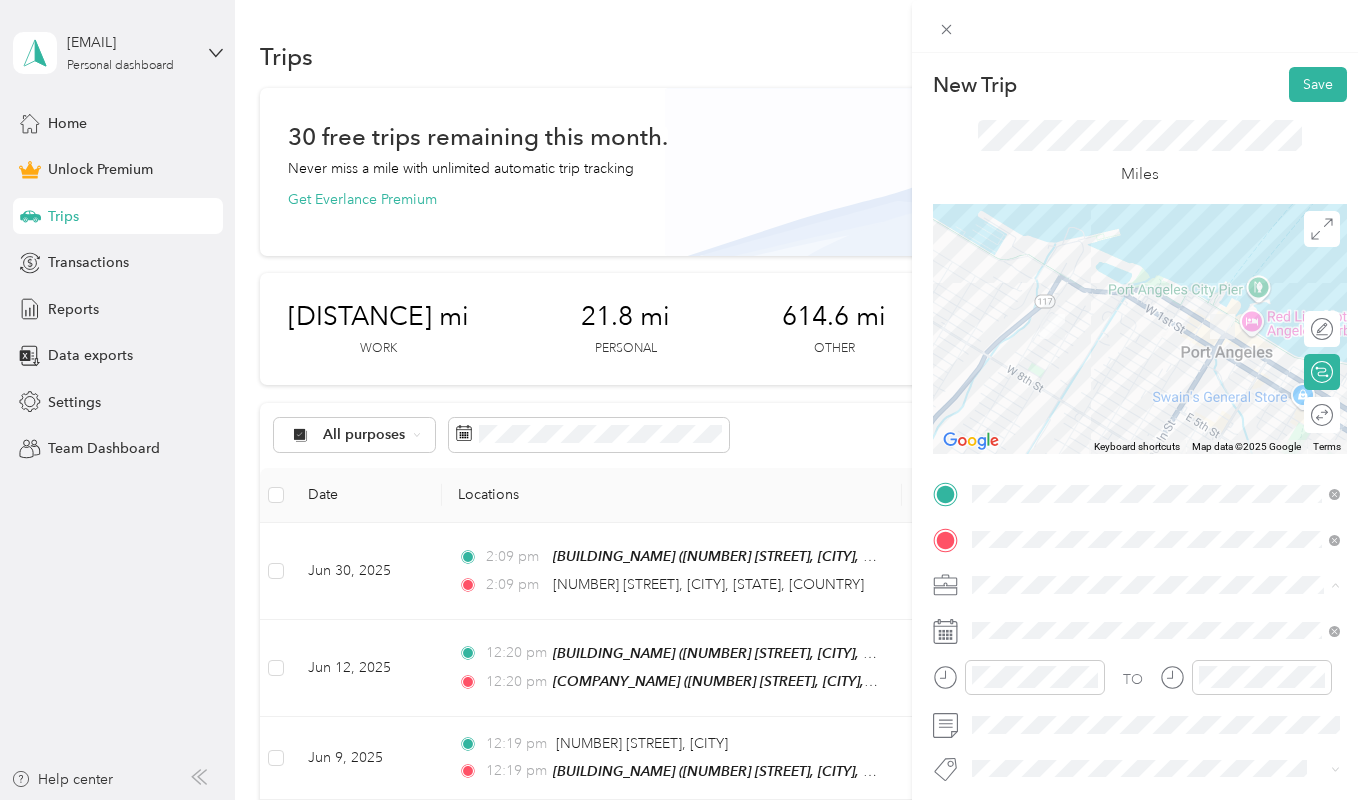 click on "Charity" at bounding box center (1156, 479) 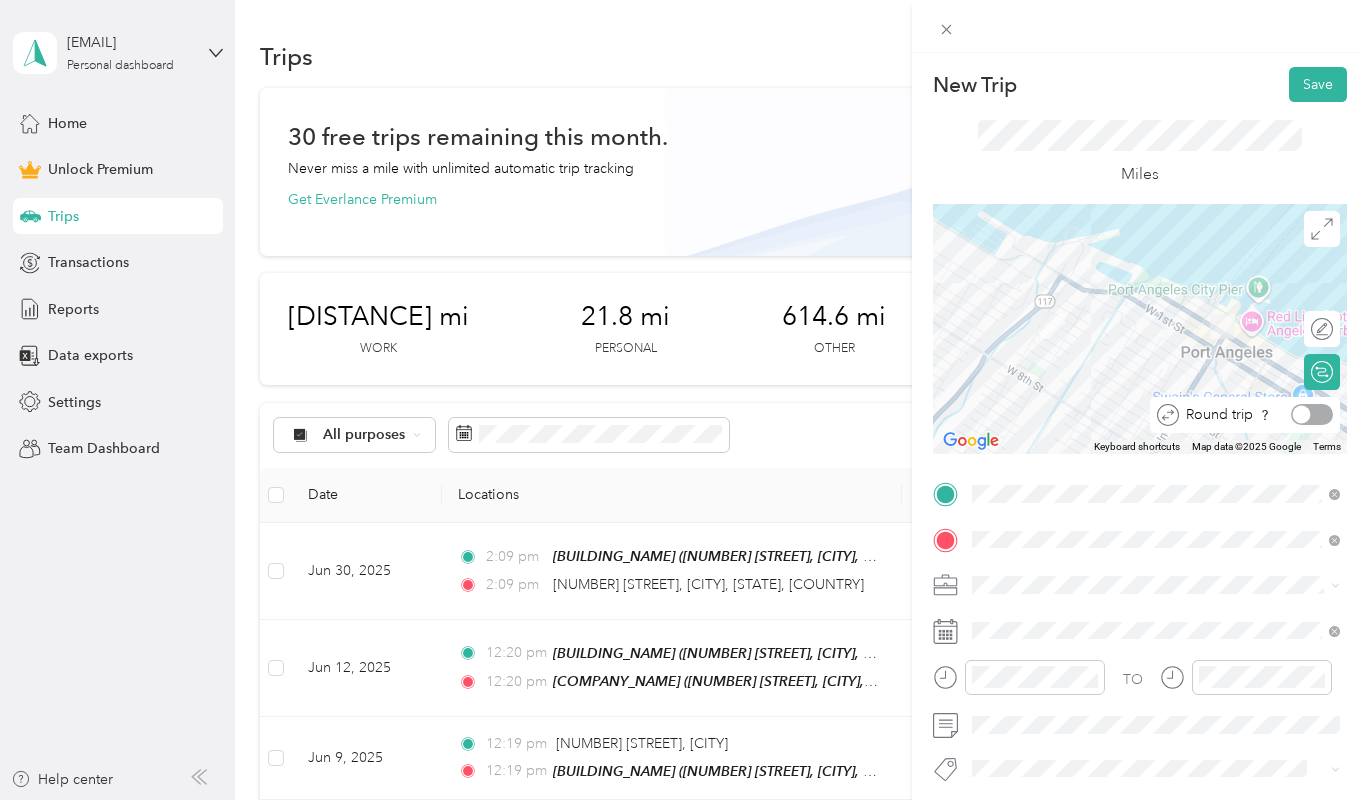 click at bounding box center [1312, 414] 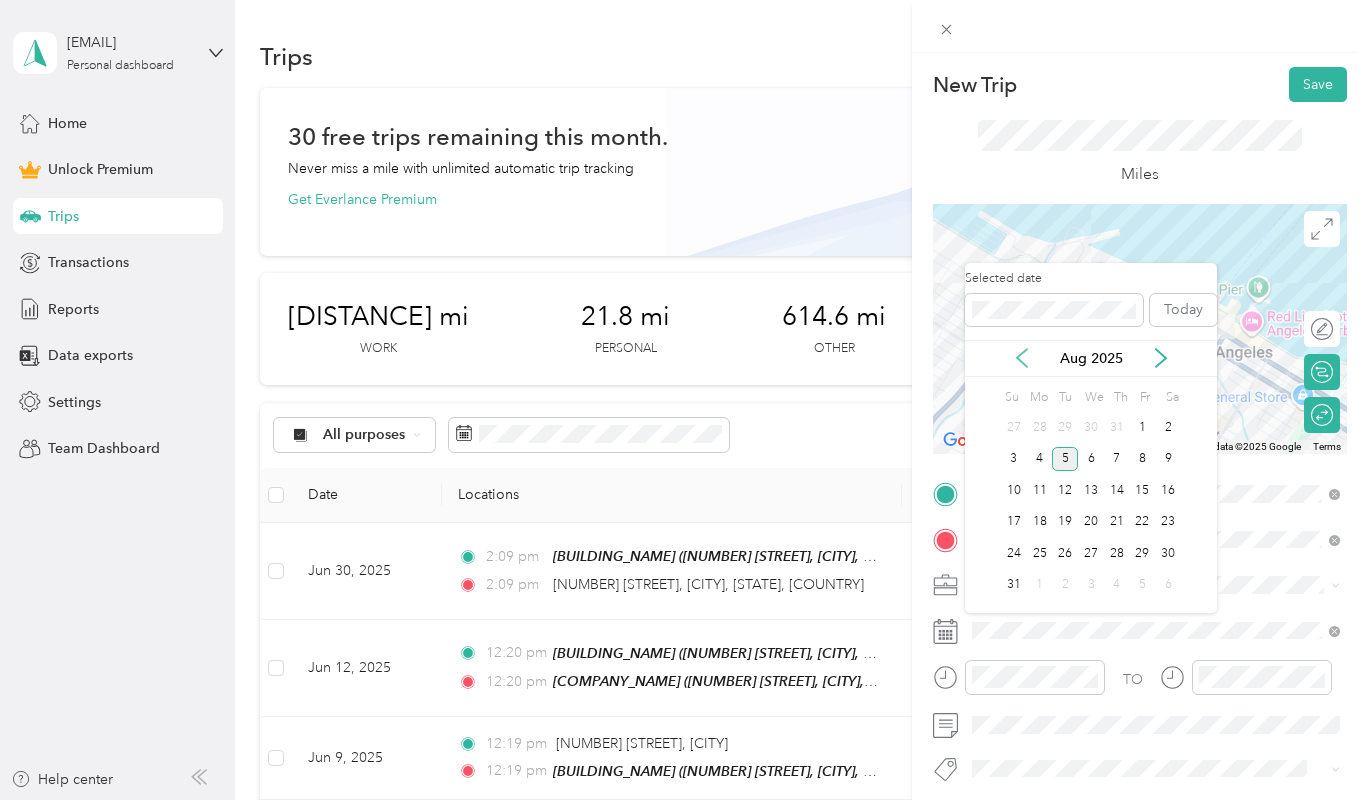 click 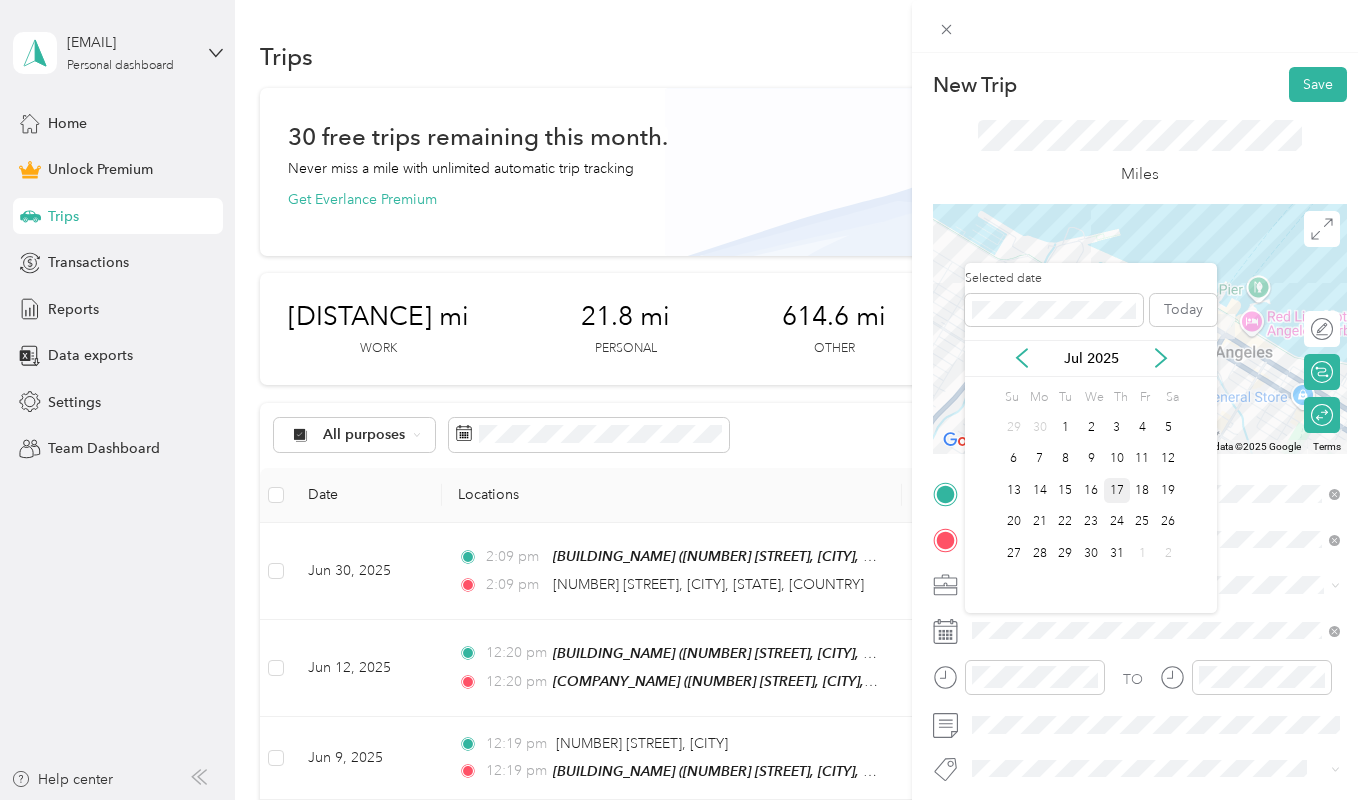 click on "17" at bounding box center [1117, 490] 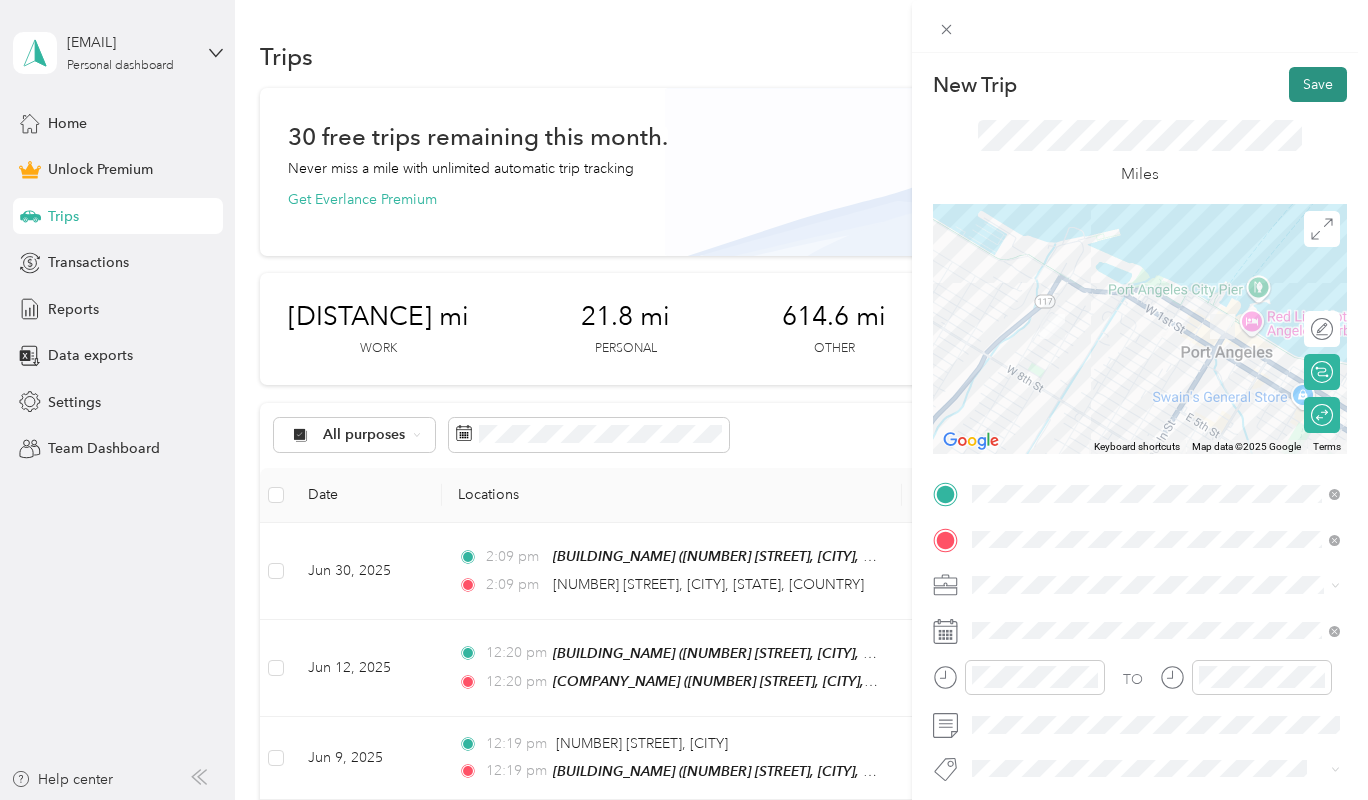 click on "Save" at bounding box center (1318, 84) 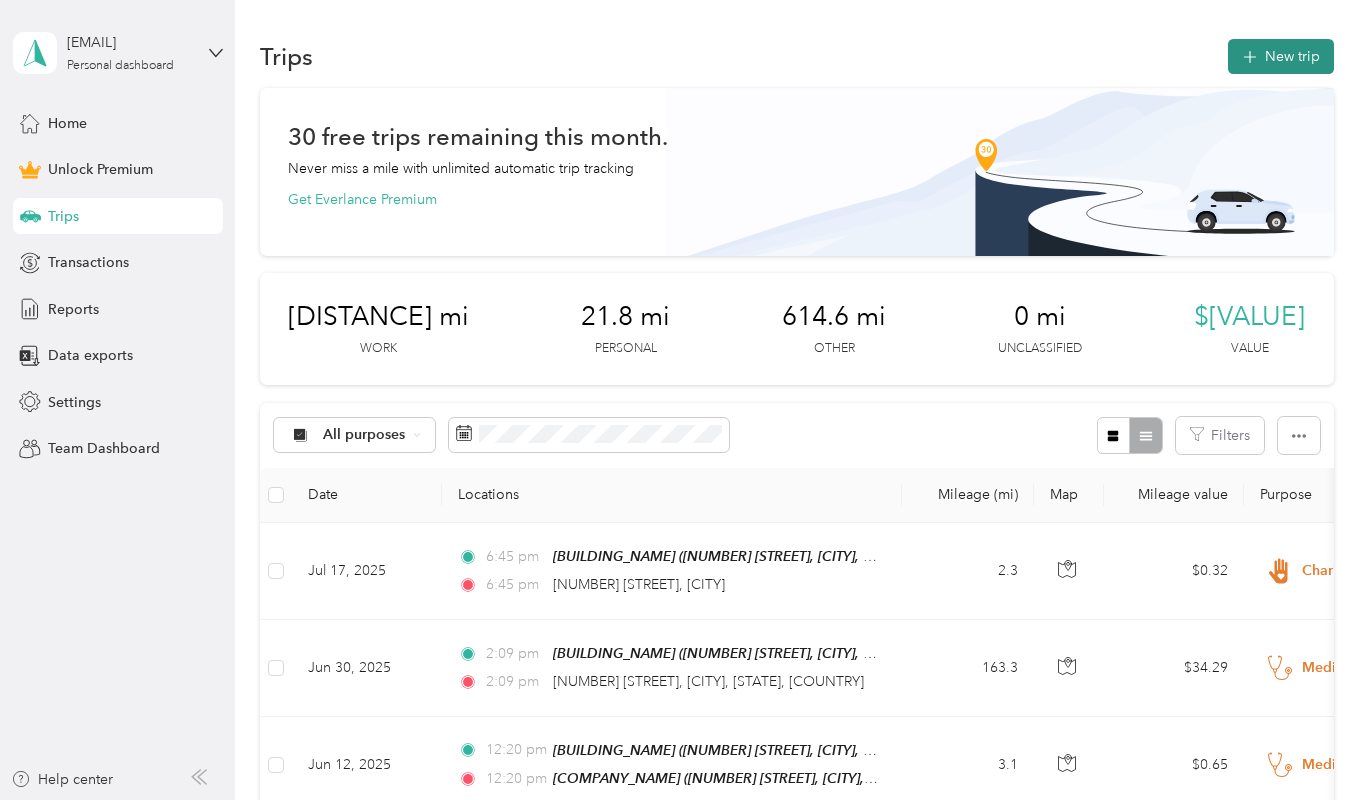 click on "New trip" at bounding box center (1281, 56) 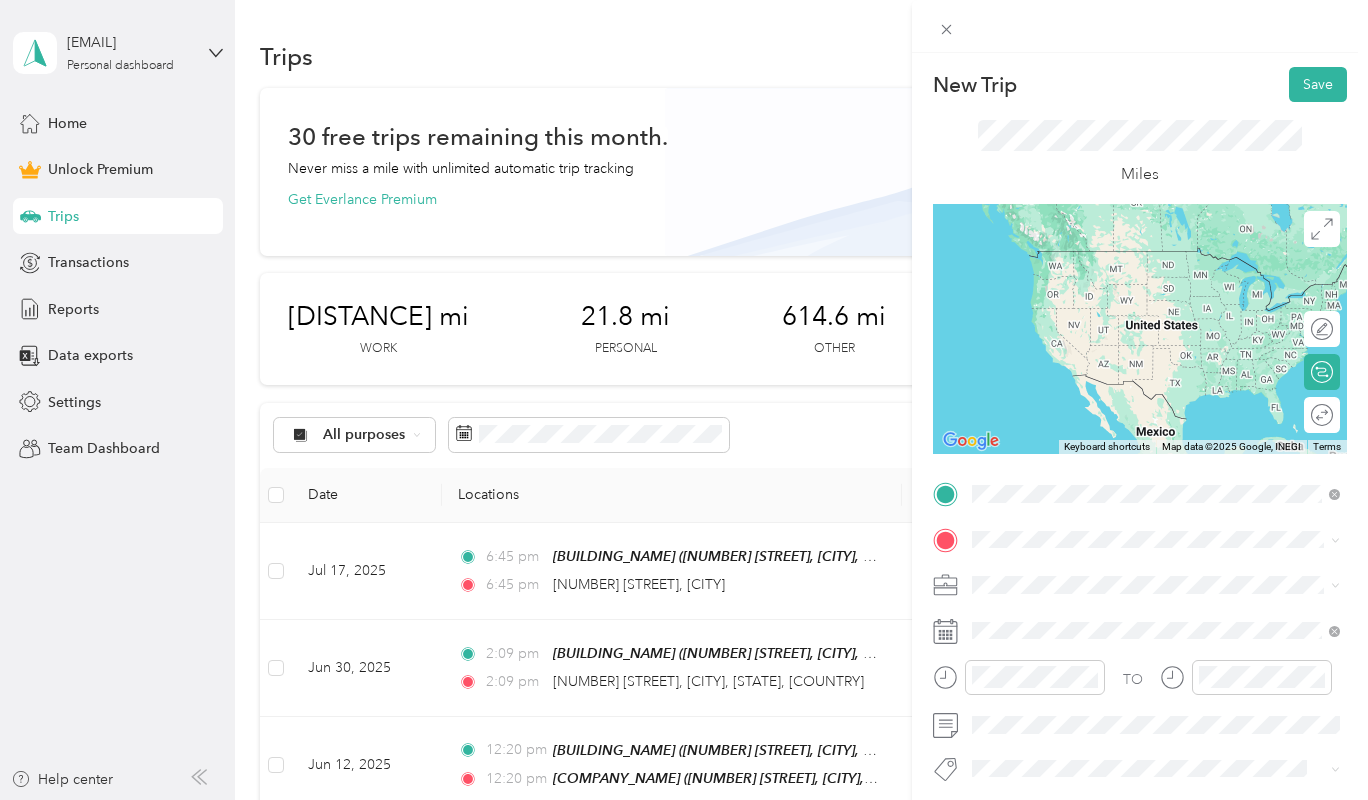 click on "[BUSINESS_NAME]  [NUMBER][STREET], [CITY], [STATE], [COUNTRY]" at bounding box center (1165, 585) 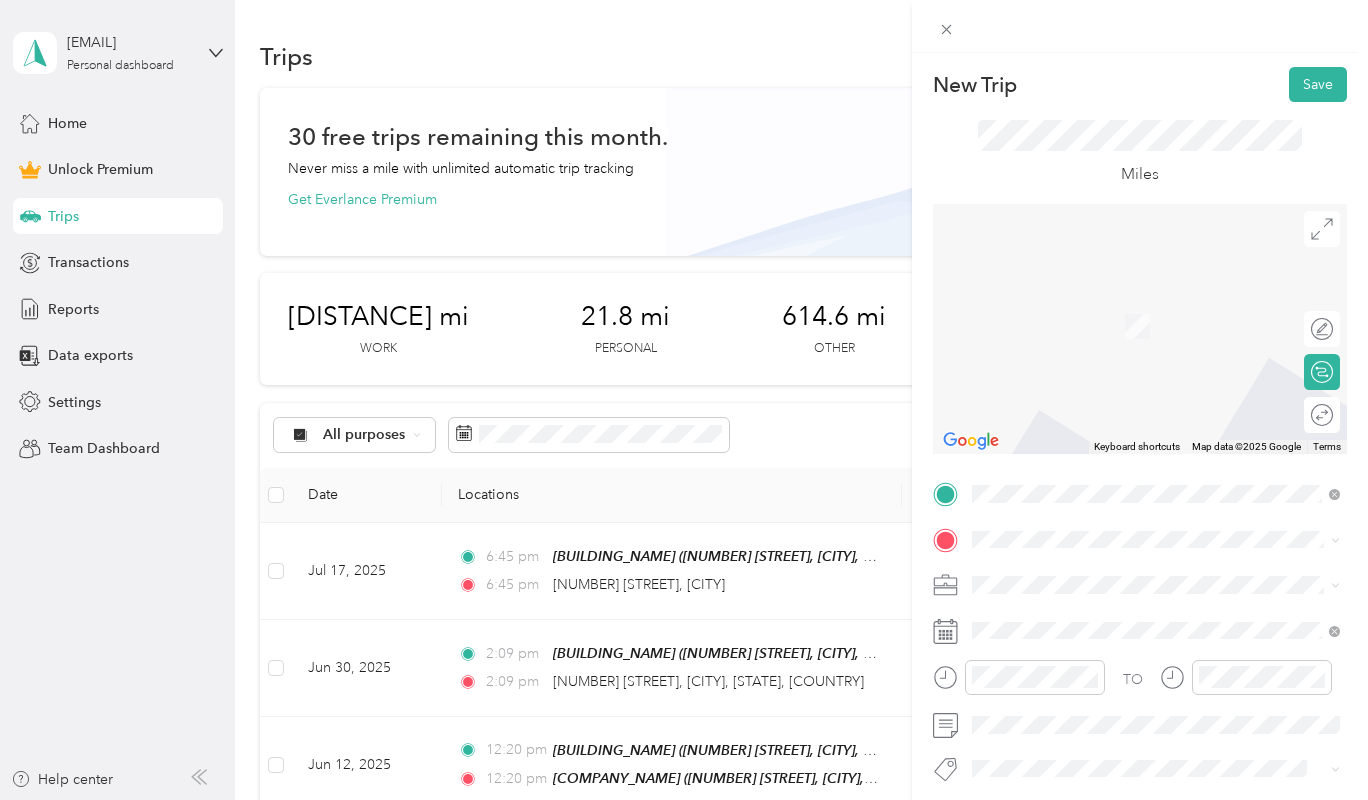click on "New Trip Save This trip cannot be edited because it is either under review, approved, or paid. Contact your Team Manager to edit it. Miles To navigate the map with touch gestures double-tap and hold your finger on the map, then drag the map. ← Move left → Move right ↑ Move up ↓ Move down + Zoom in - Zoom out Home Jump left by 75% End Jump right by 75% Page Up Jump up by 75% Page Down Jump down by 75% Keyboard shortcuts Map Data Map data ©2025 Google Map data ©2025 Google [DISTANCE] Click to toggle between metric and imperial units Terms Report a map error Edit route Calculate route Round trip TO Add photo" at bounding box center (684, 400) 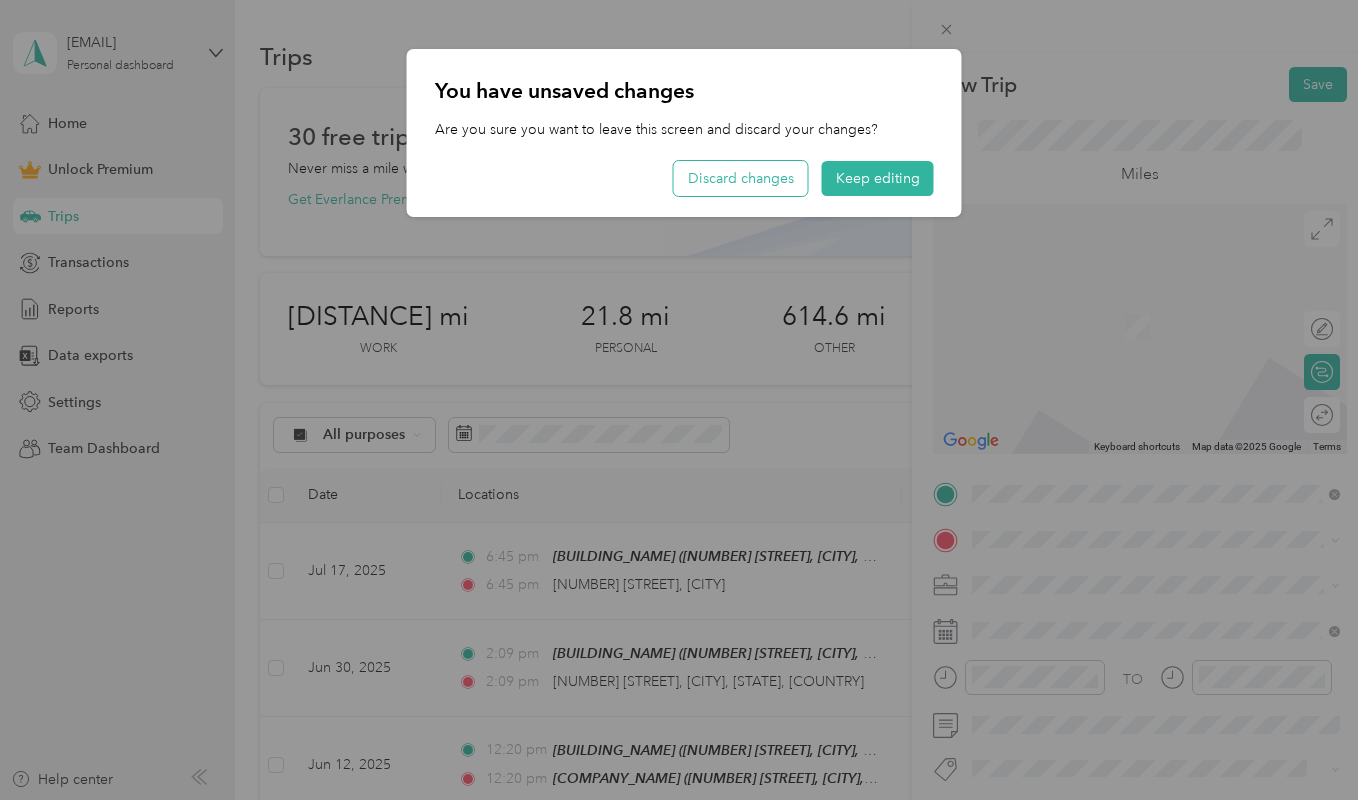 click on "Discard changes" at bounding box center (741, 178) 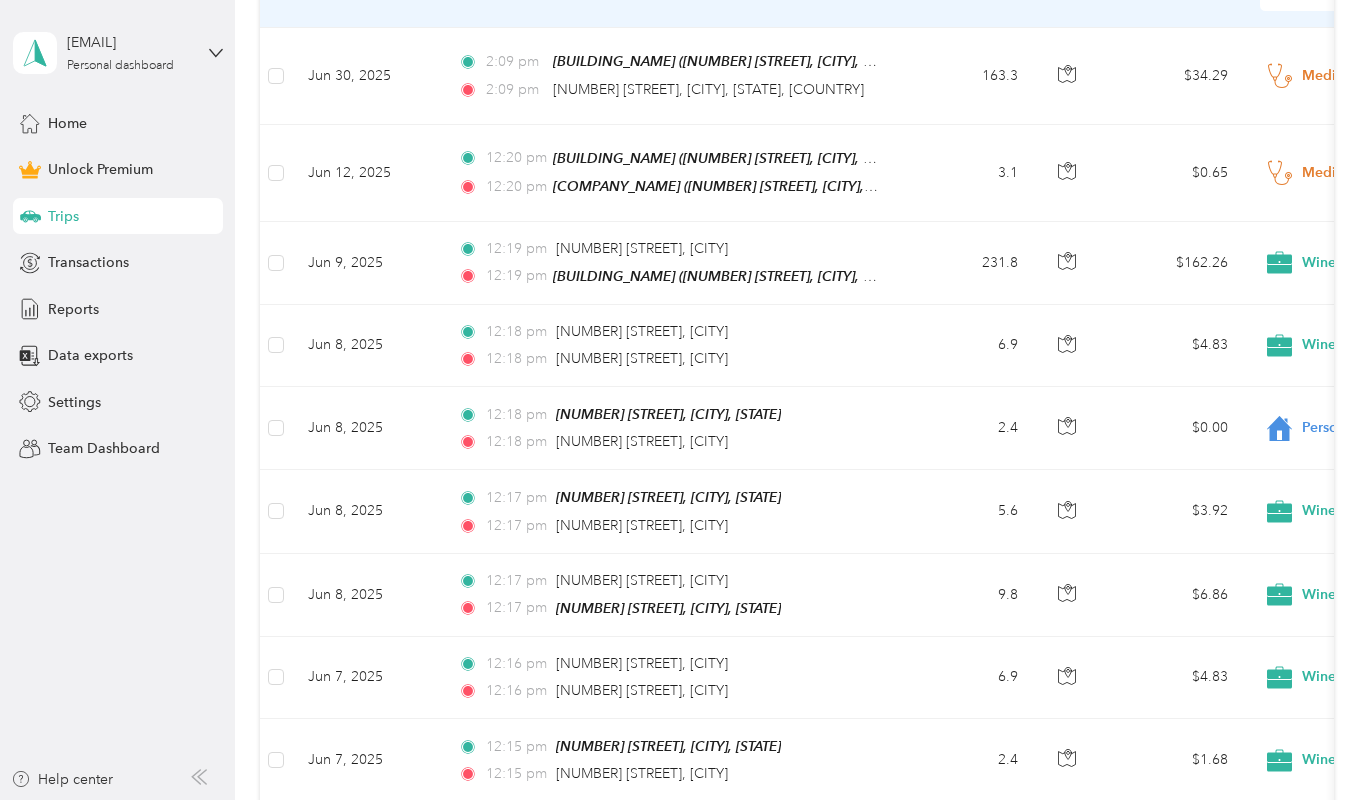 scroll, scrollTop: 592, scrollLeft: 0, axis: vertical 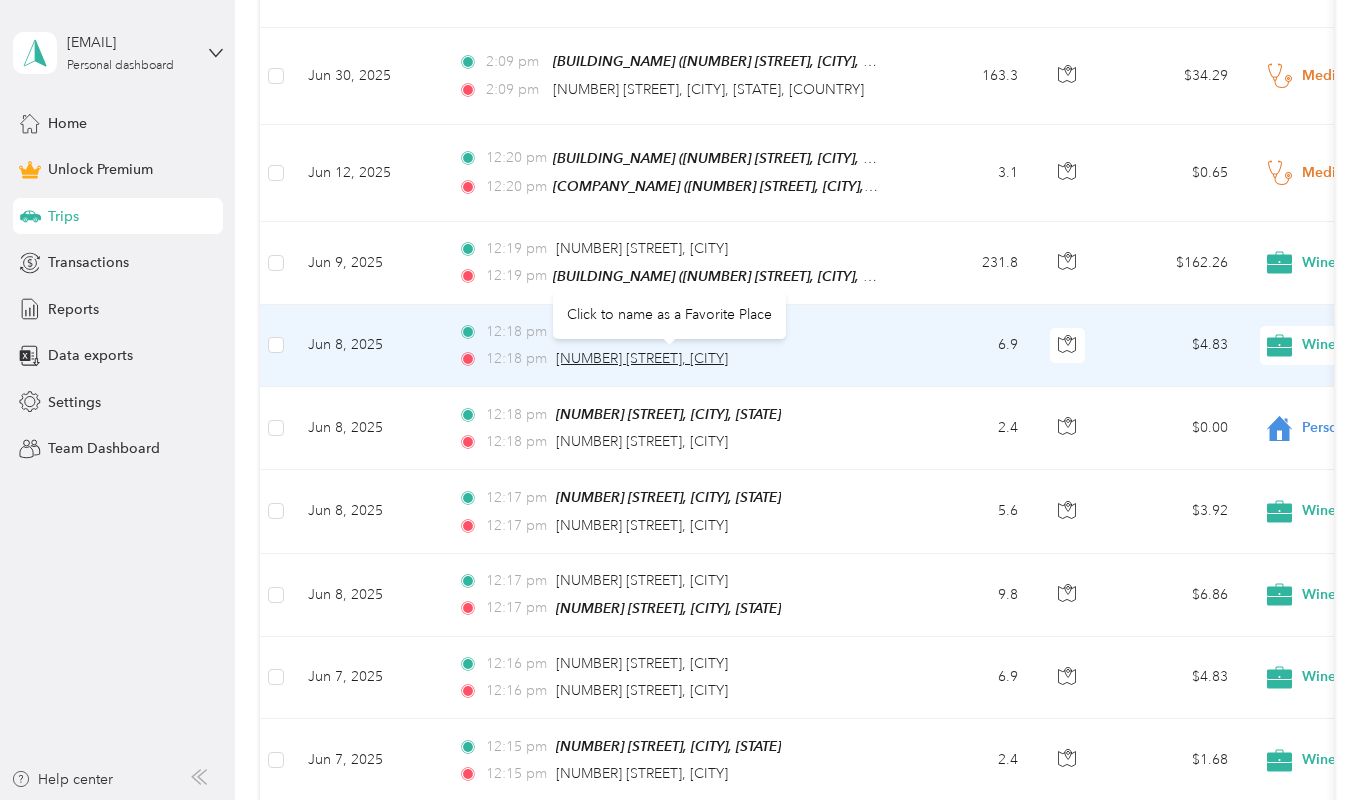 drag, startPoint x: 799, startPoint y: 355, endPoint x: 559, endPoint y: 365, distance: 240.20824 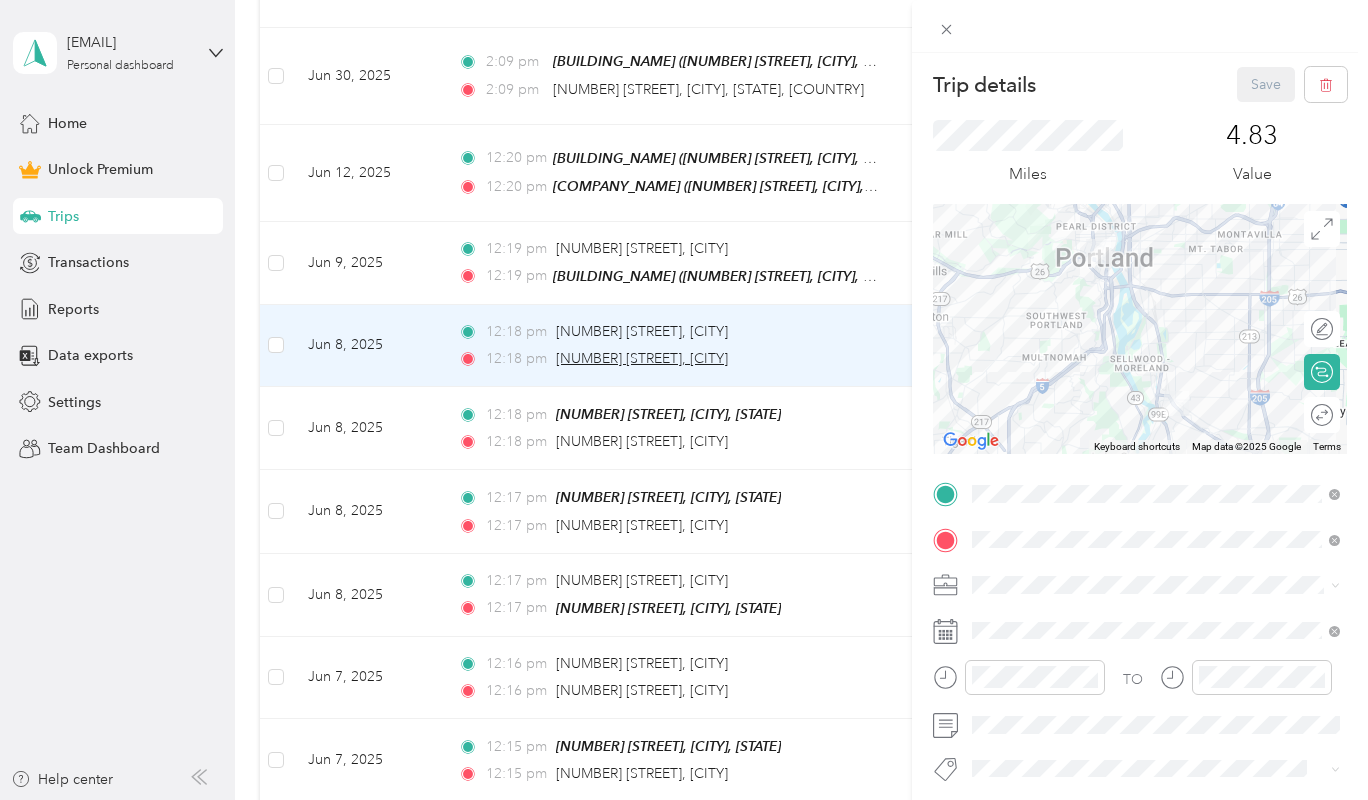 click on "Trip details Save This trip cannot be edited because it is either under review, approved, or paid. Contact your Team Manager to edit it. Miles [DISTANCE] Value  To navigate the map with touch gestures double-tap and hold your finger on the map, then drag the map. ← Move left → Move right ↑ Move up ↓ Move down + Zoom in - Zoom out Home Jump left by 75% End Jump right by 75% Page Up Jump up by 75% Page Down Jump down by 75% Keyboard shortcuts Map Data Map data ©2025 Google Map data ©2025 Google [DISTANCE] Click to toggle between metric and imperial units Terms Report a map error Edit route Calculate route Round trip TO Add photo" at bounding box center [684, 400] 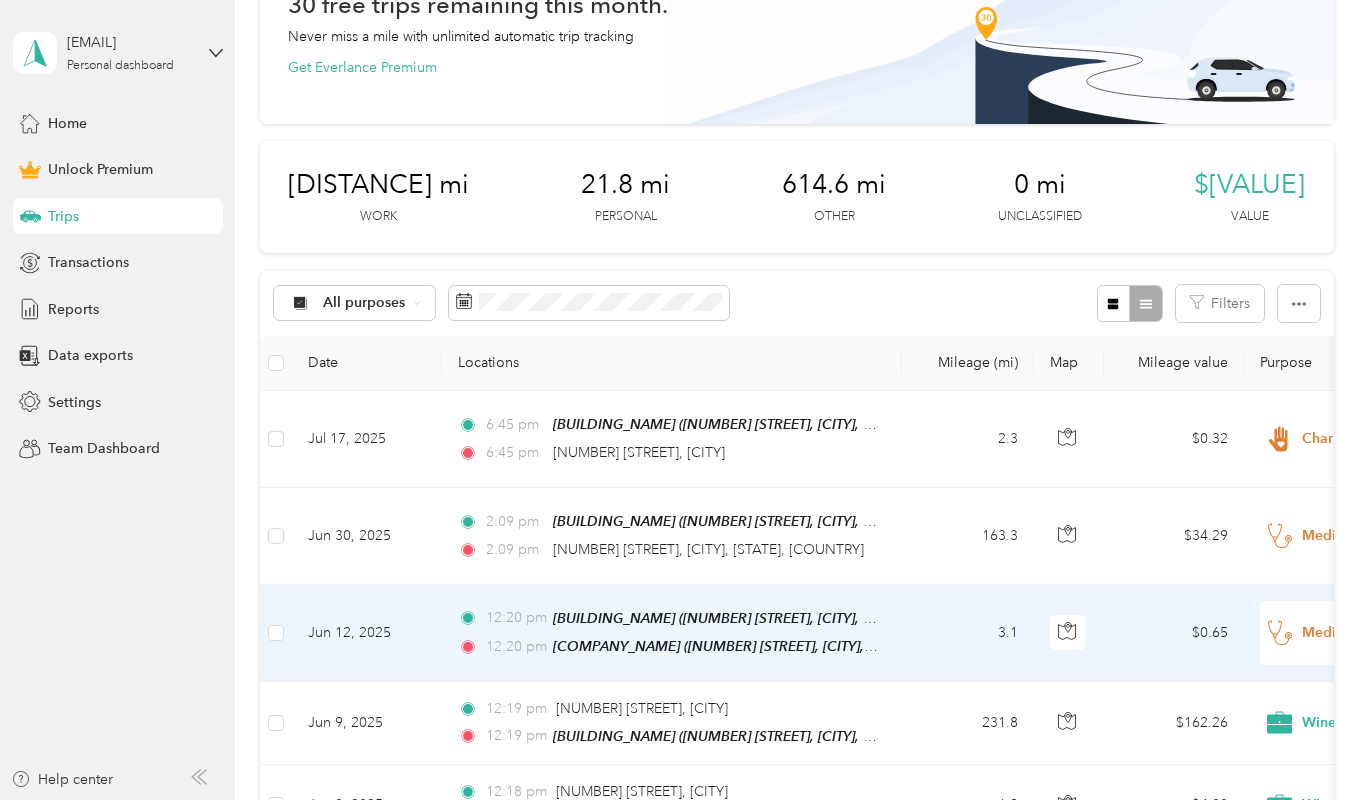 scroll, scrollTop: 0, scrollLeft: 0, axis: both 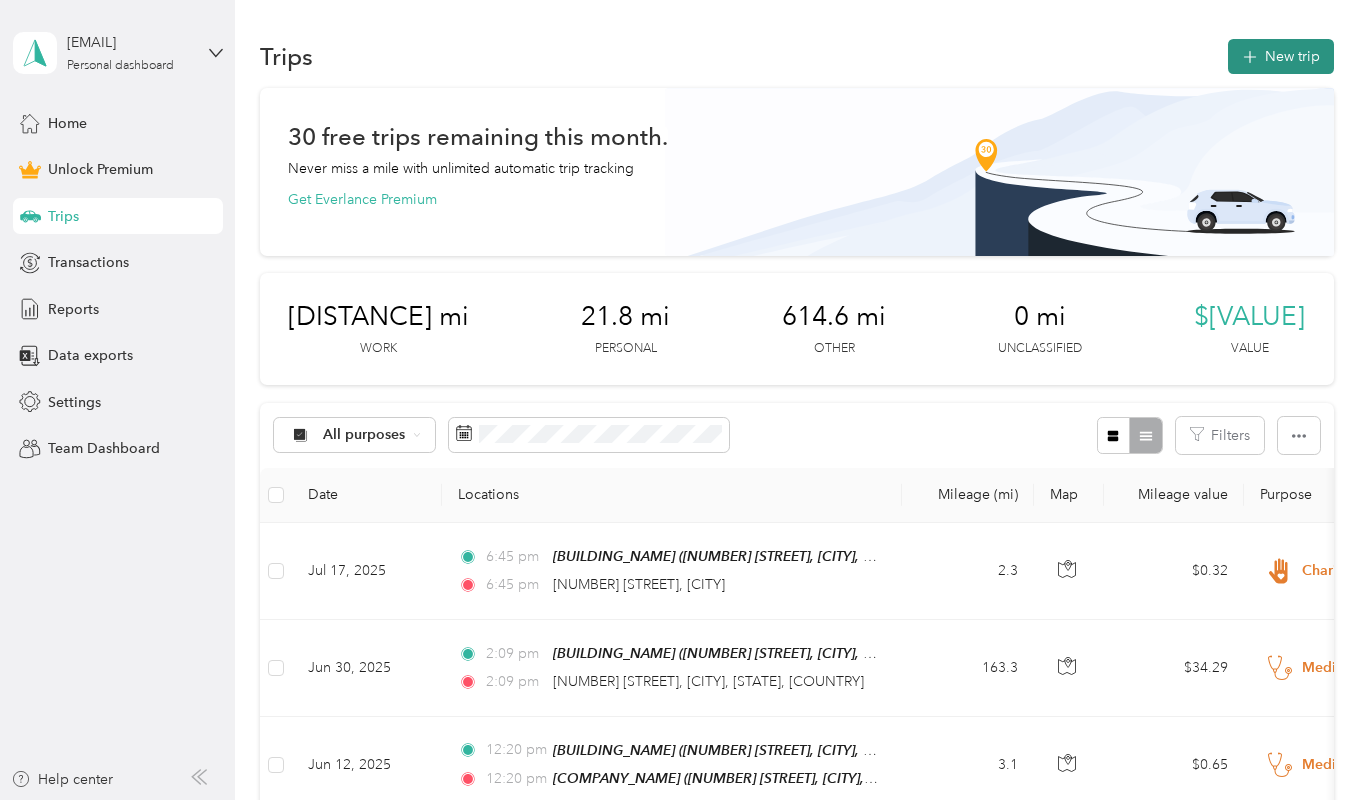 click on "New trip" at bounding box center [1281, 56] 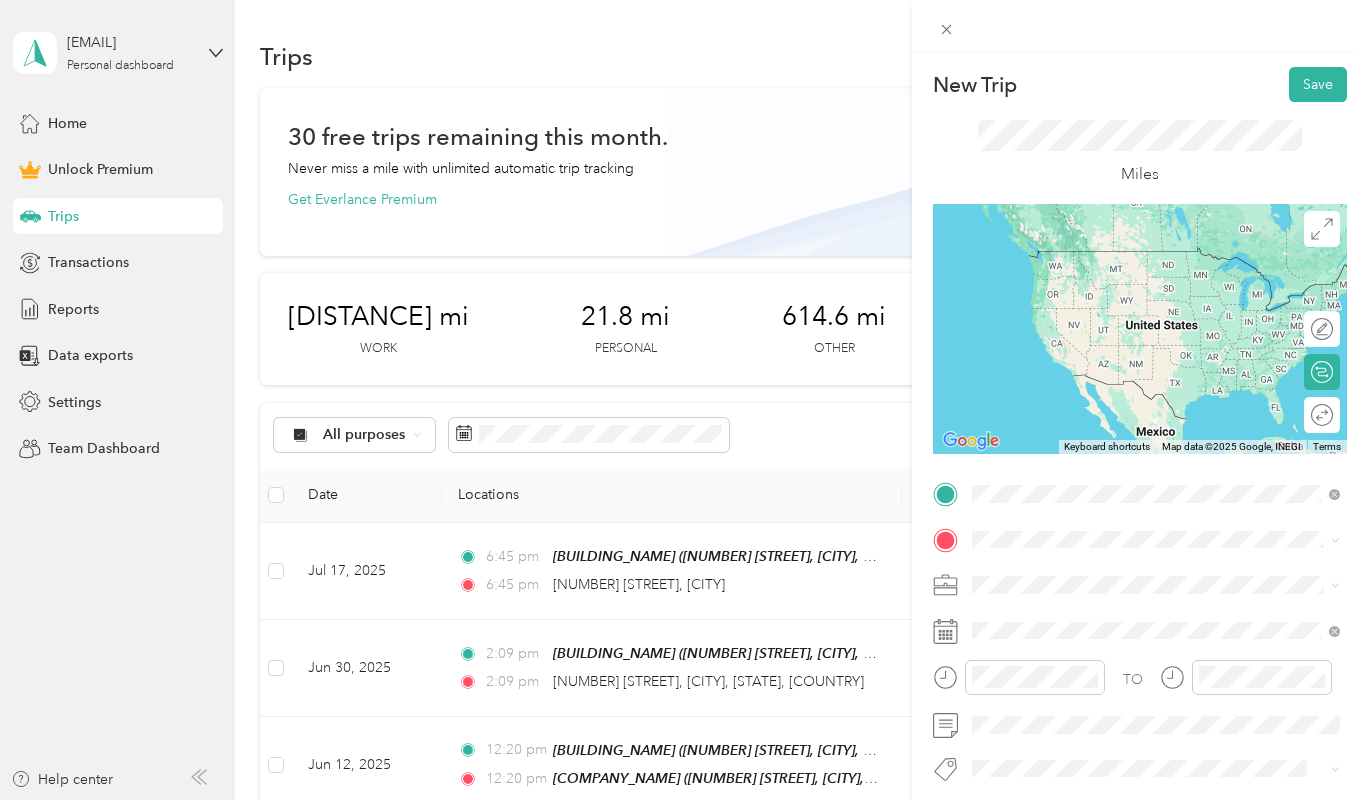 click on "[BUSINESS_NAME]  [NUMBER][STREET], [CITY], [STATE], [COUNTRY]" at bounding box center (1165, 585) 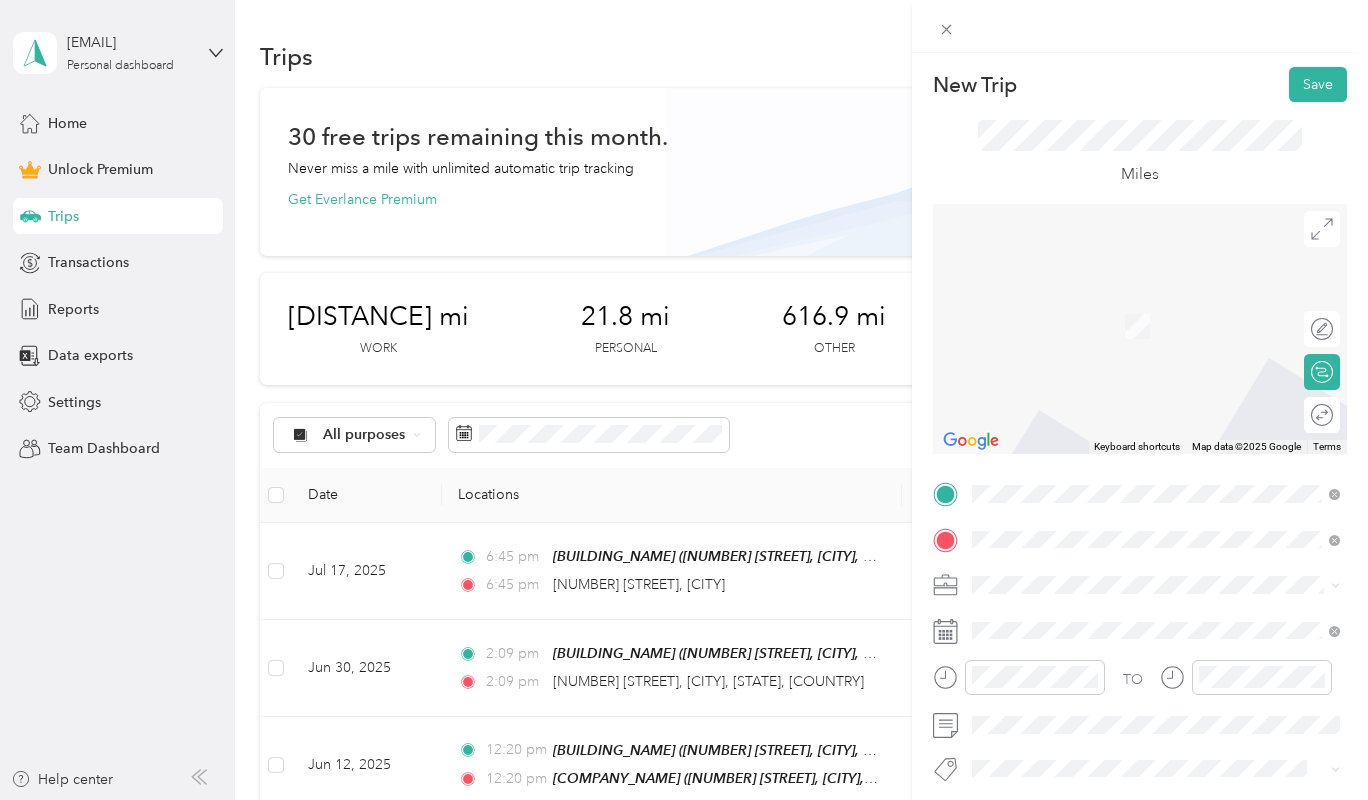 click on "[NUMBER] [STREET]
[CITY], [STATE] [POSTAL_CODE], [COUNTRY]" at bounding box center [1156, 305] 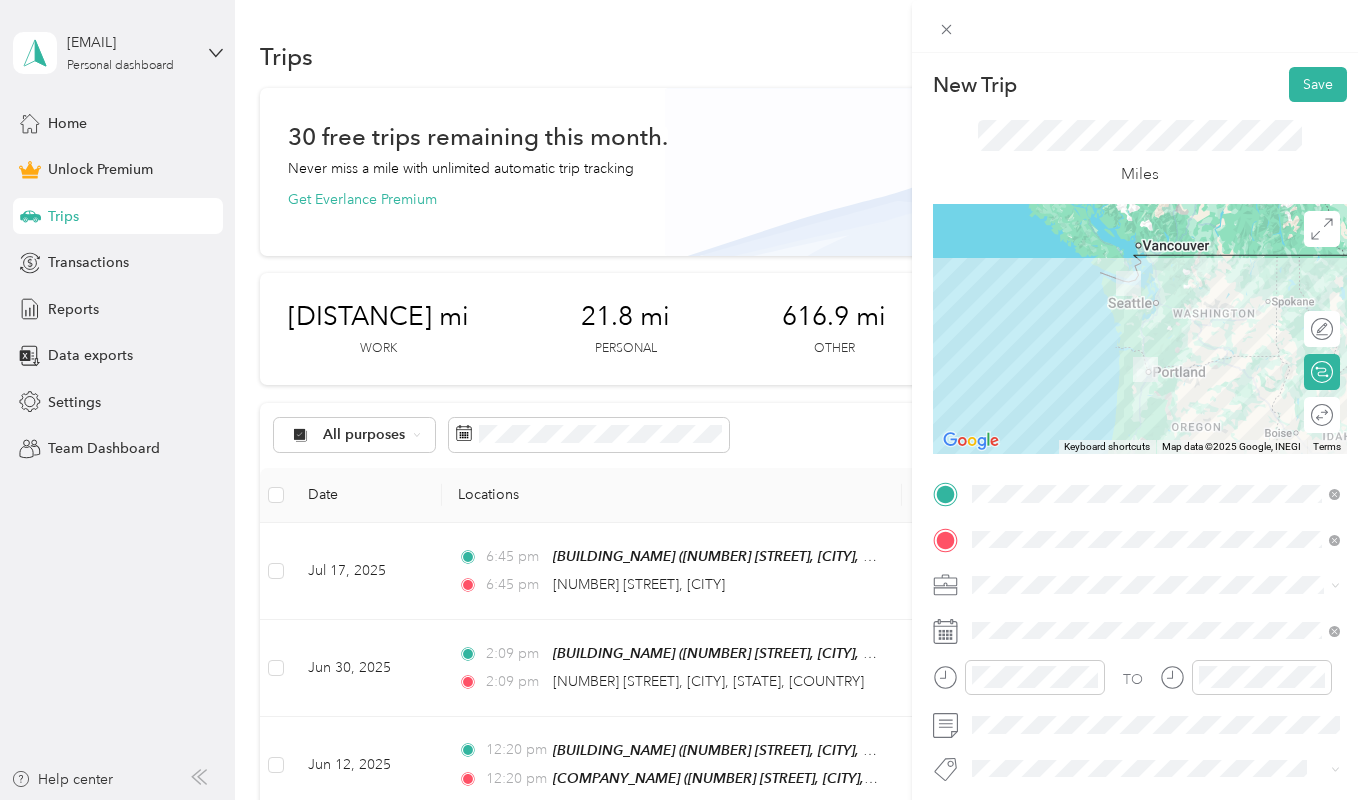 click on "Wine" at bounding box center [1156, 363] 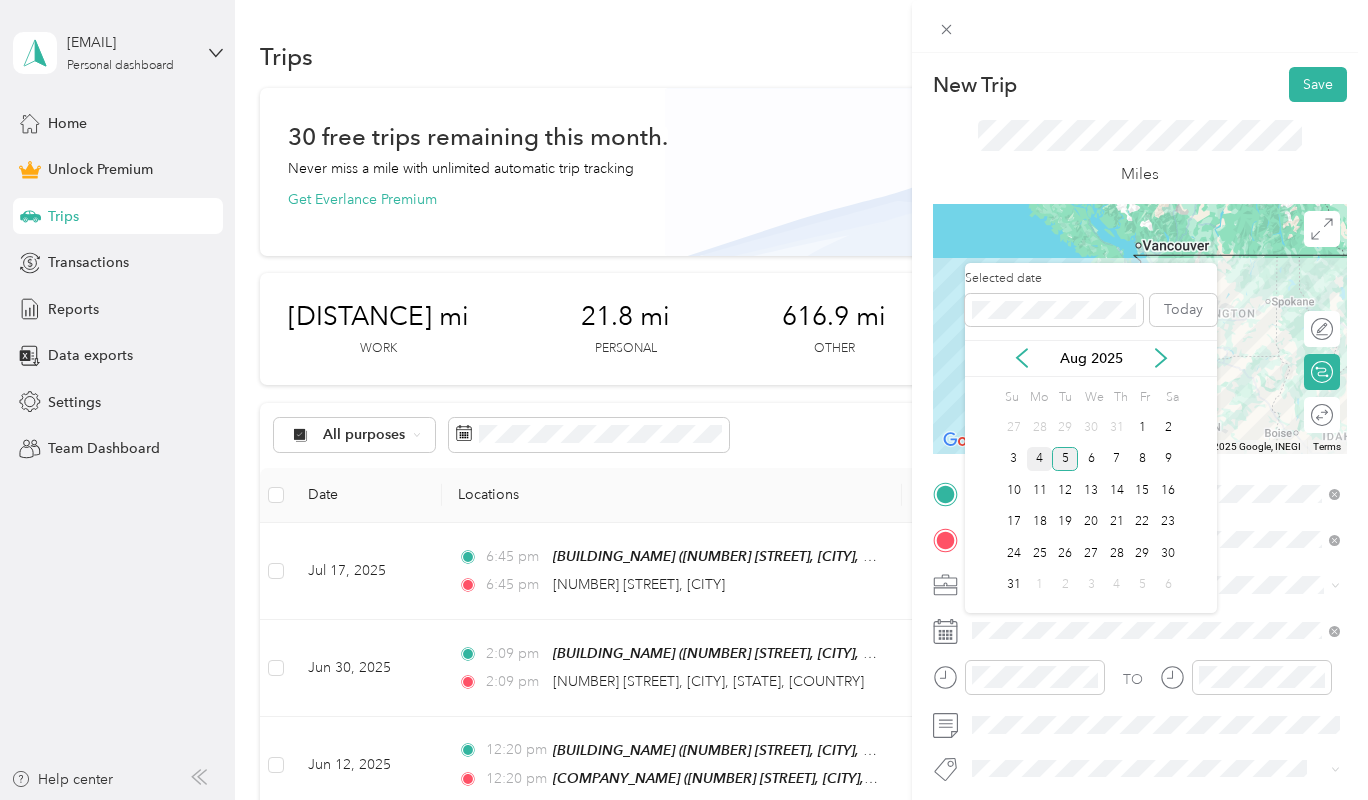click on "4" at bounding box center [1040, 459] 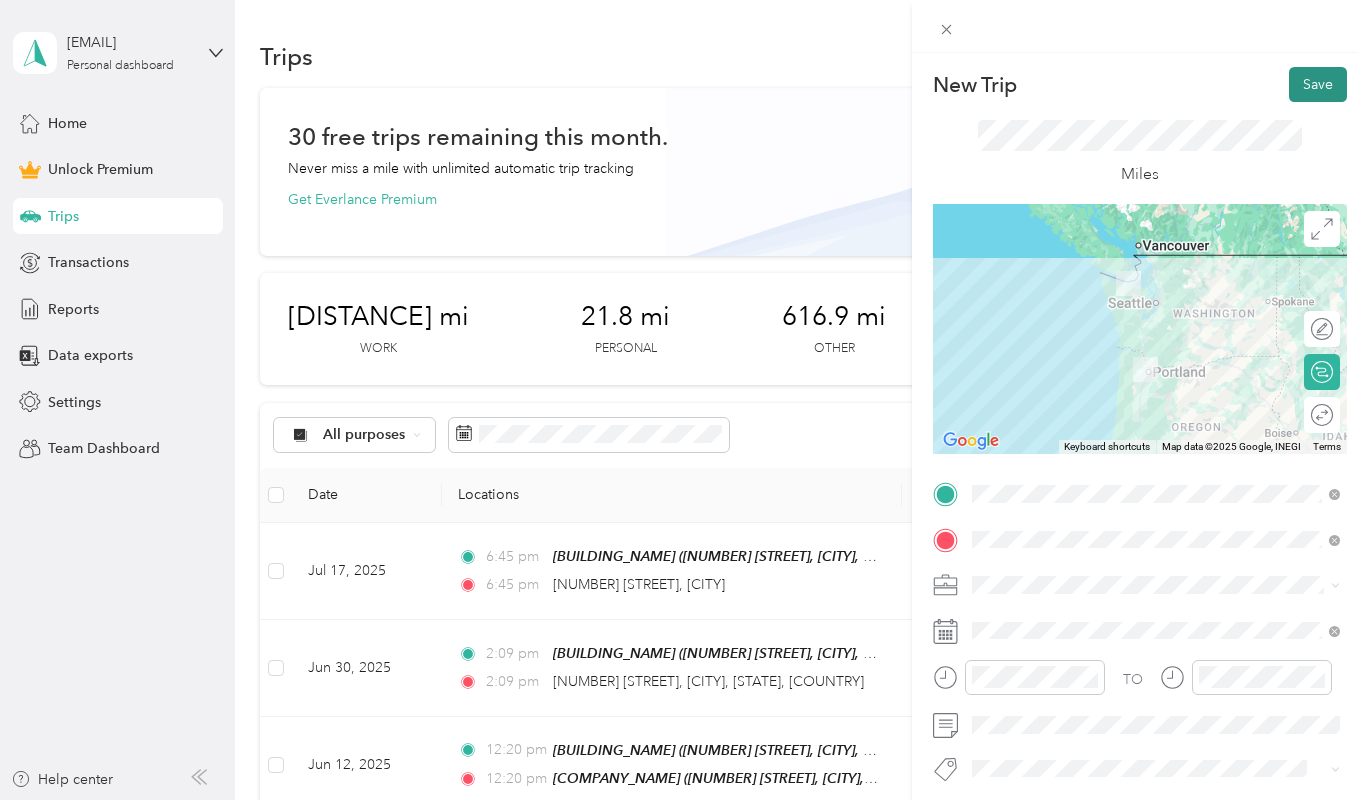 click on "Save" at bounding box center (1318, 84) 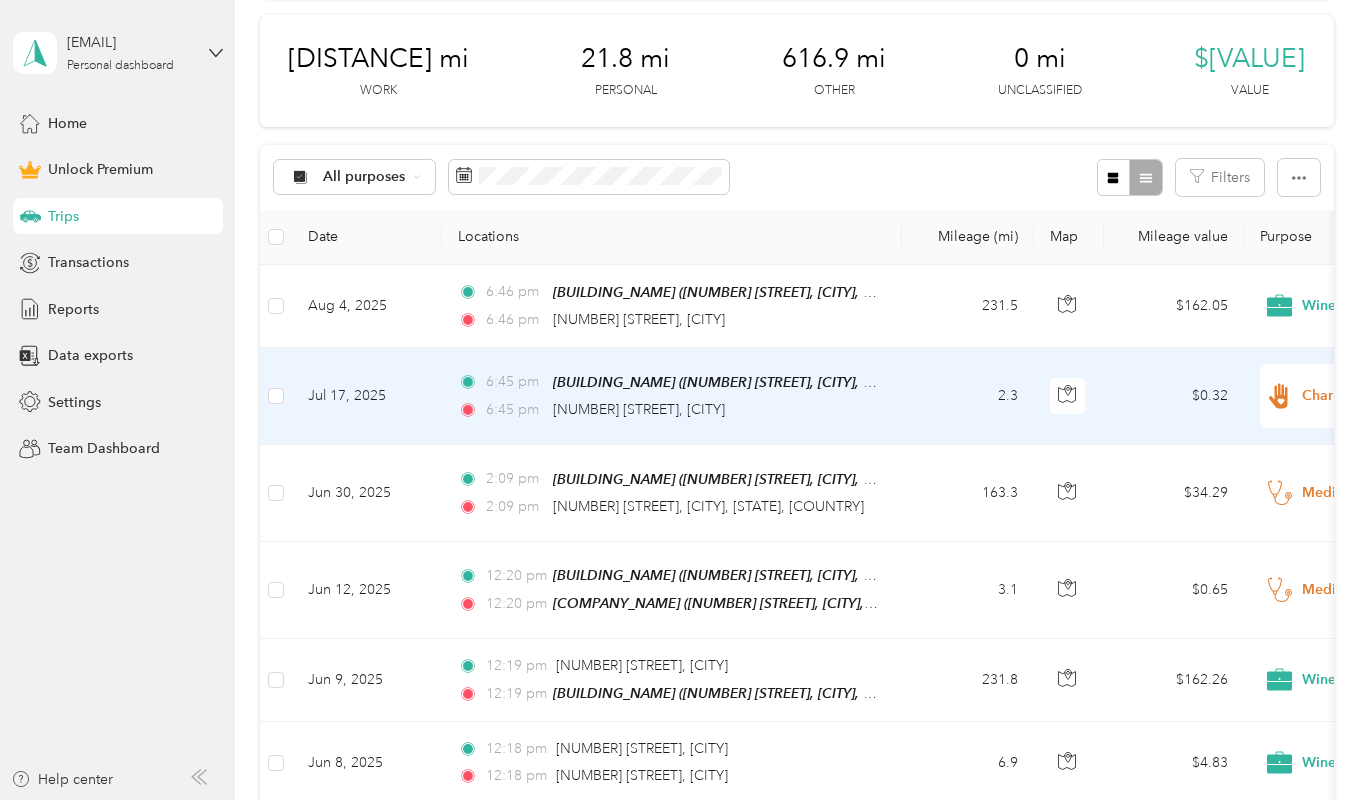 scroll, scrollTop: 0, scrollLeft: 0, axis: both 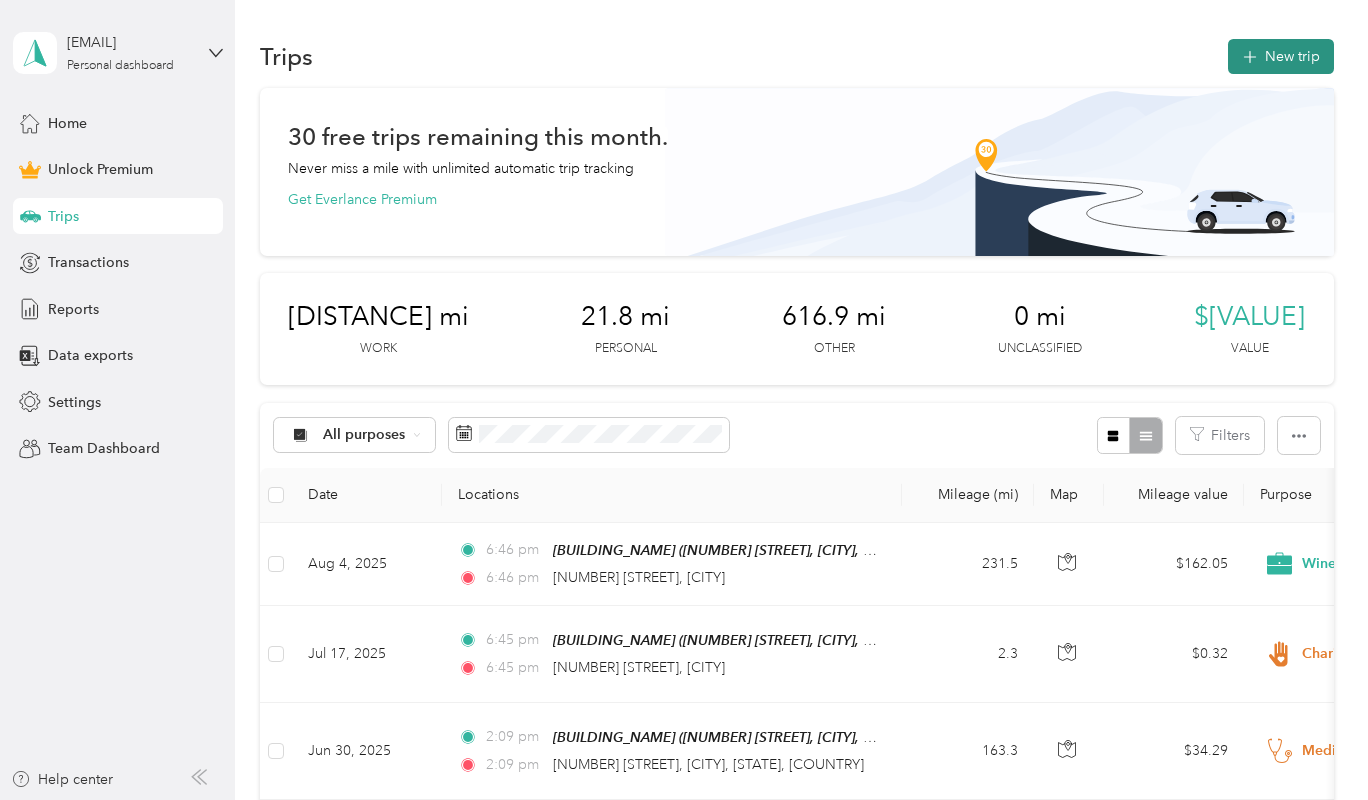 click on "New trip" at bounding box center [1281, 56] 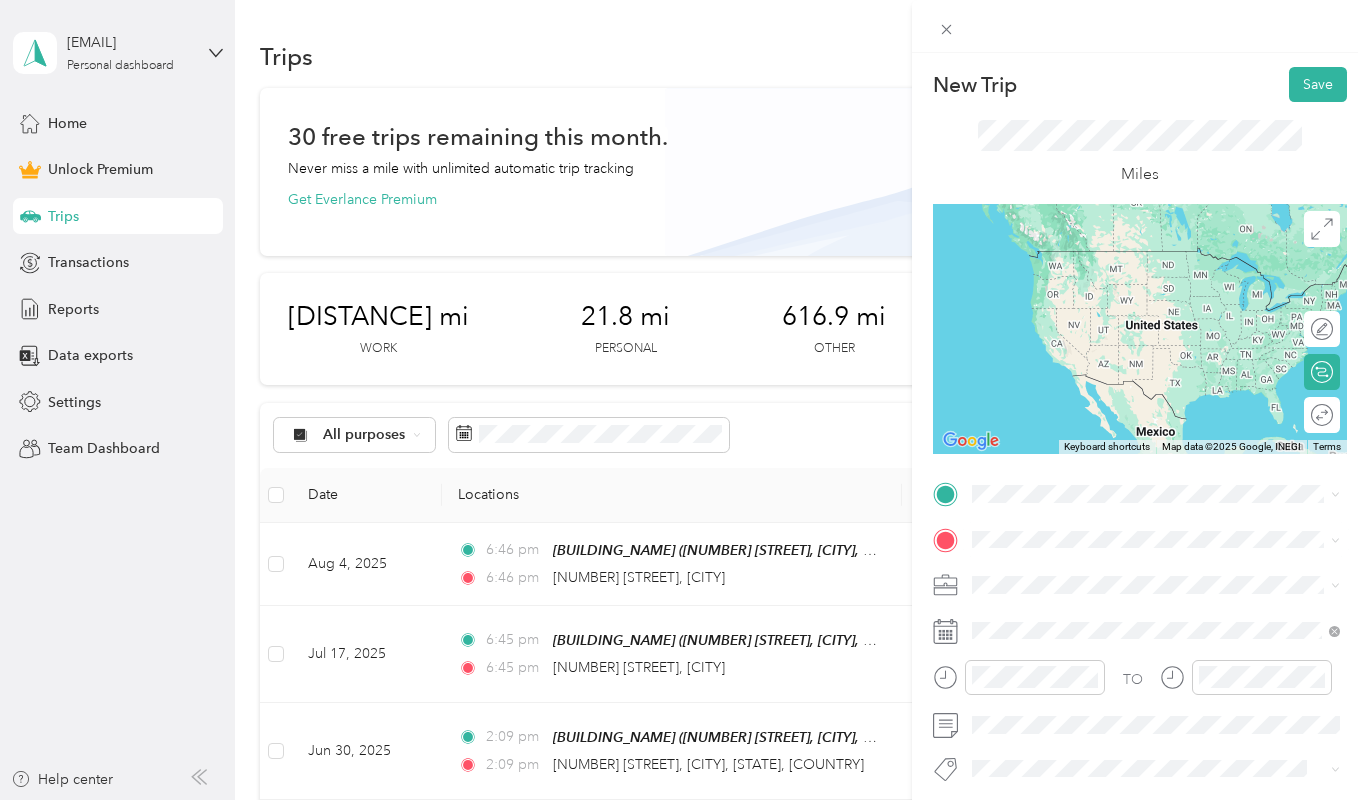 click on "[NUMBER] [STREET], [CITY], [STATE], [COUNTRY]" at bounding box center (1165, 322) 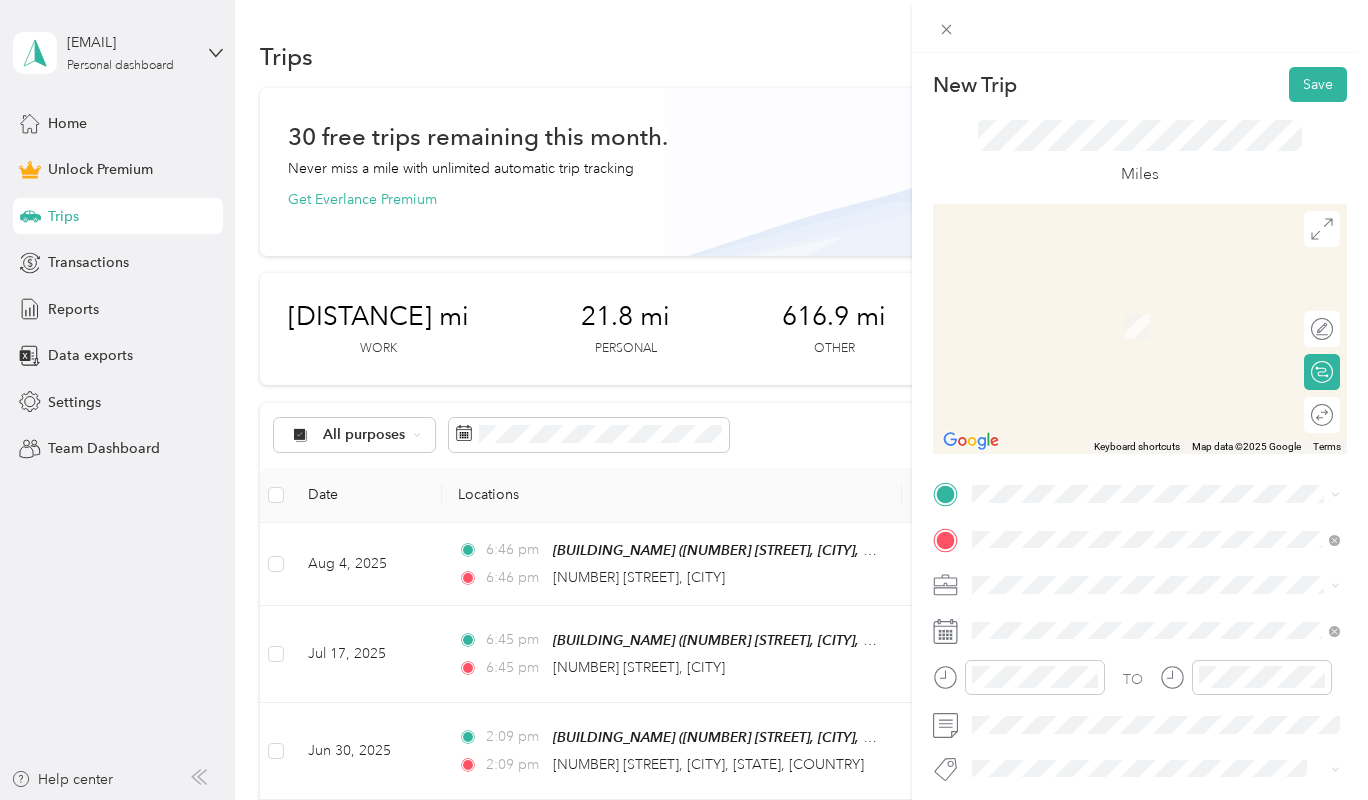 click on "[NUMBER] [STREET]
[CITY], [STATE] [POSTAL_CODE], [COUNTRY]" at bounding box center (1154, 563) 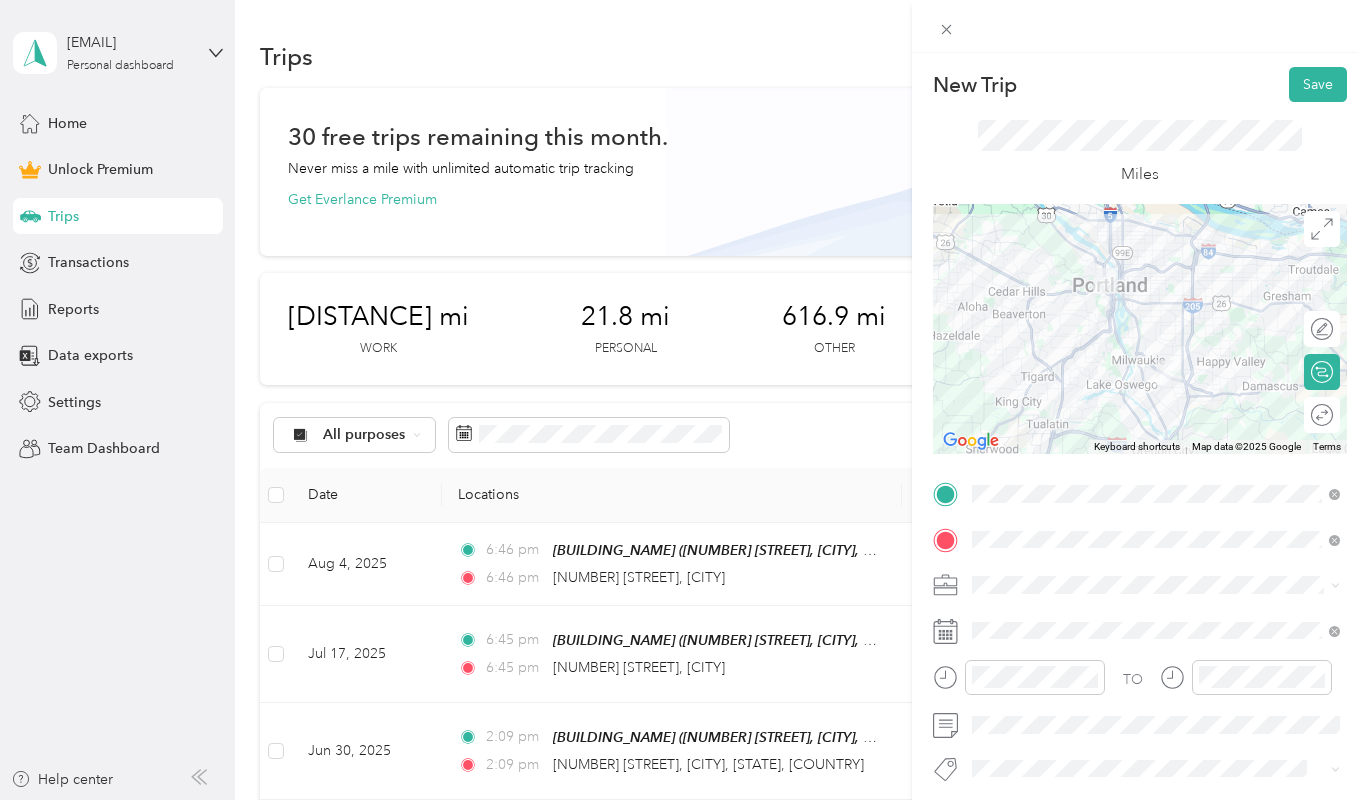 click on "Wine" at bounding box center [1156, 364] 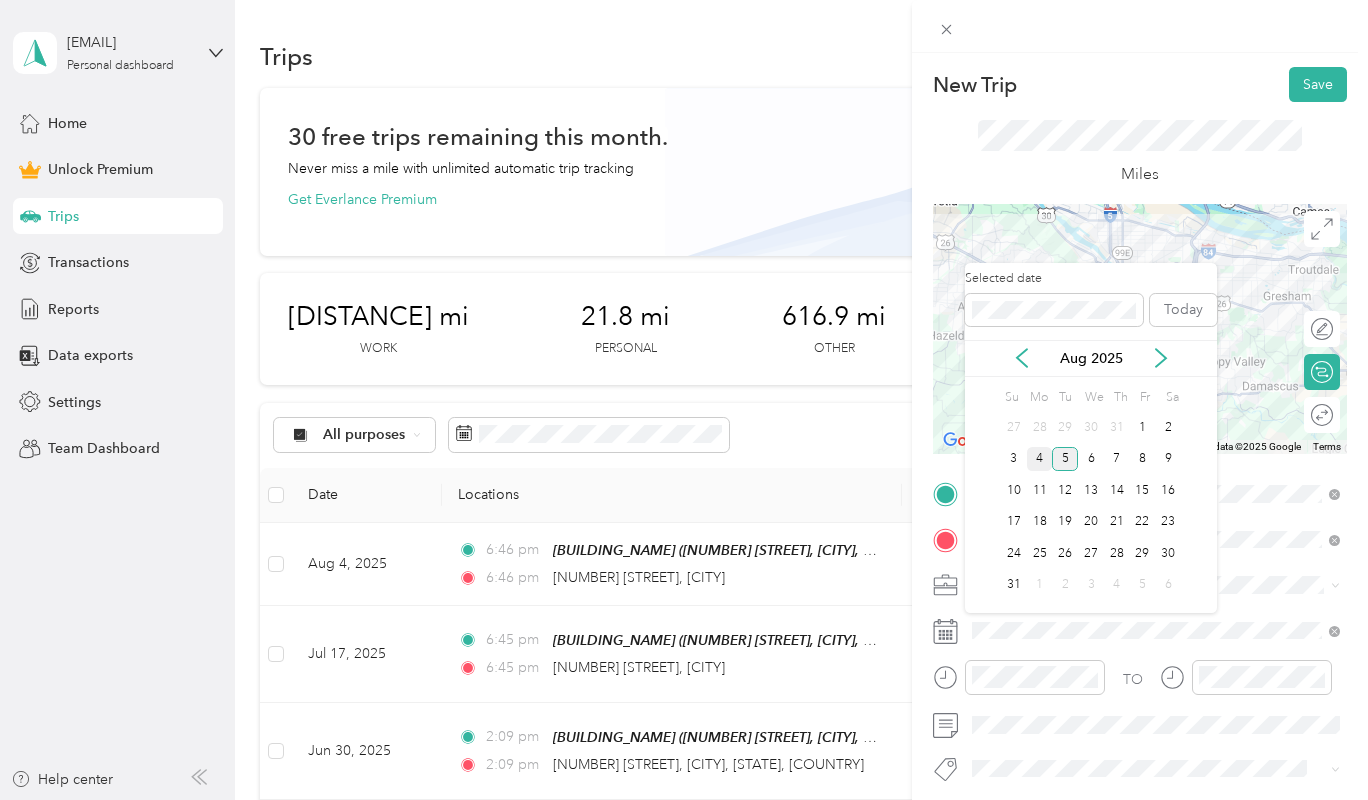click on "4" at bounding box center (1040, 459) 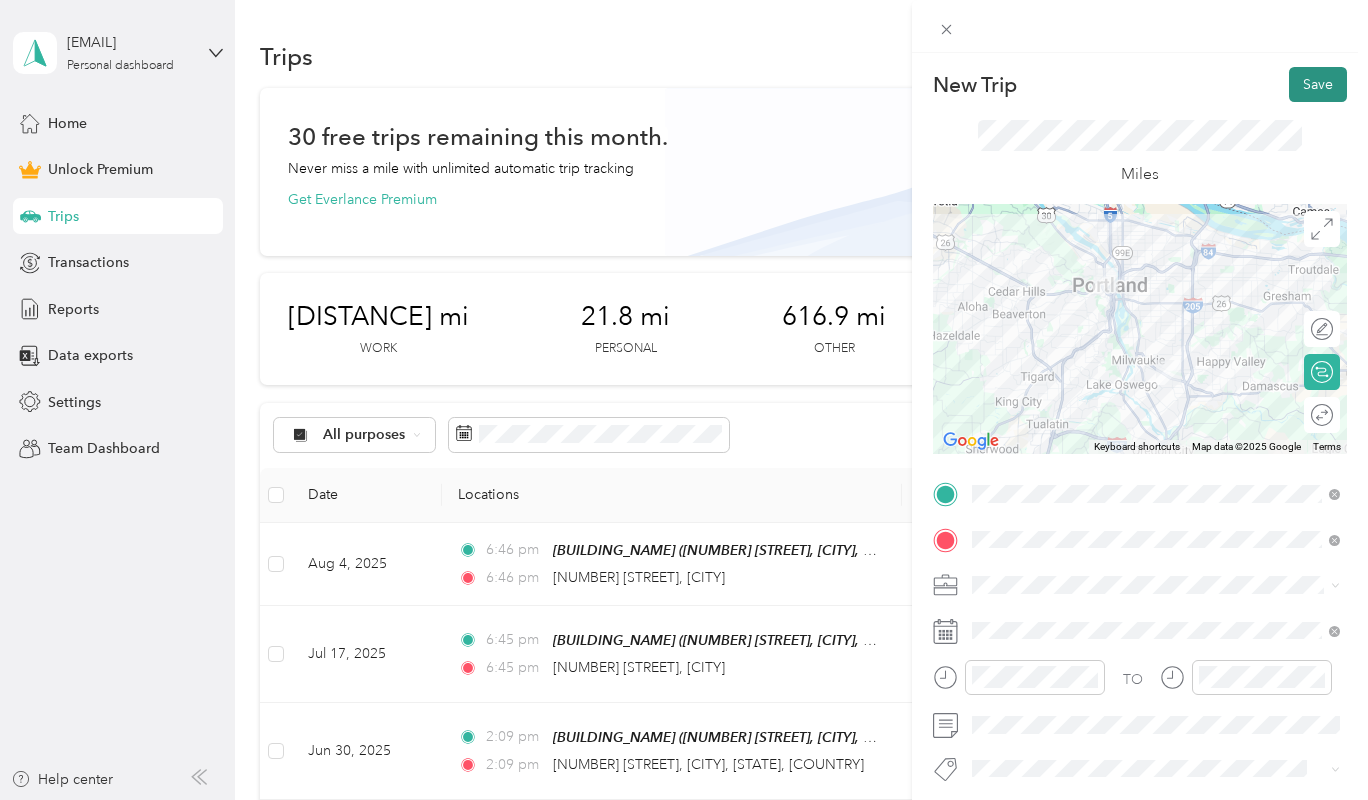click on "Save" at bounding box center (1318, 84) 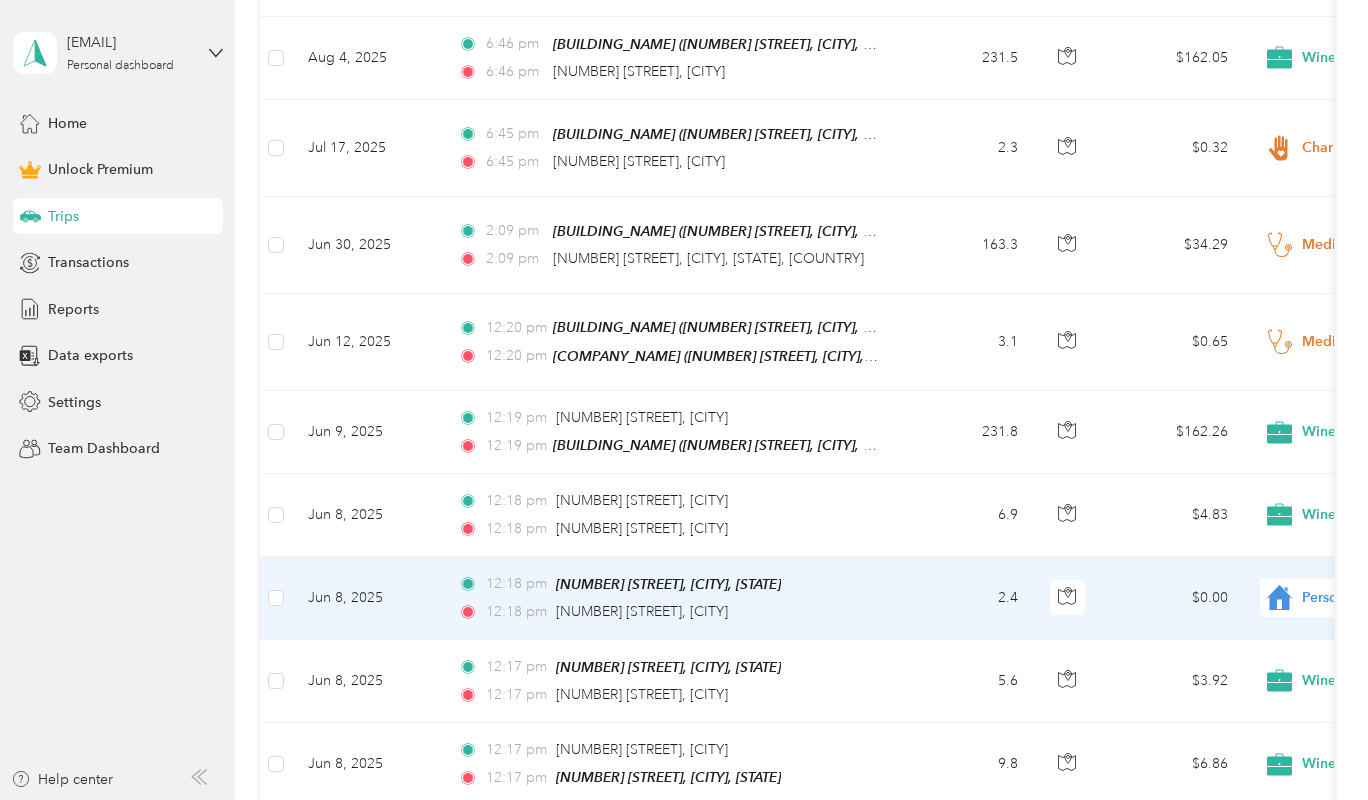 scroll, scrollTop: 0, scrollLeft: 0, axis: both 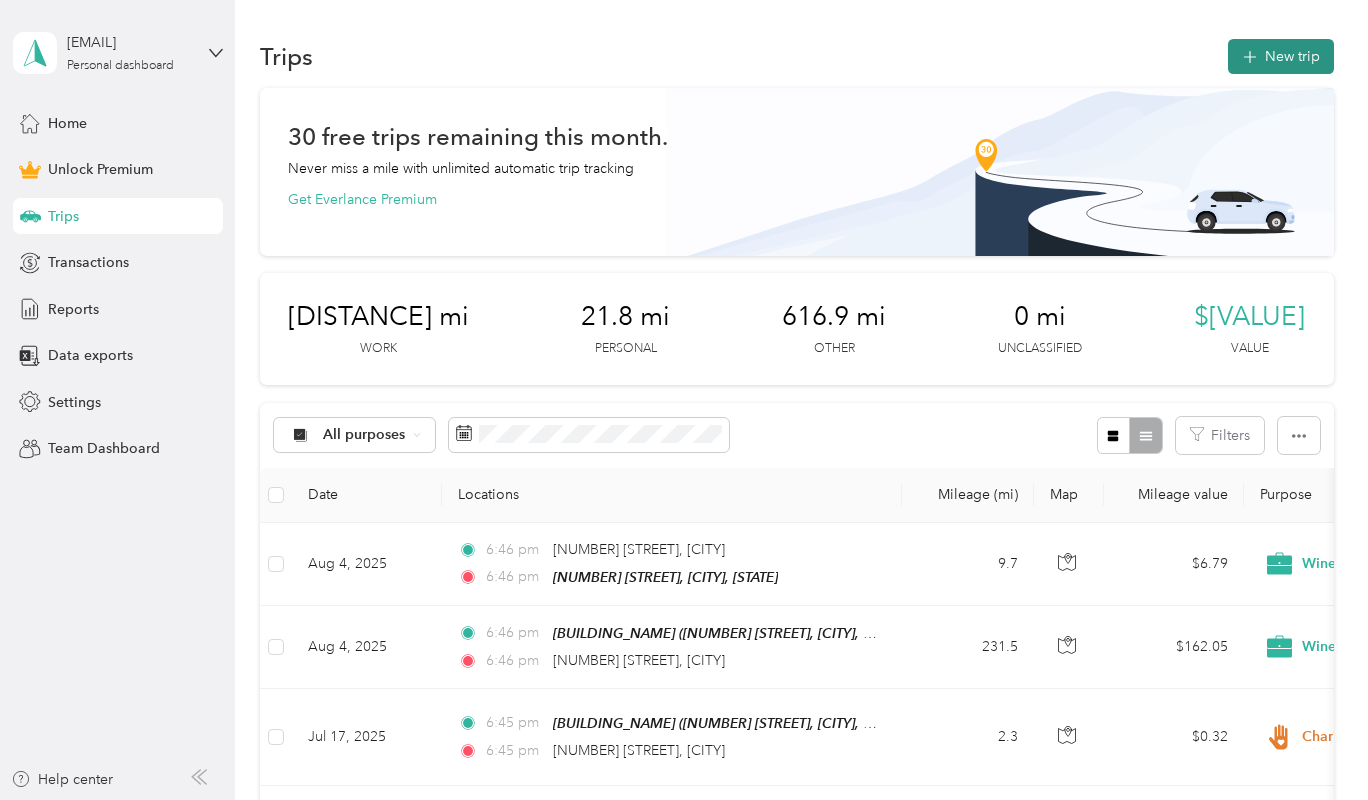 click on "New trip" at bounding box center [1281, 56] 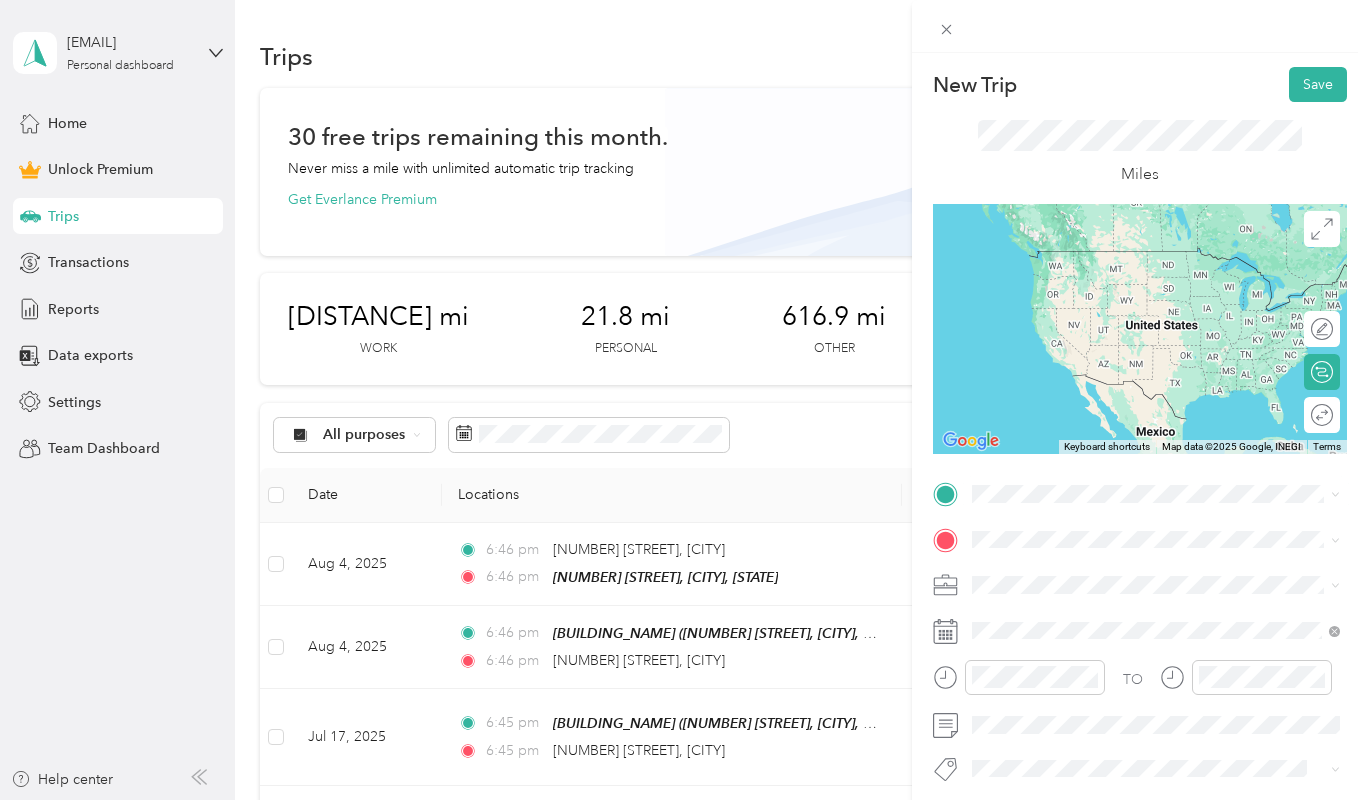 click on "[NUMBER] [STREET], [CITY], [STATE], [COUNTRY]" at bounding box center [1165, 584] 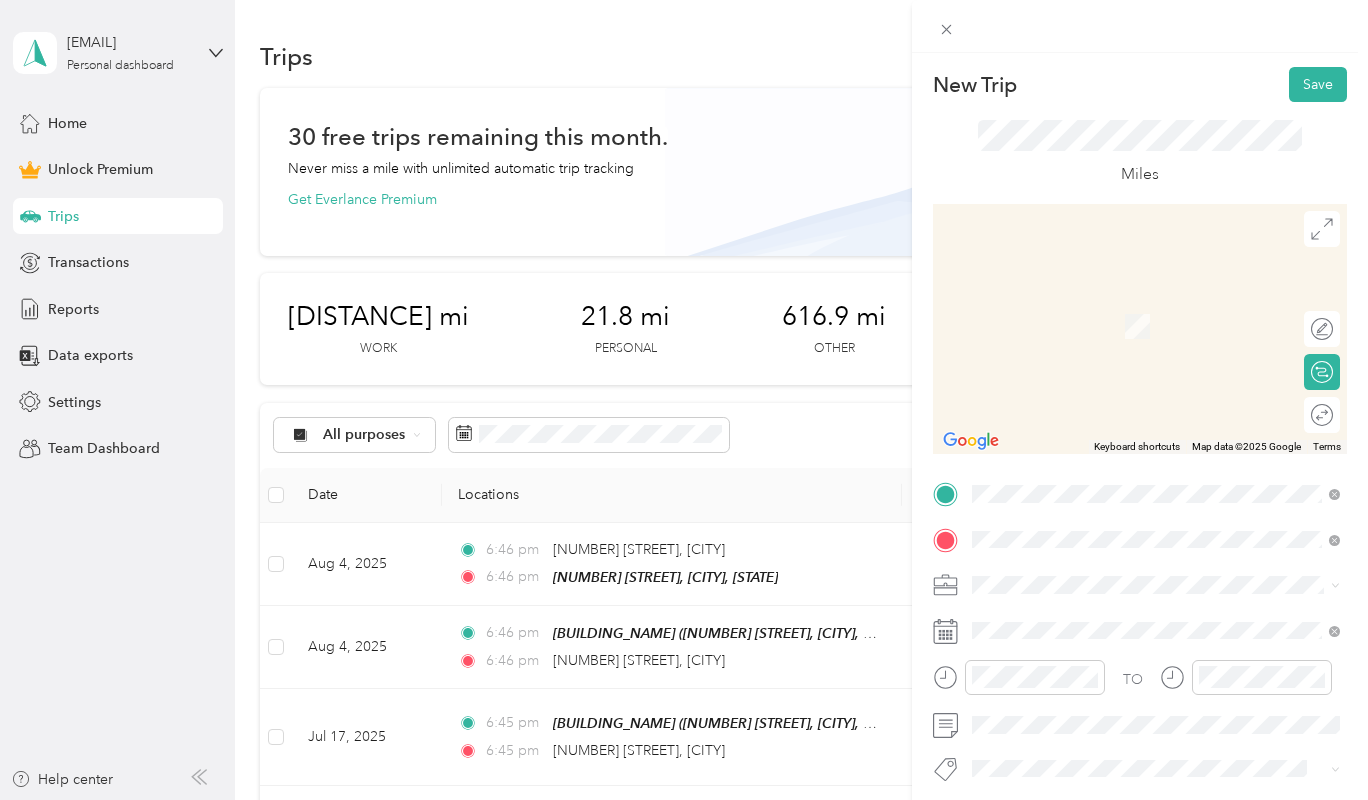 click on "New Trip Save This trip cannot be edited because it is either under review, approved, or paid. Contact your Team Manager to edit it. Miles To navigate the map with touch gestures double-tap and hold your finger on the map, then drag the map. ← Move left → Move right ↑ Move up ↓ Move down + Zoom in - Zoom out Home Jump left by 75% End Jump right by 75% Page Up Jump up by 75% Page Down Jump down by 75% Keyboard shortcuts Map Data Map data ©2025 Google Map data ©2025 Google 2 m  Click to toggle between metric and imperial units Terms Report a map error Edit route Calculate route Round trip TO Add photo" at bounding box center (684, 400) 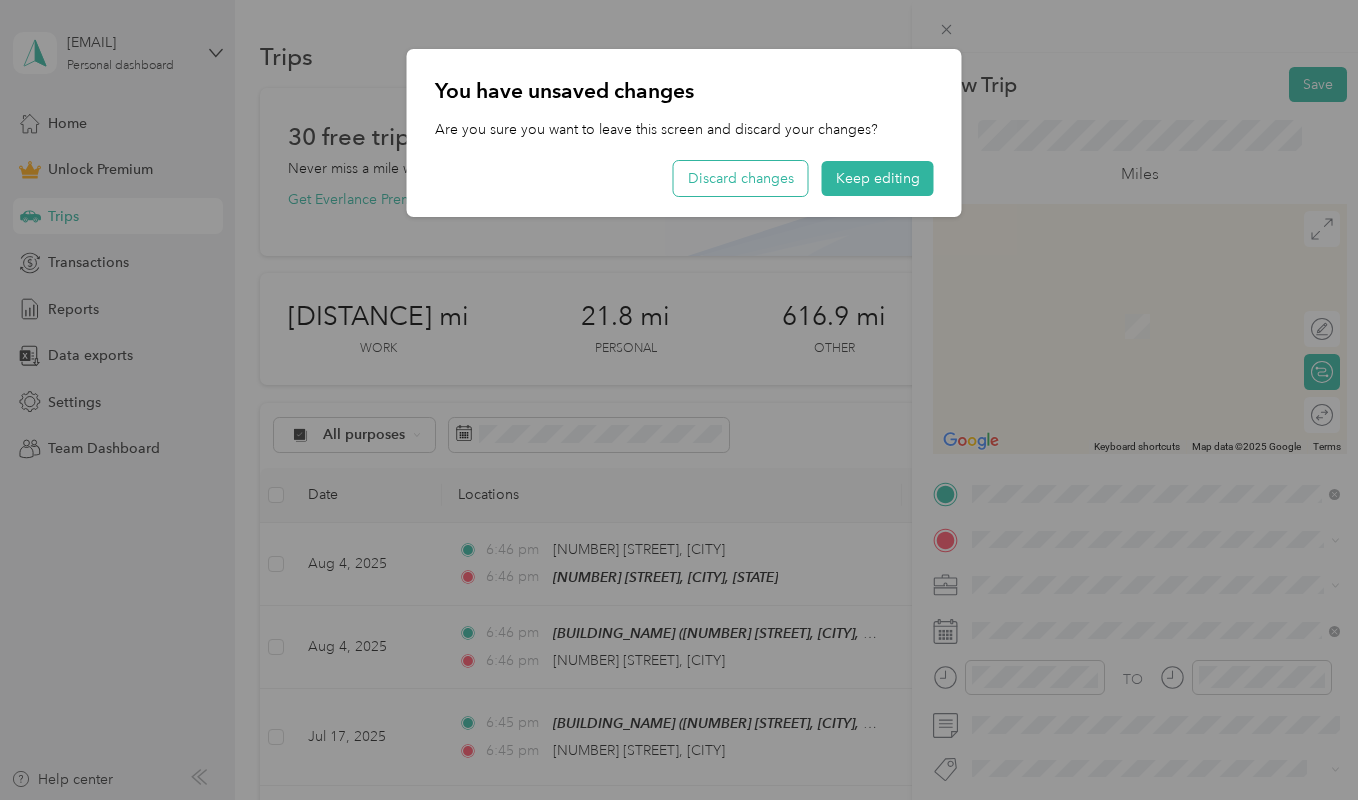 click on "Discard changes" at bounding box center [741, 178] 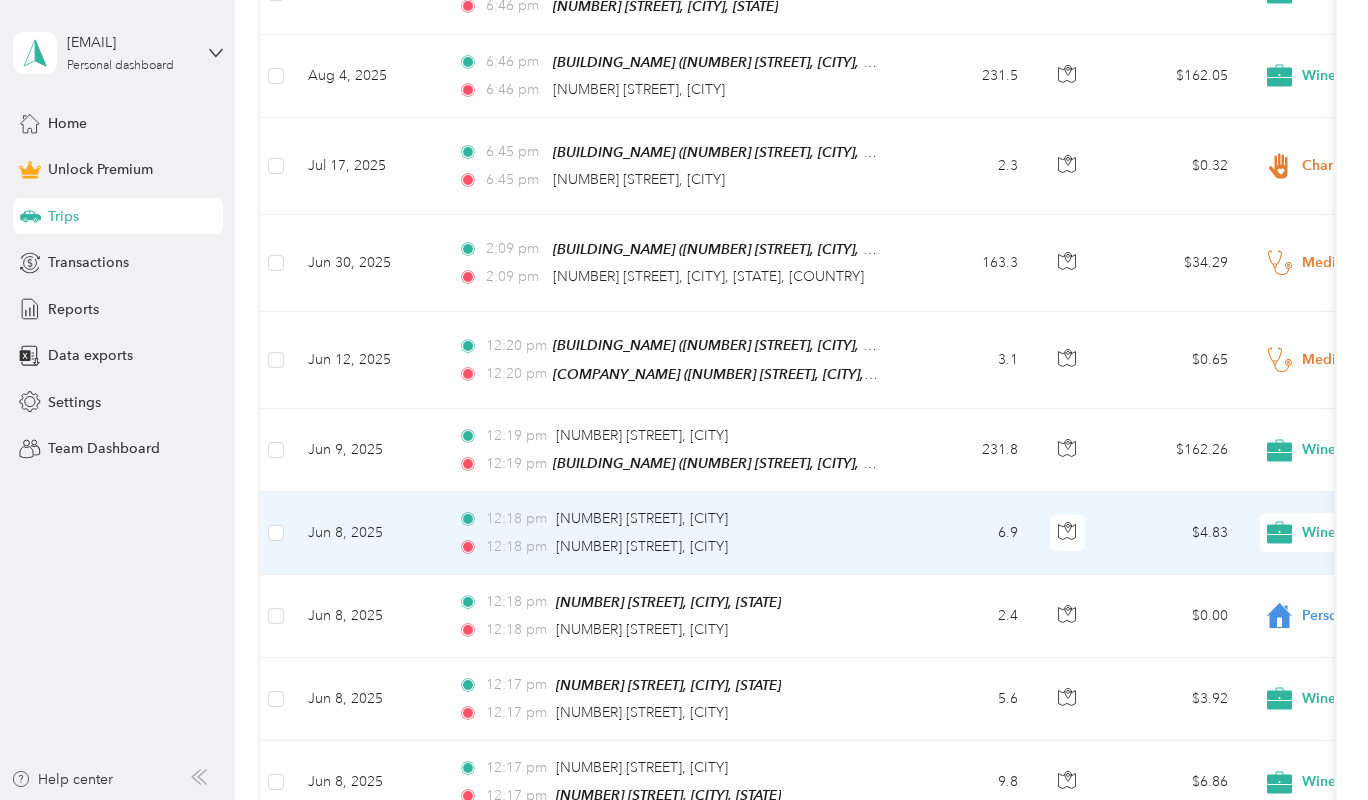 scroll, scrollTop: 576, scrollLeft: 0, axis: vertical 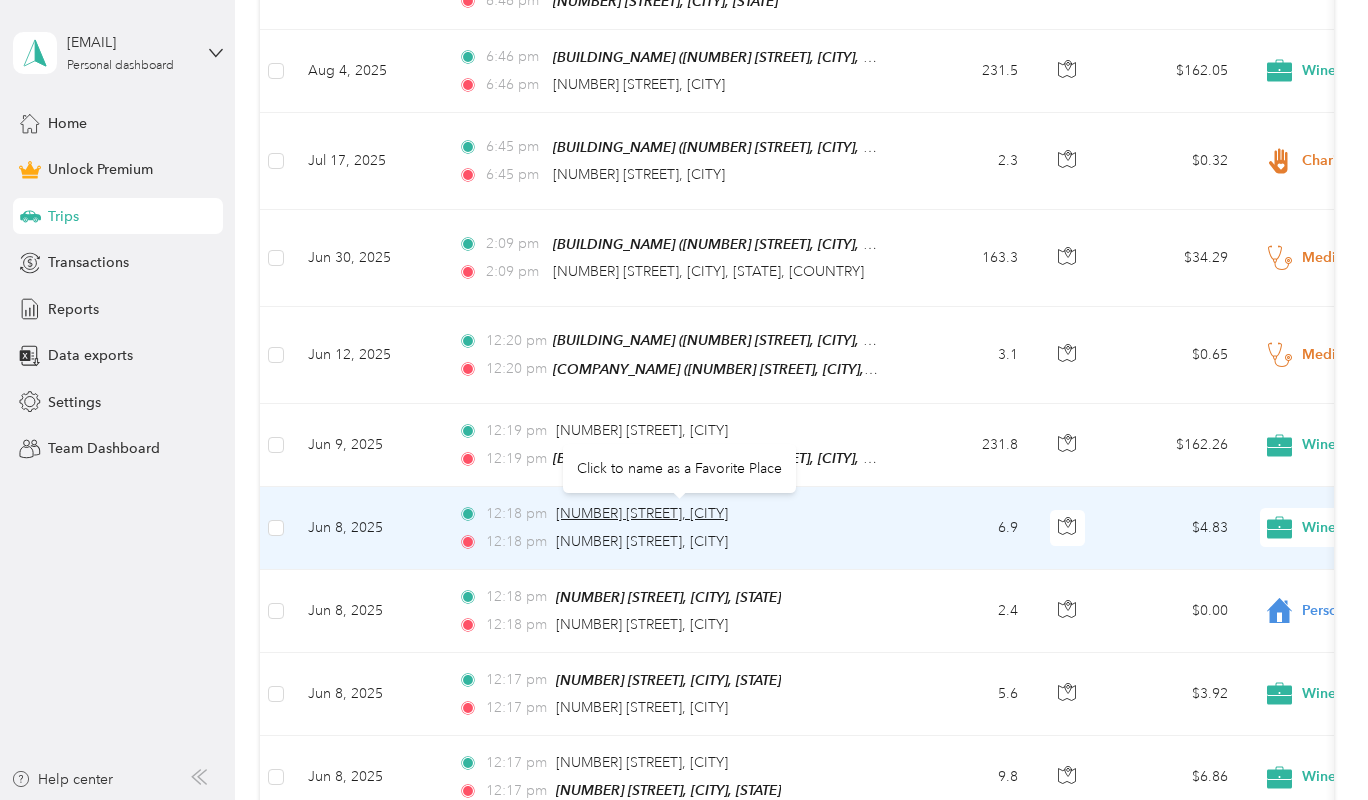 drag, startPoint x: 816, startPoint y: 504, endPoint x: 557, endPoint y: 519, distance: 259.434 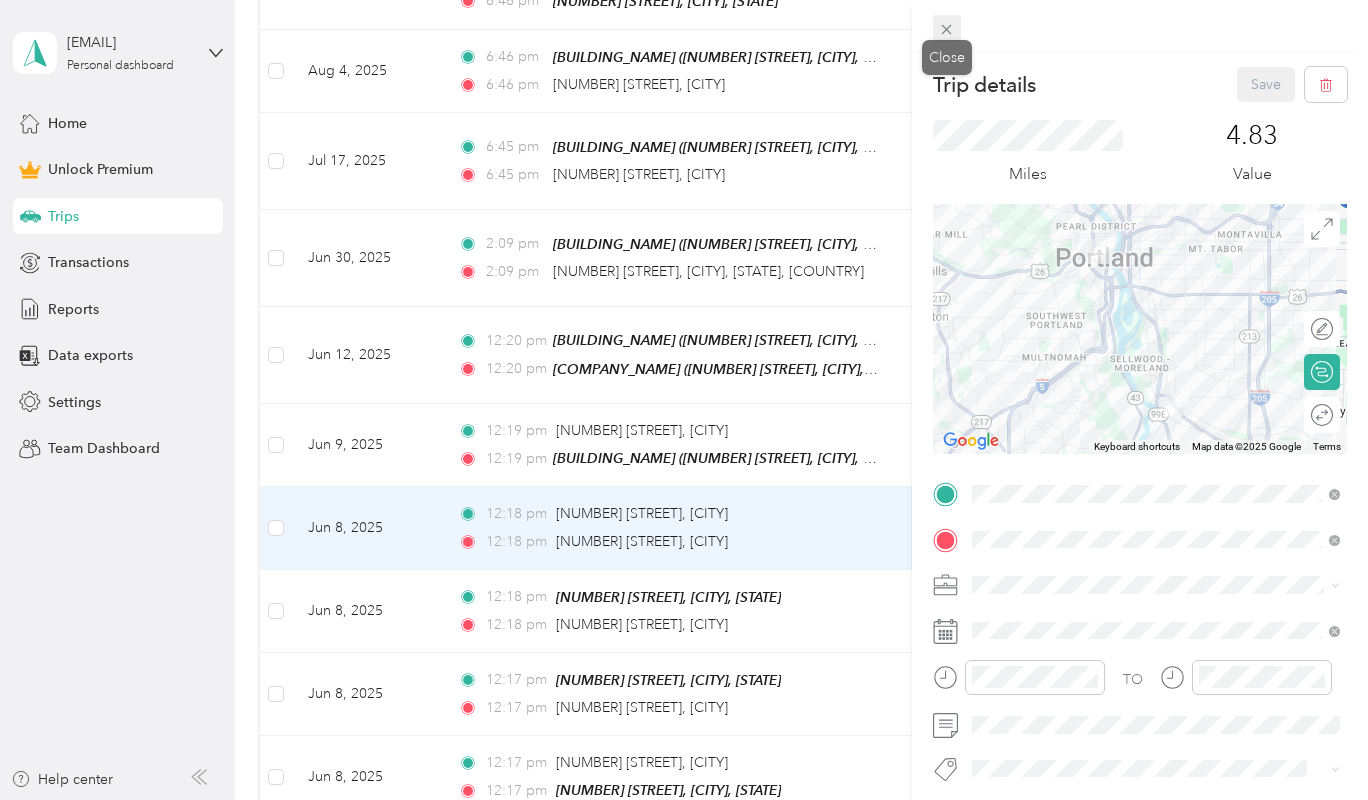 click 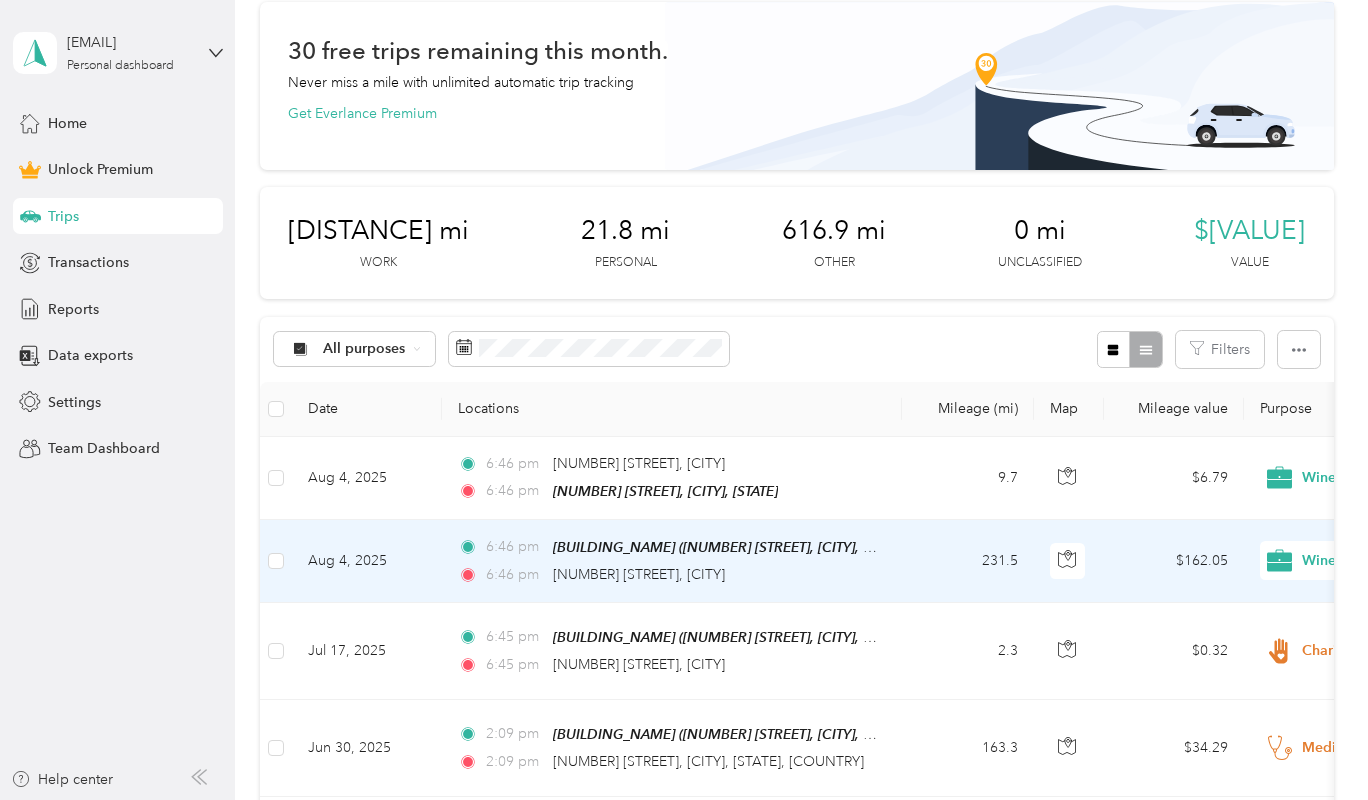 scroll, scrollTop: 0, scrollLeft: 0, axis: both 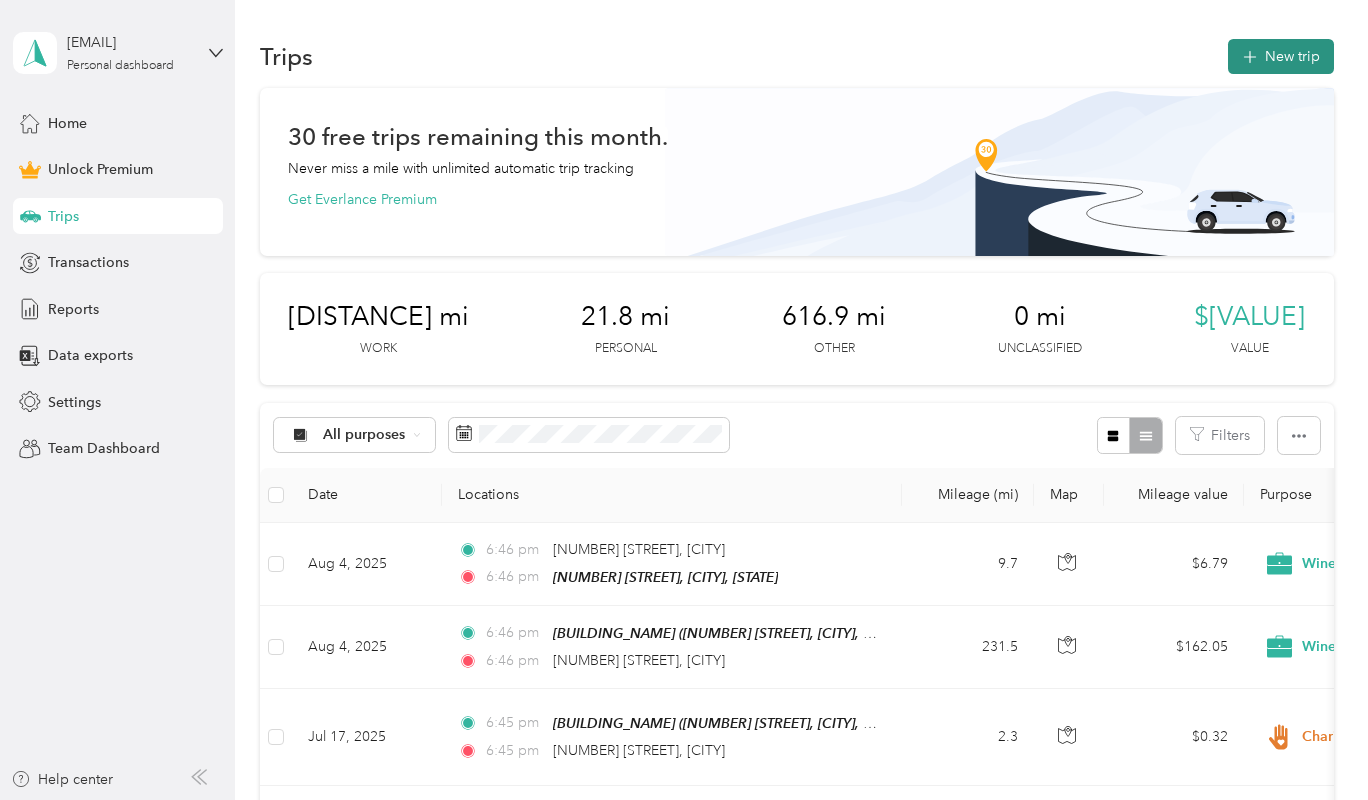 click on "New trip" at bounding box center (1281, 56) 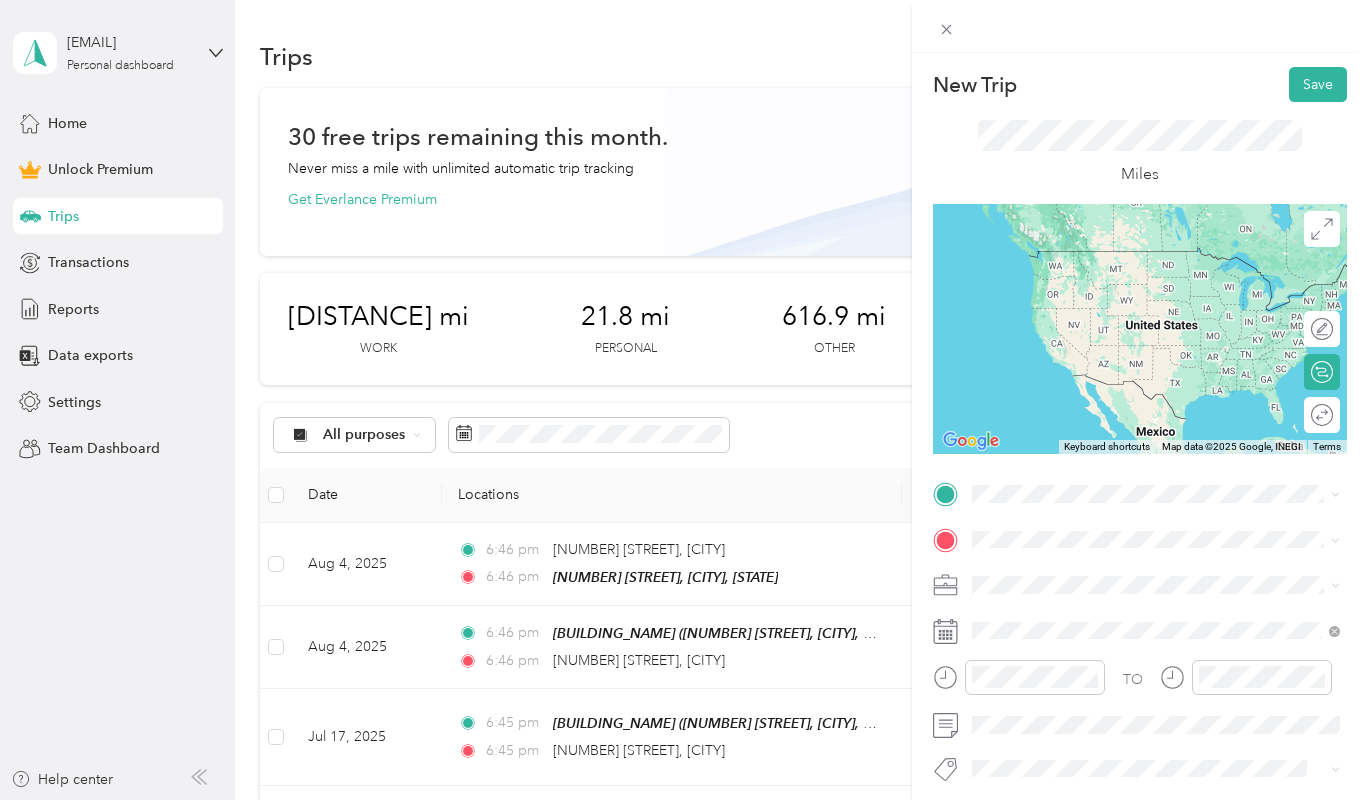 click on "[NUMBER] [STREET], [CITY], [STATE], [COUNTRY]" at bounding box center [1165, 584] 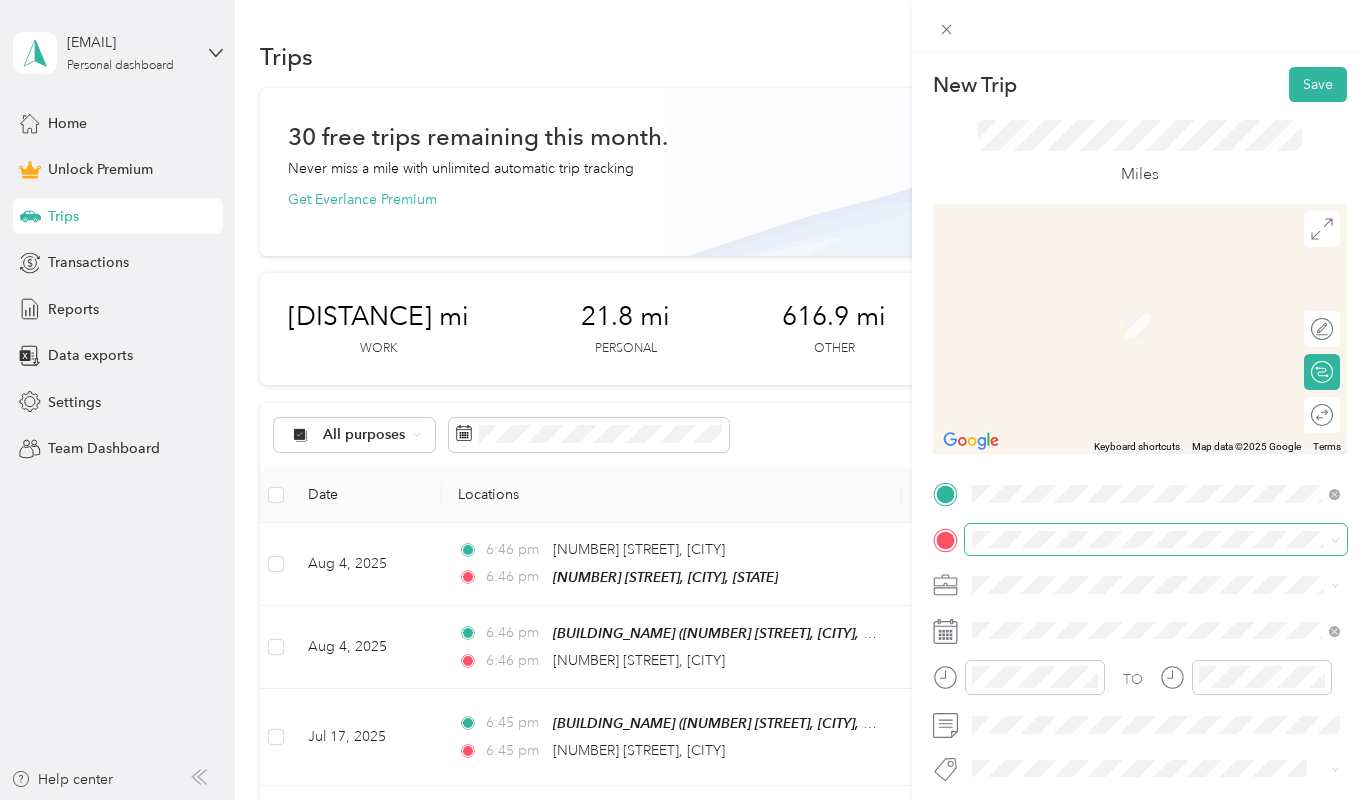 click at bounding box center (1156, 540) 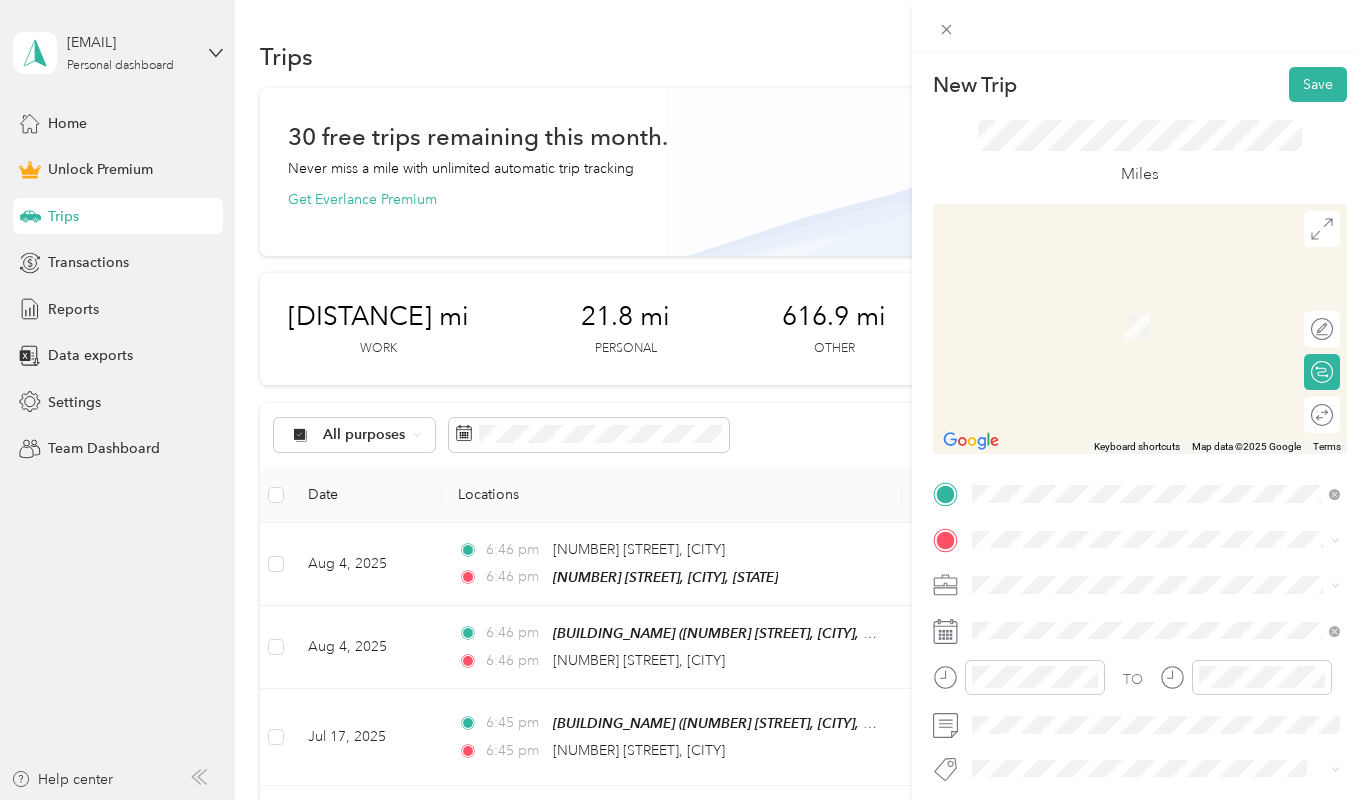 click on "[NUMBER] [STREET]
[CITY], [STATE] [POSTAL_CODE], [COUNTRY]" at bounding box center (1154, 619) 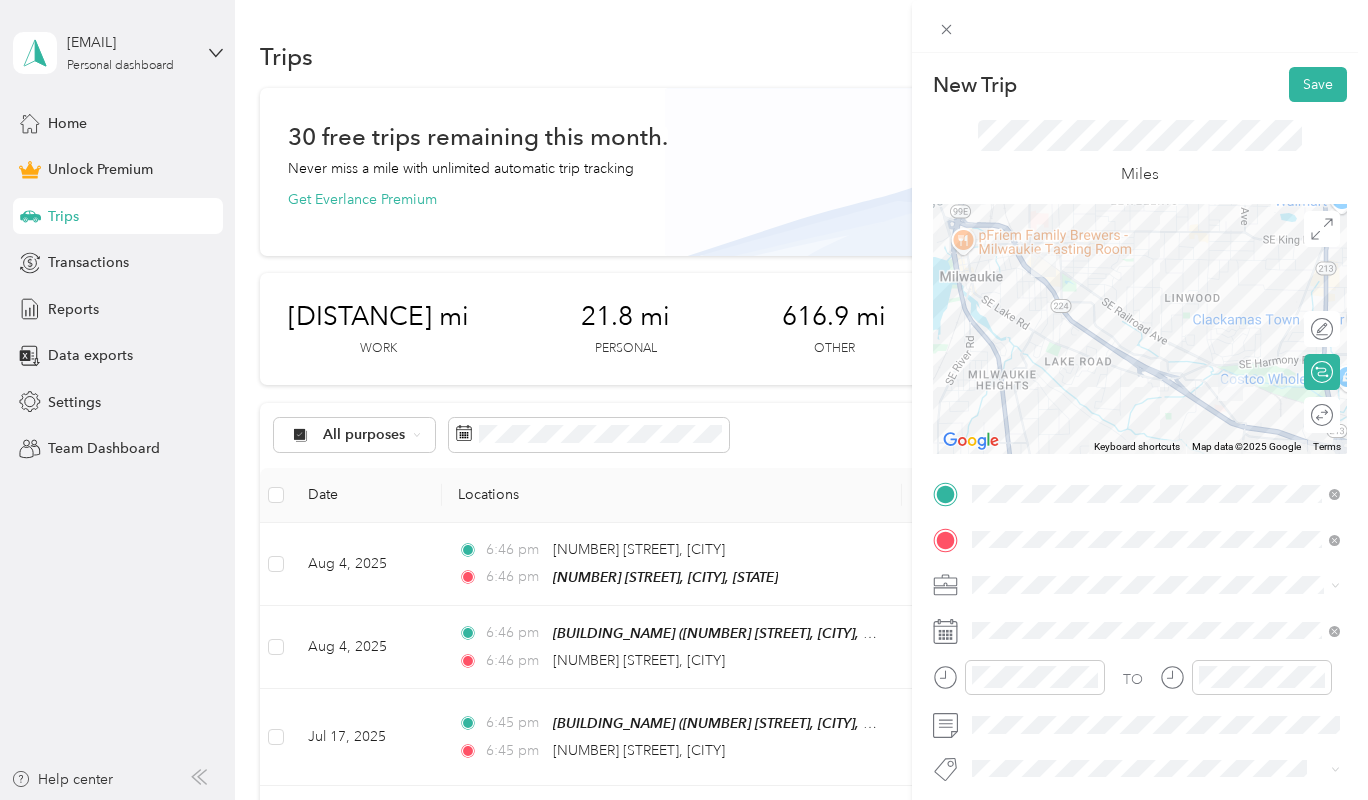 click on "Work Personal Wine tSW Other Charity Medical Moving Commute" at bounding box center (1156, 424) 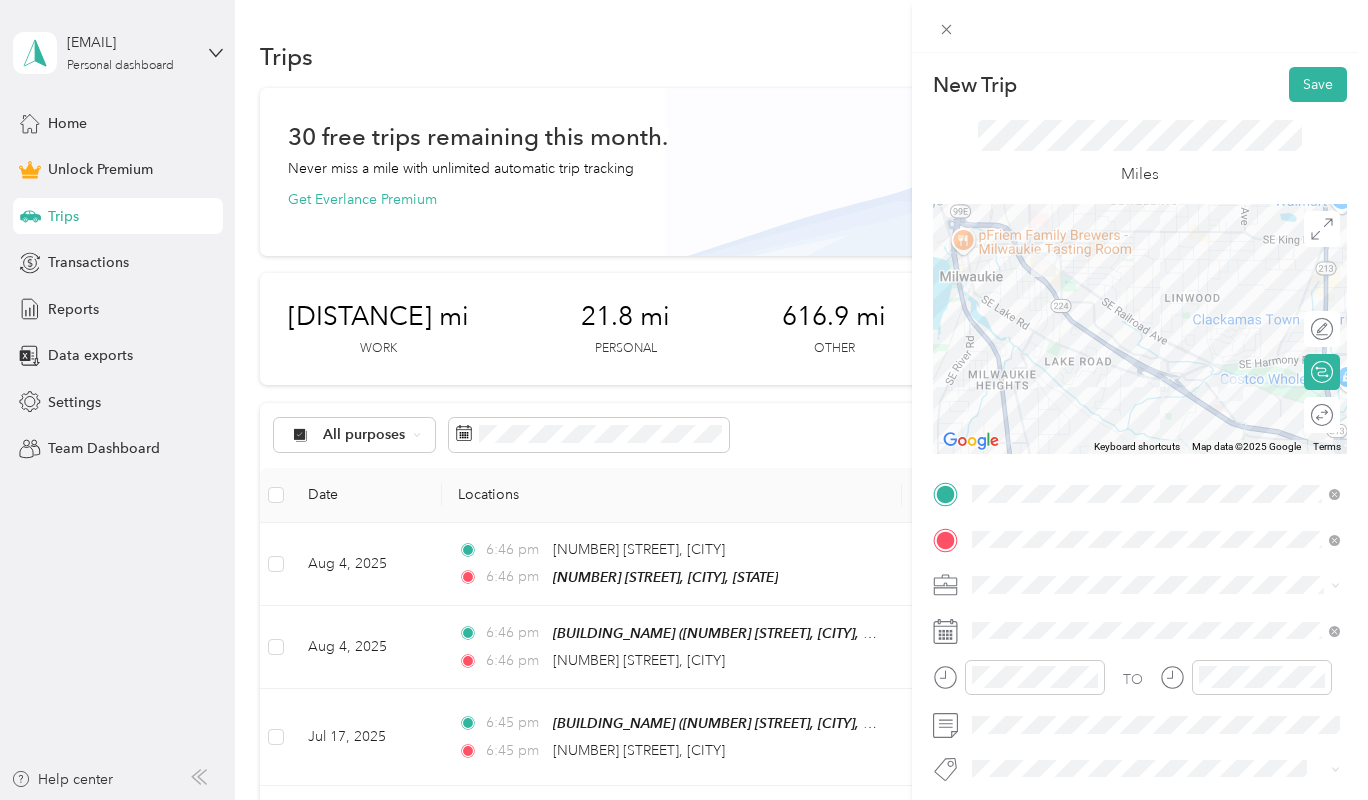 click on "Wine" at bounding box center [1156, 374] 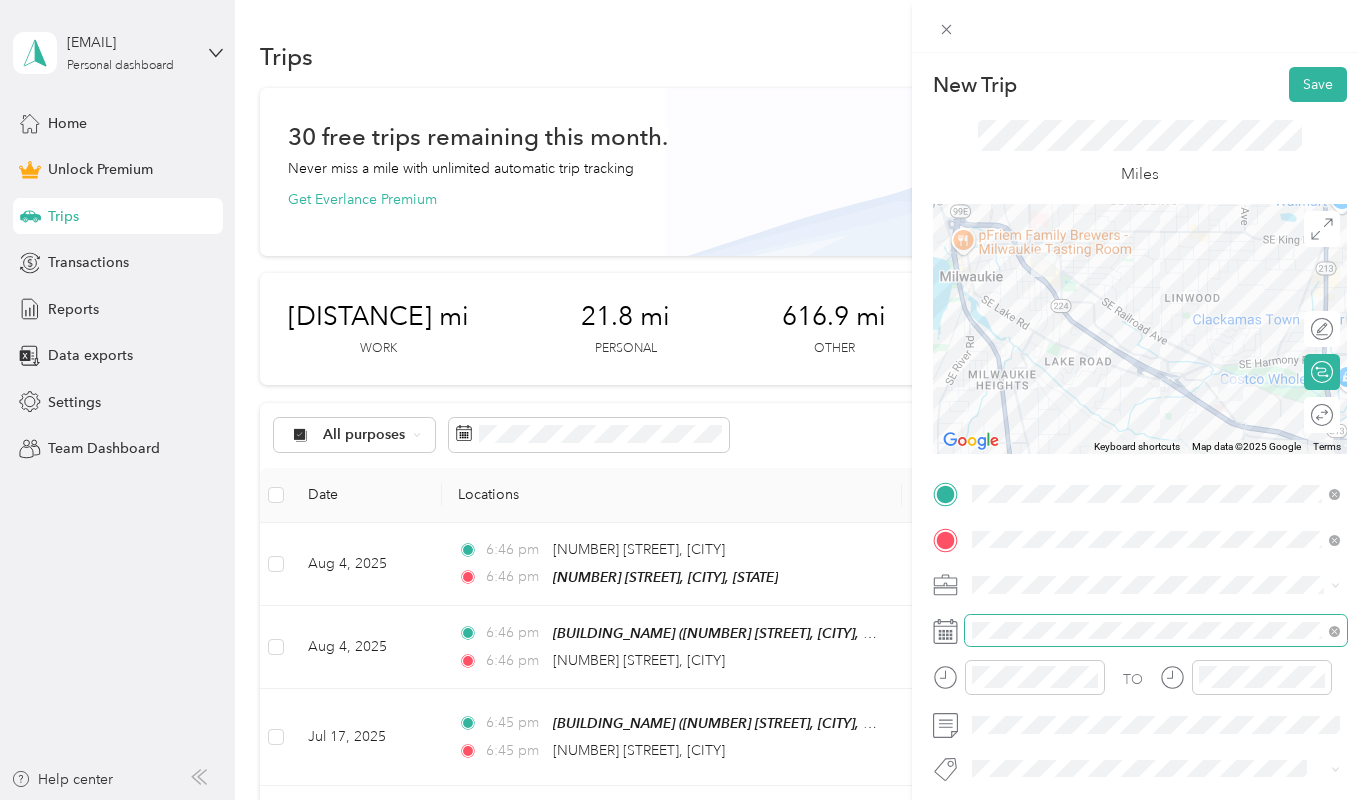 click at bounding box center (1156, 631) 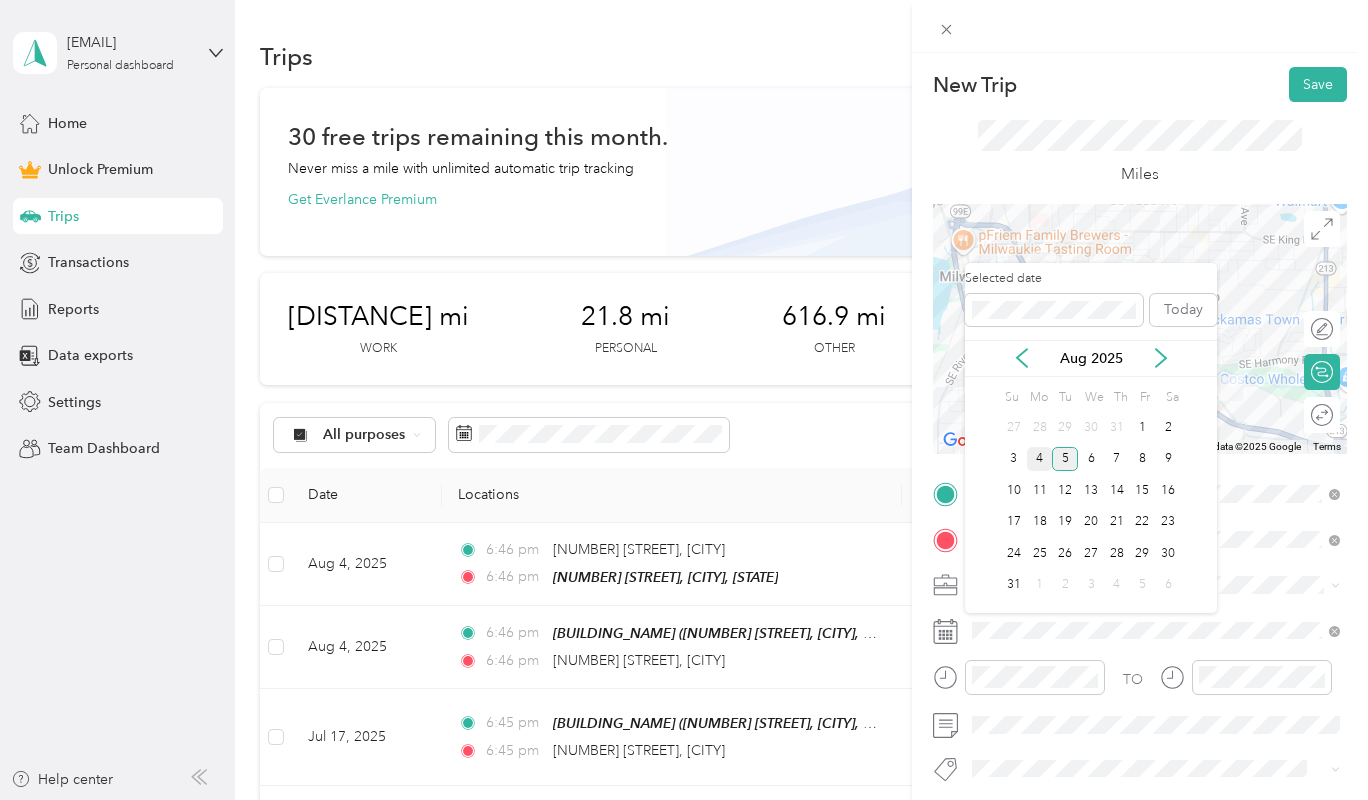 click on "4" at bounding box center [1040, 459] 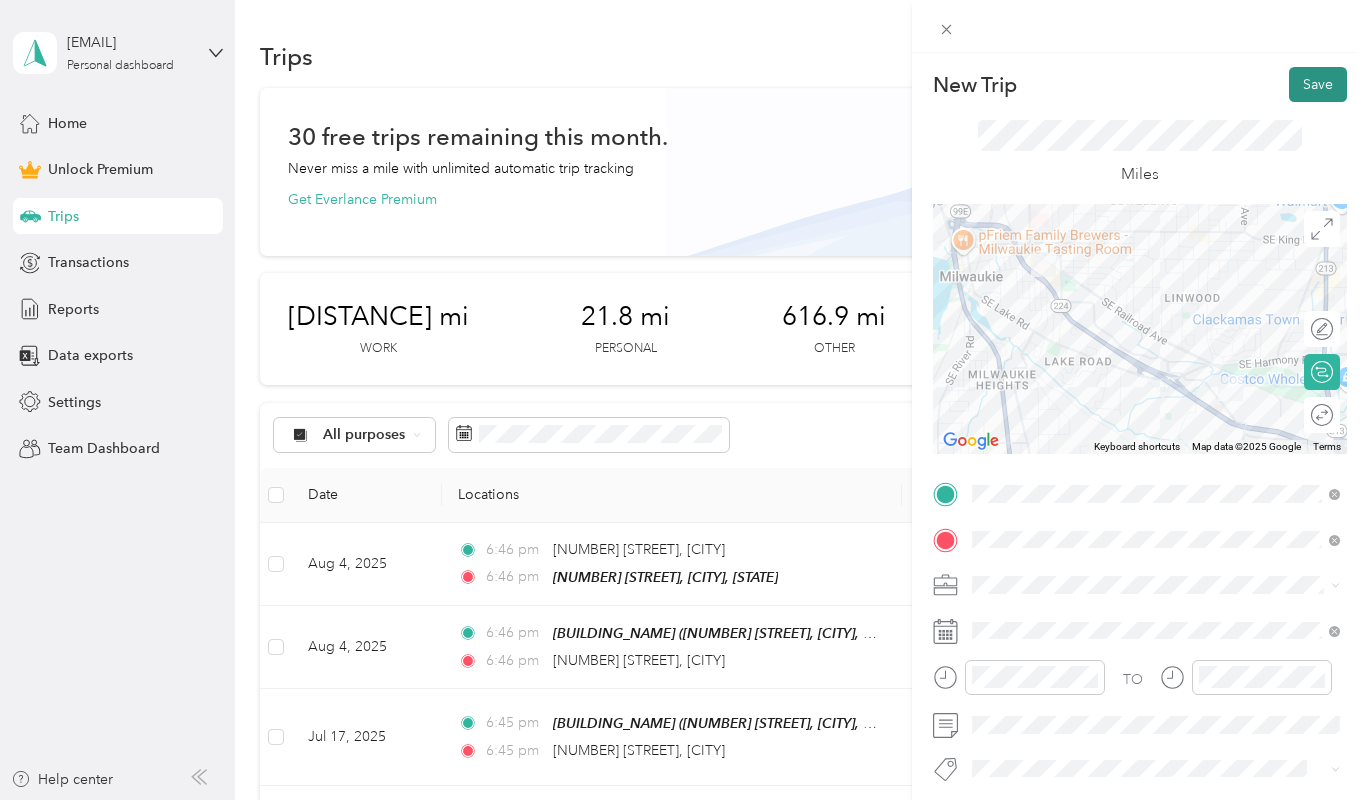 click on "Save" at bounding box center [1318, 84] 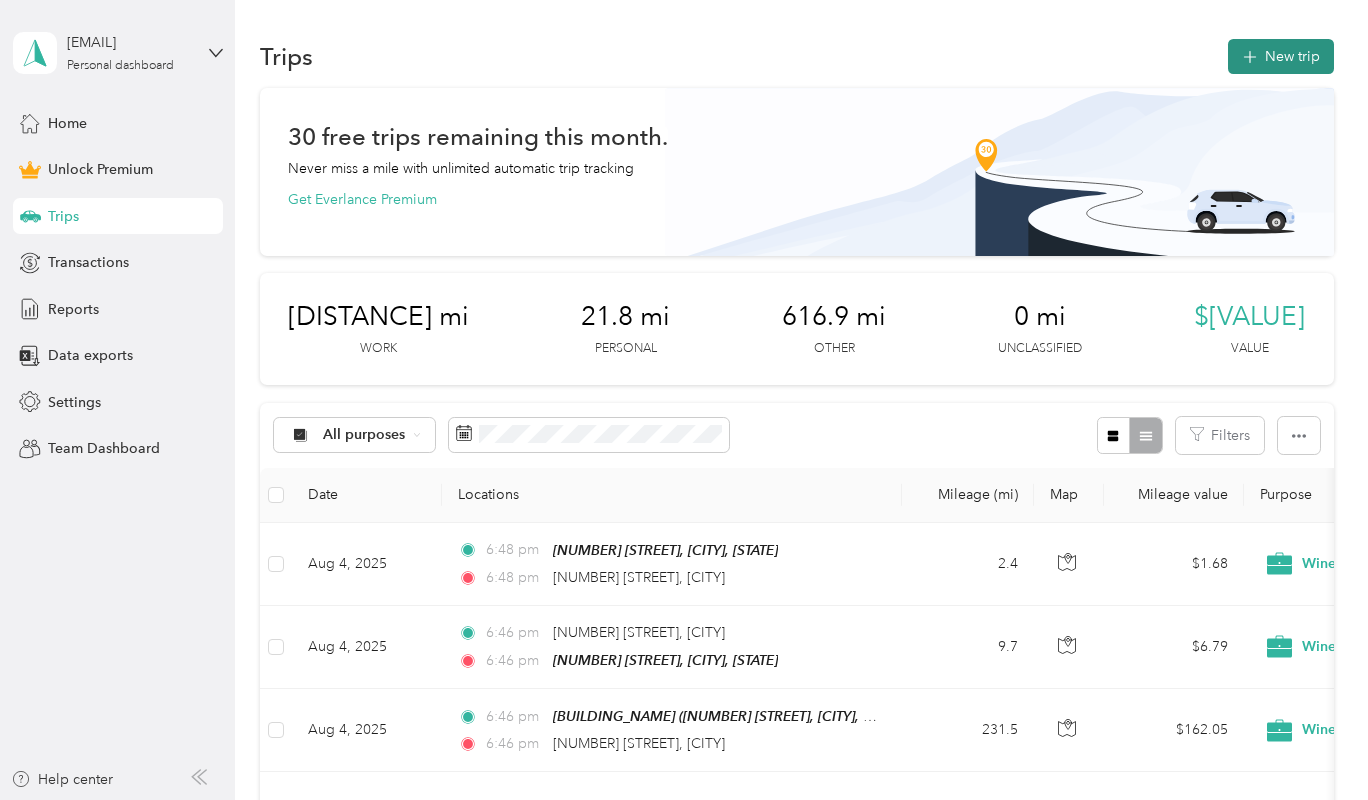 click on "New trip" at bounding box center (1281, 56) 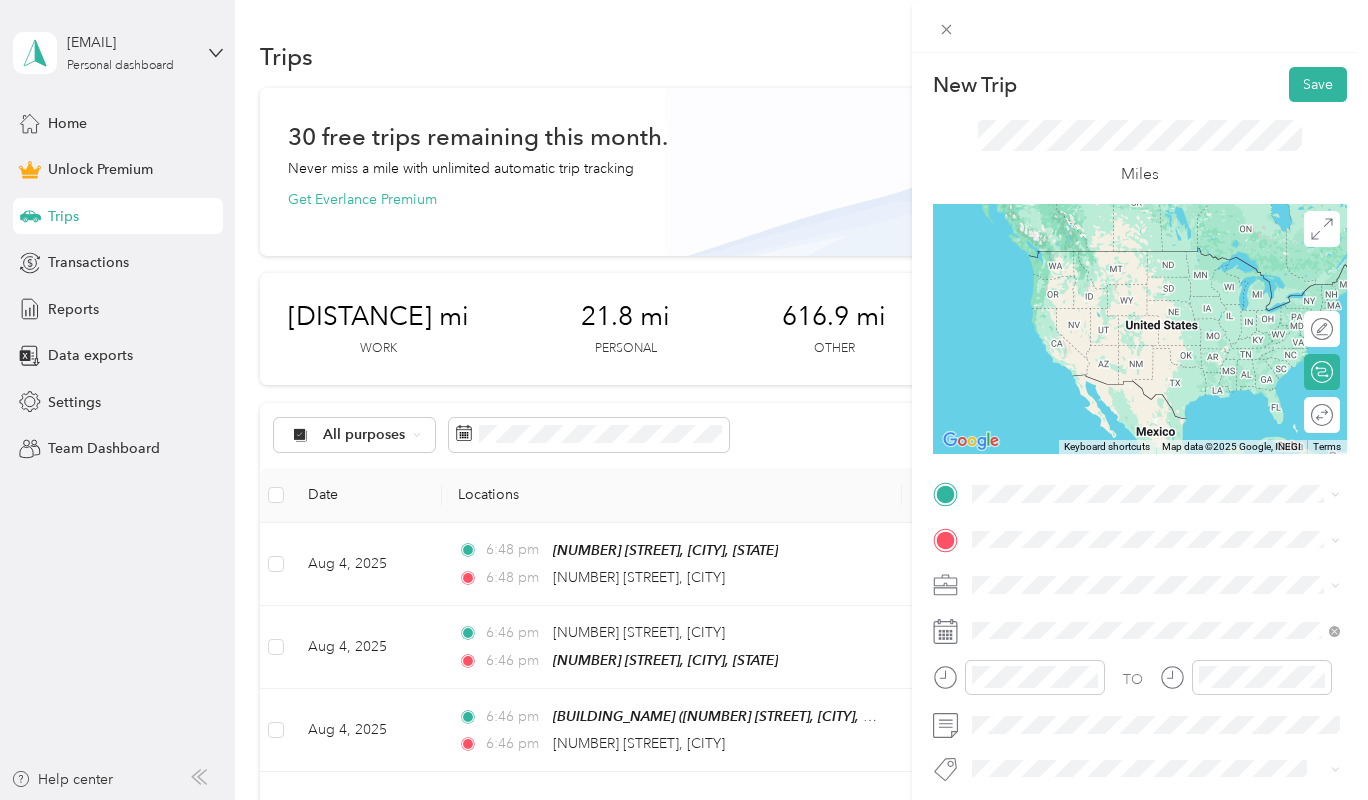 click on "[NUMBER] [STREET]
[CITY], [STATE] [POSTAL_CODE], [COUNTRY]" at bounding box center (1154, 563) 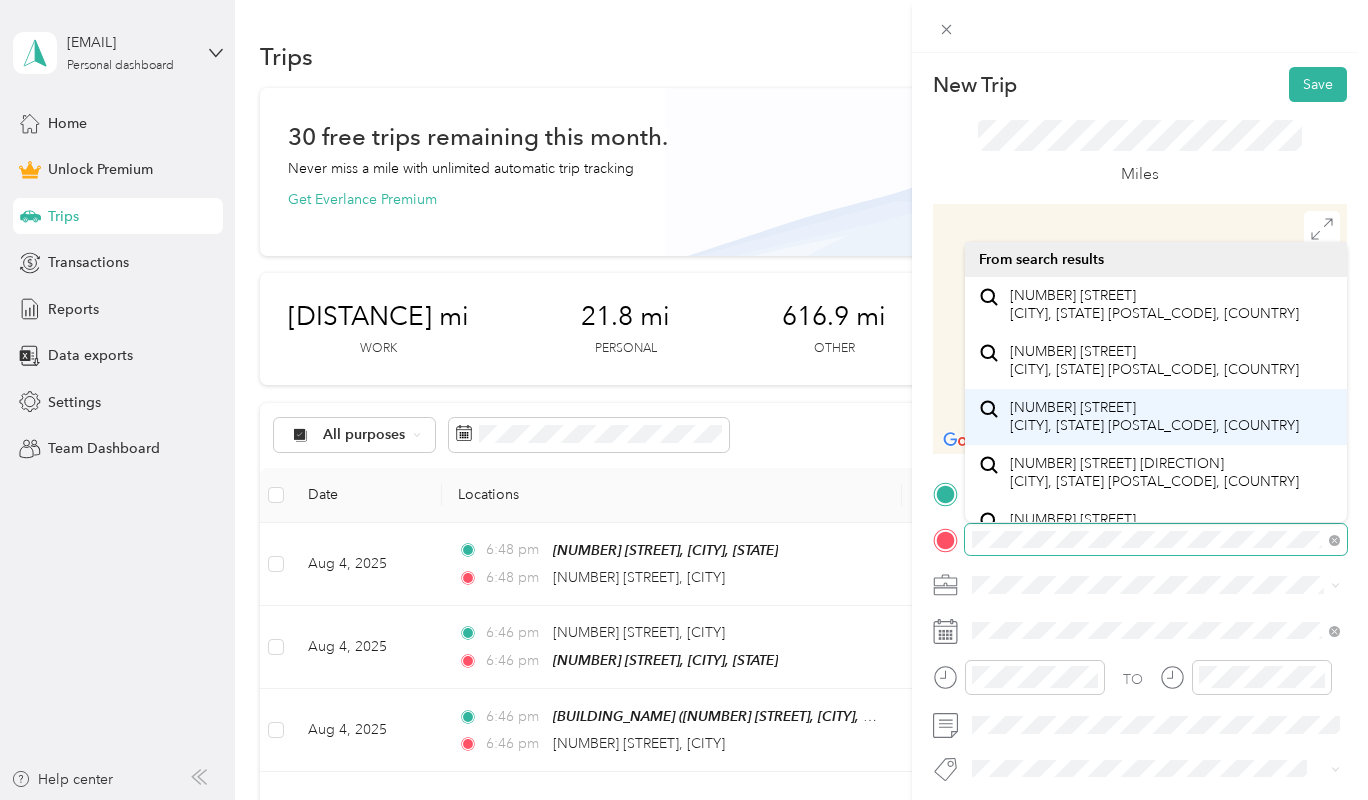 scroll, scrollTop: 35, scrollLeft: 0, axis: vertical 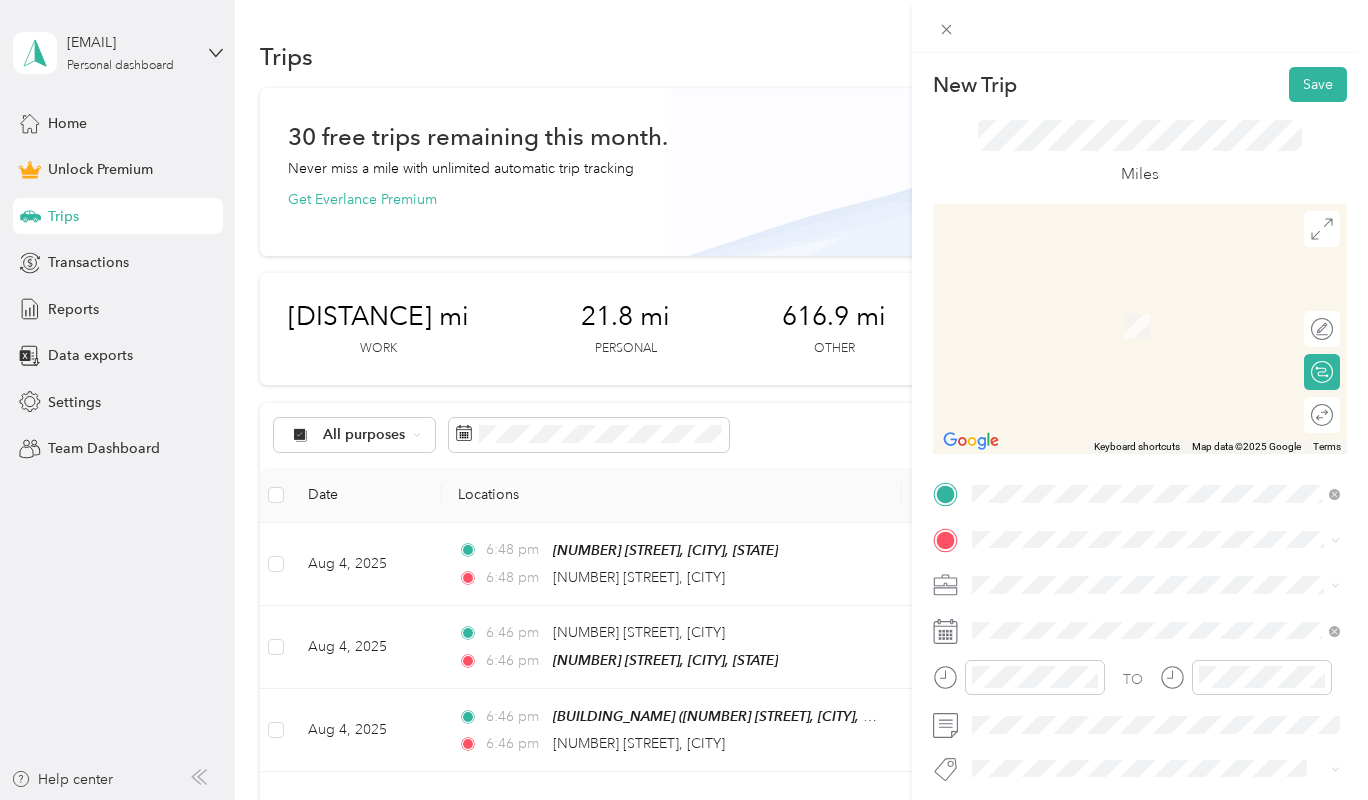 click on "[NUMBER] [STREET]
[CITY], [STATE] [POSTAL_CODE], [COUNTRY]" at bounding box center [1154, 295] 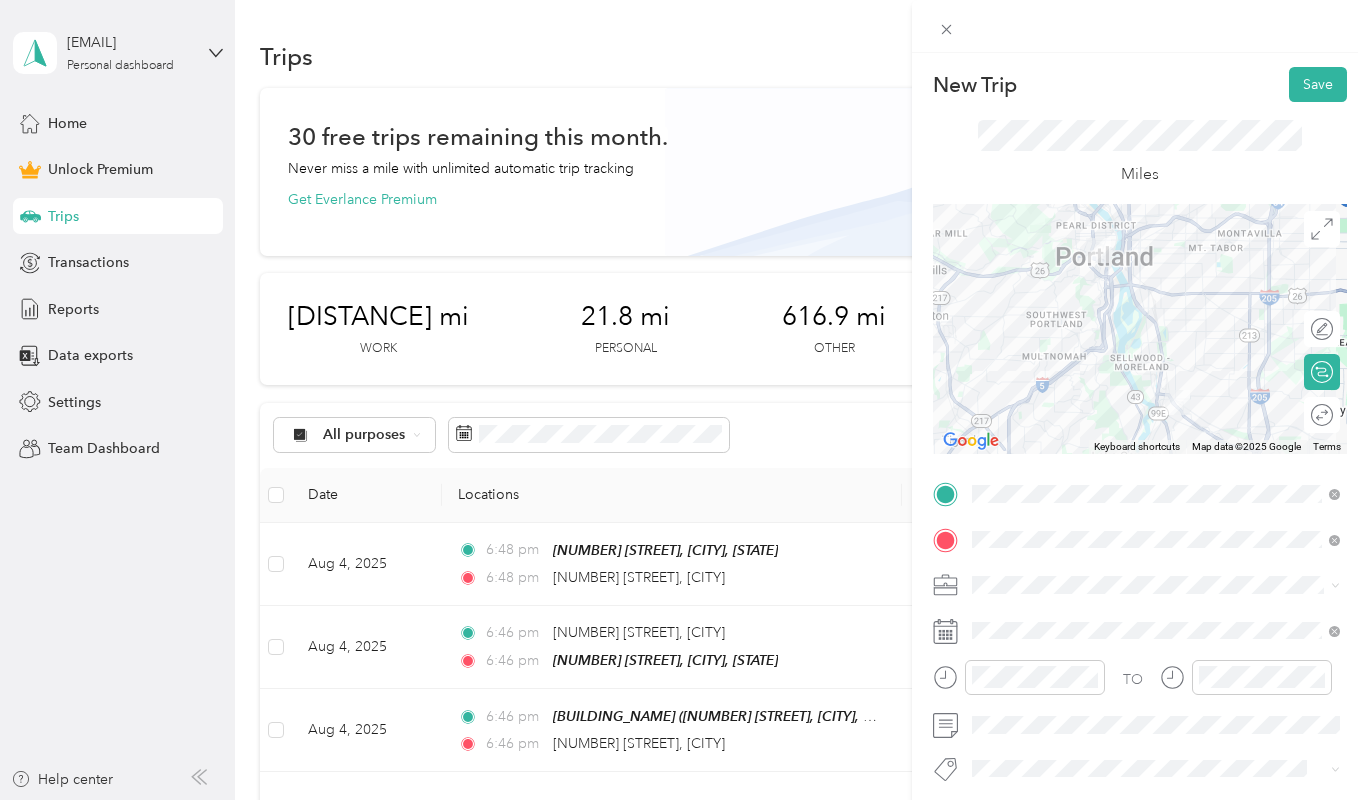 click on "Wine" at bounding box center [995, 363] 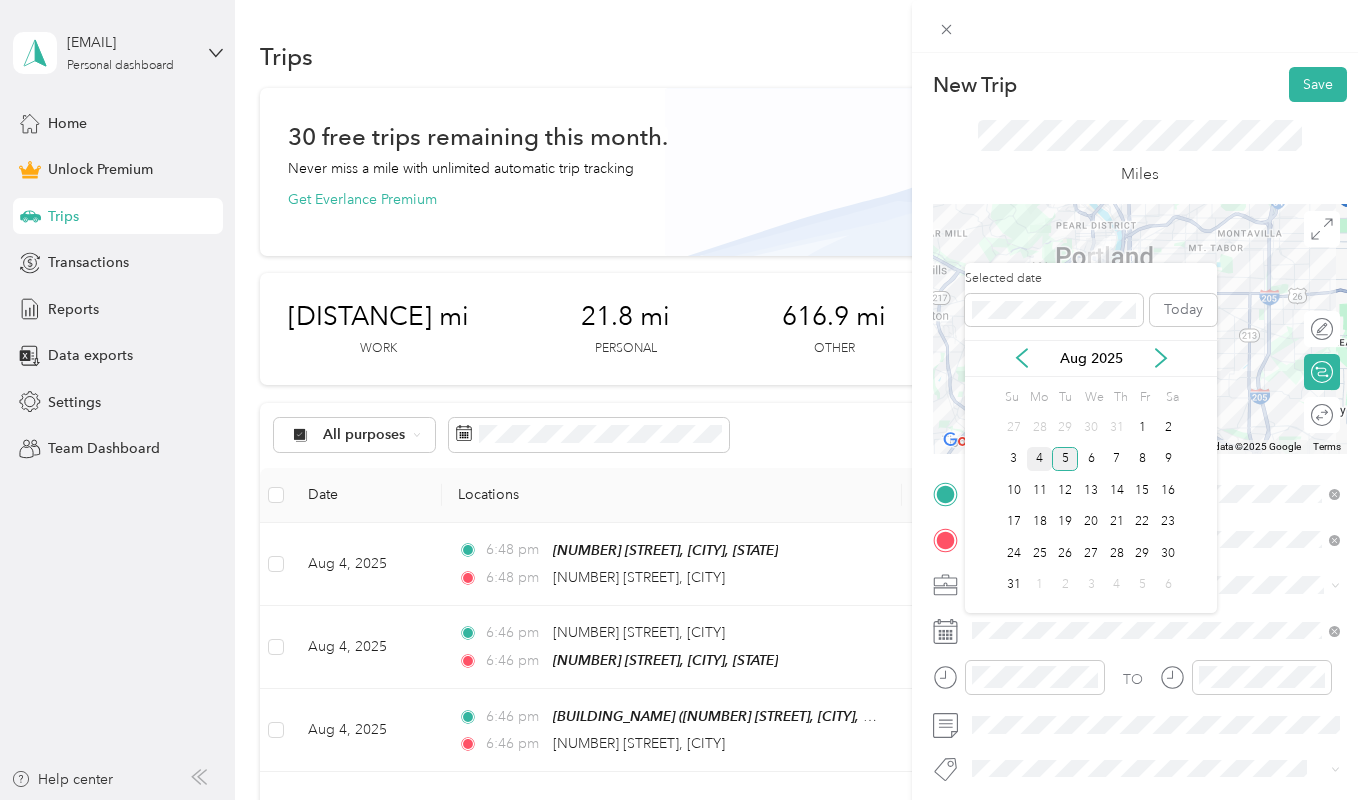 click on "4" at bounding box center [1040, 459] 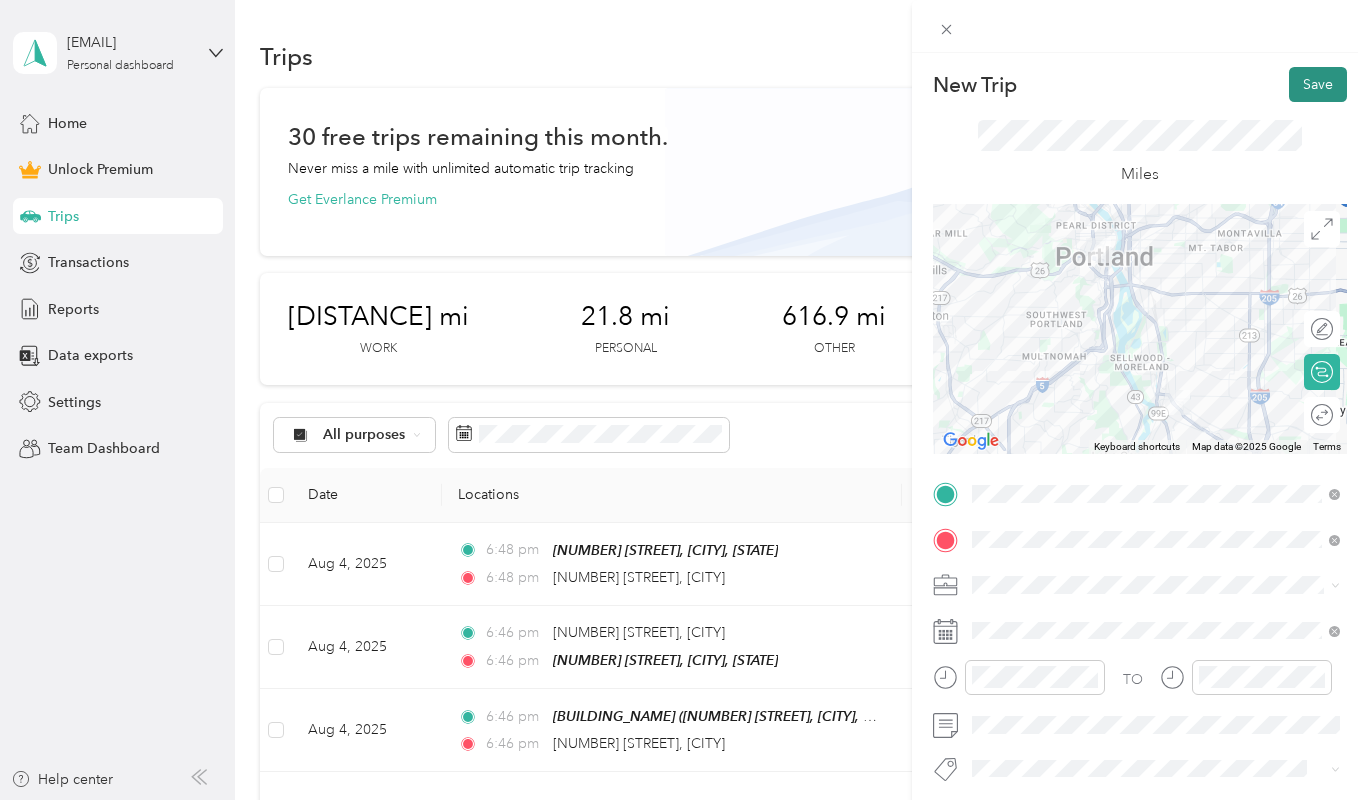 click on "Save" at bounding box center [1318, 84] 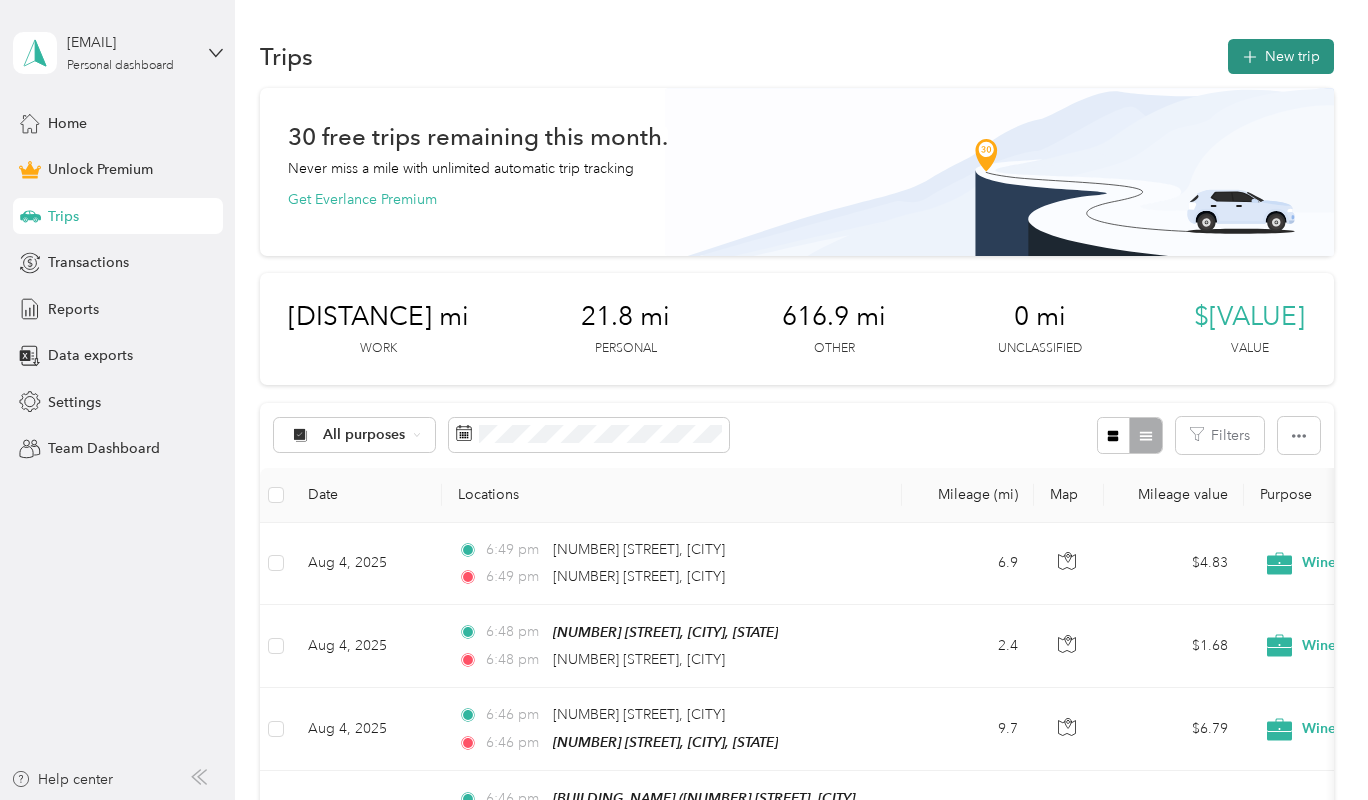 click on "New trip" at bounding box center [1281, 56] 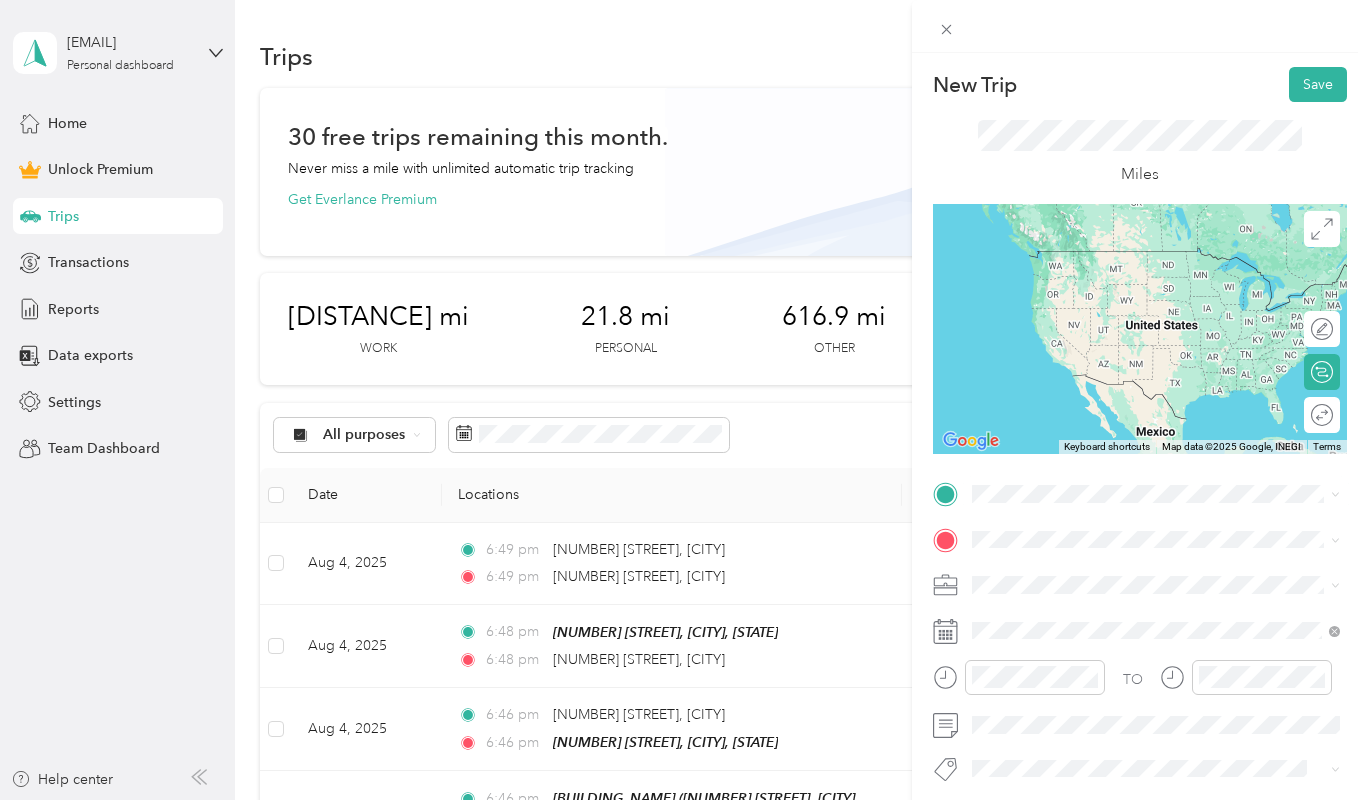 click on "[AREA_NAME] [NUMBER] [STREET], [CITY], [STATE], [COUNTRY]" at bounding box center (1165, 574) 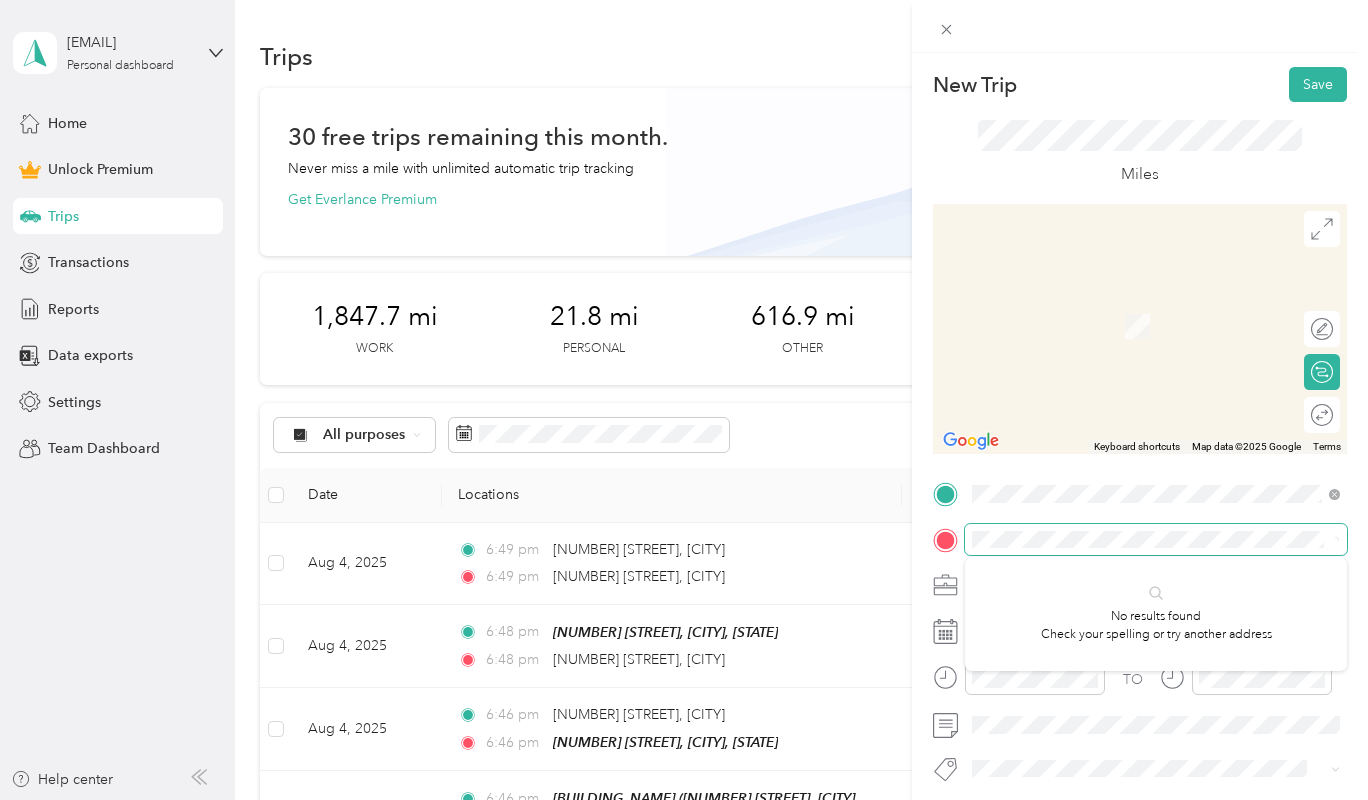 scroll, scrollTop: 0, scrollLeft: 5, axis: horizontal 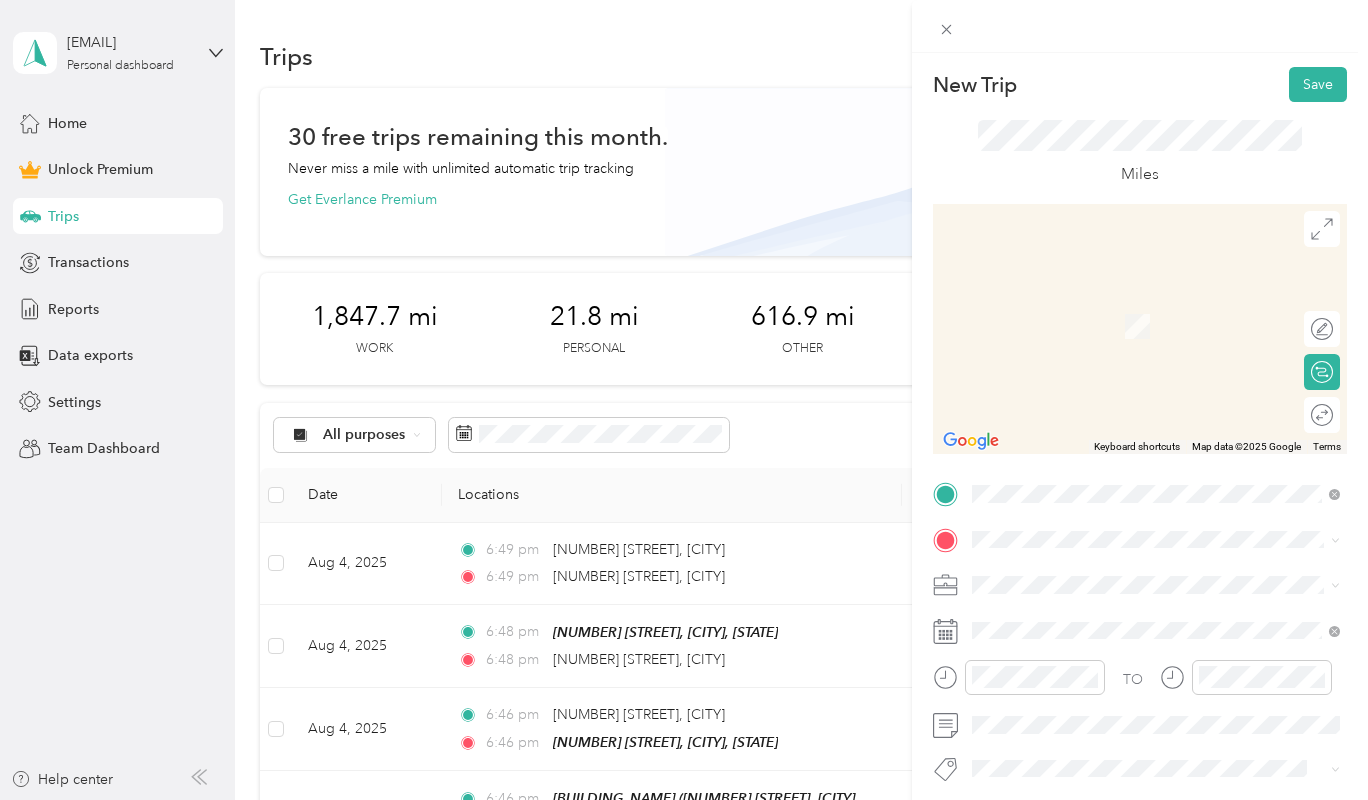 click on "[NUMBER] [STREET]
[CITY], [STATE] [POSTAL_CODE], [COUNTRY]" at bounding box center (1154, 608) 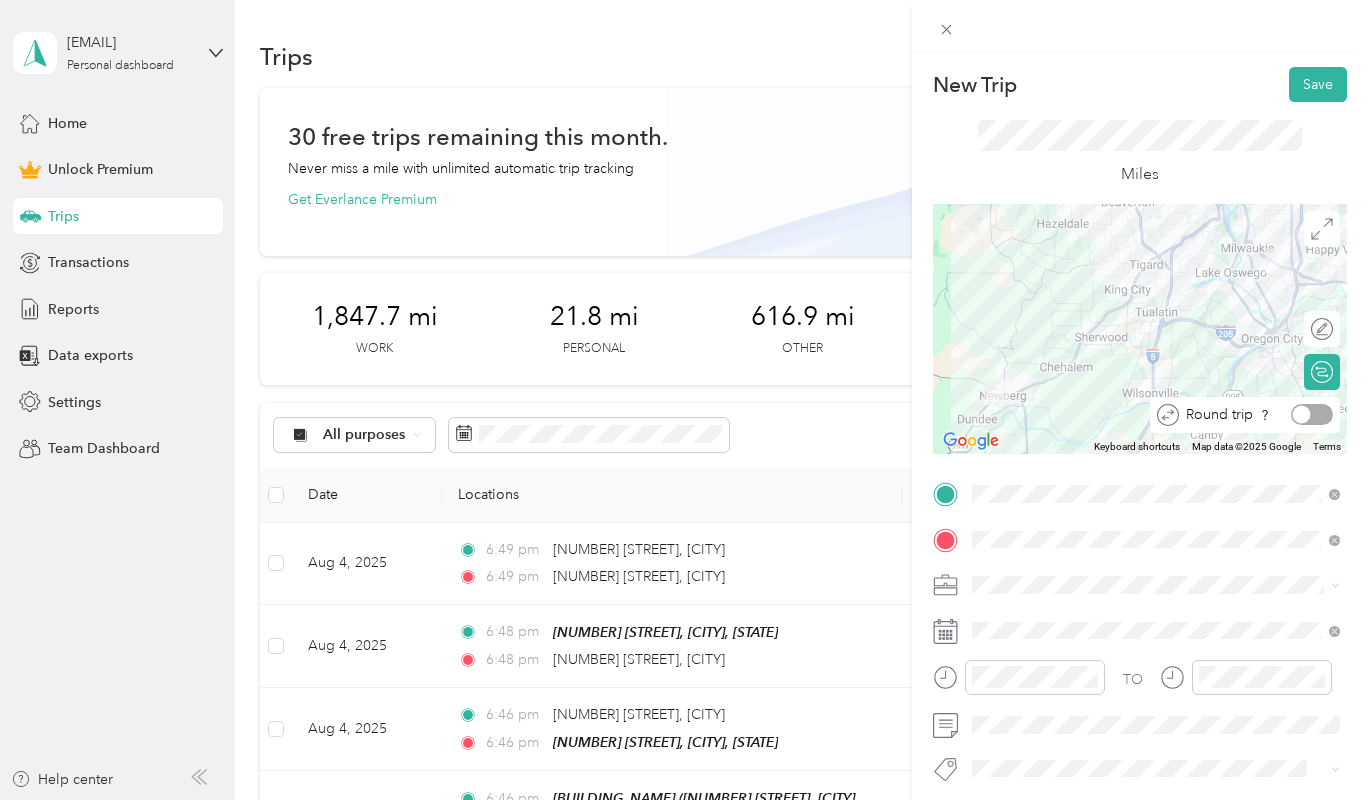 click at bounding box center [1312, 414] 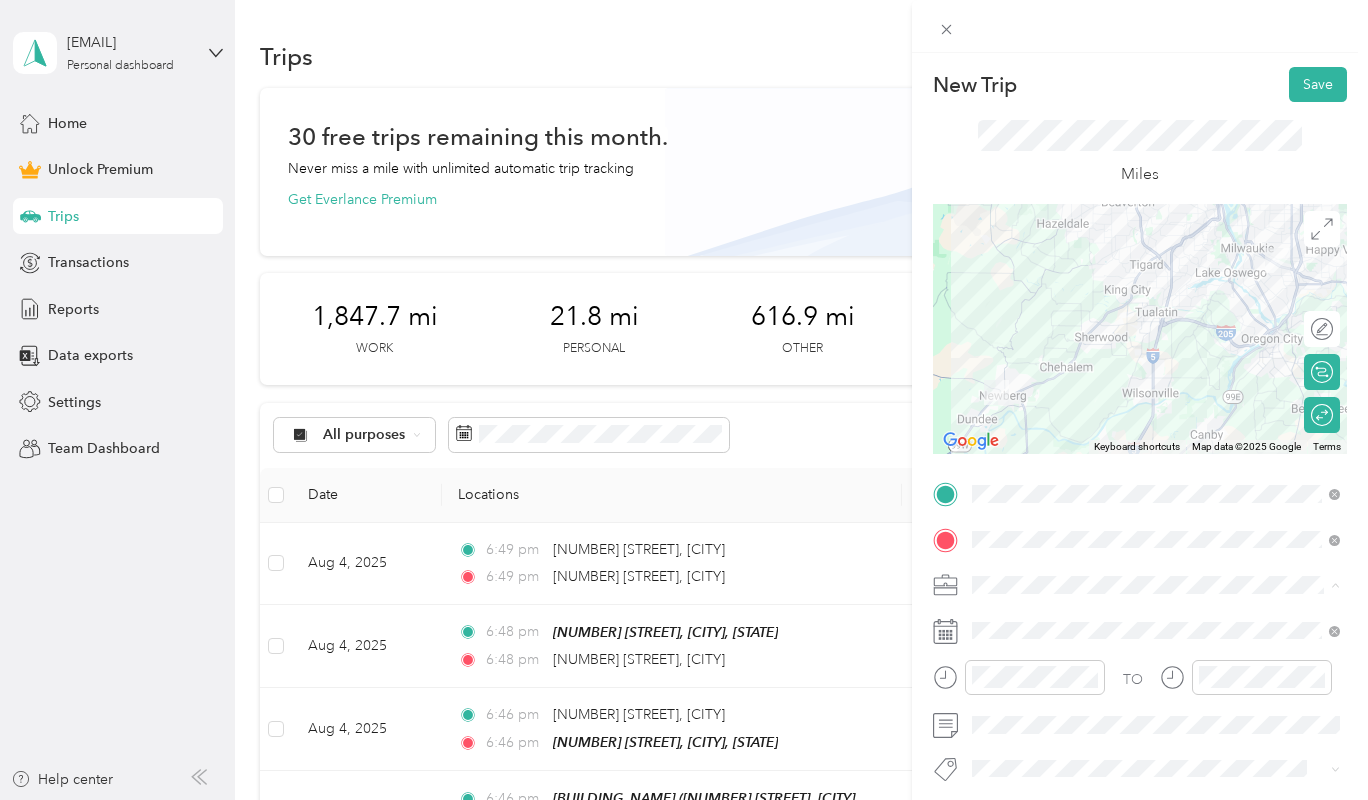 click on "Wine" at bounding box center [1156, 374] 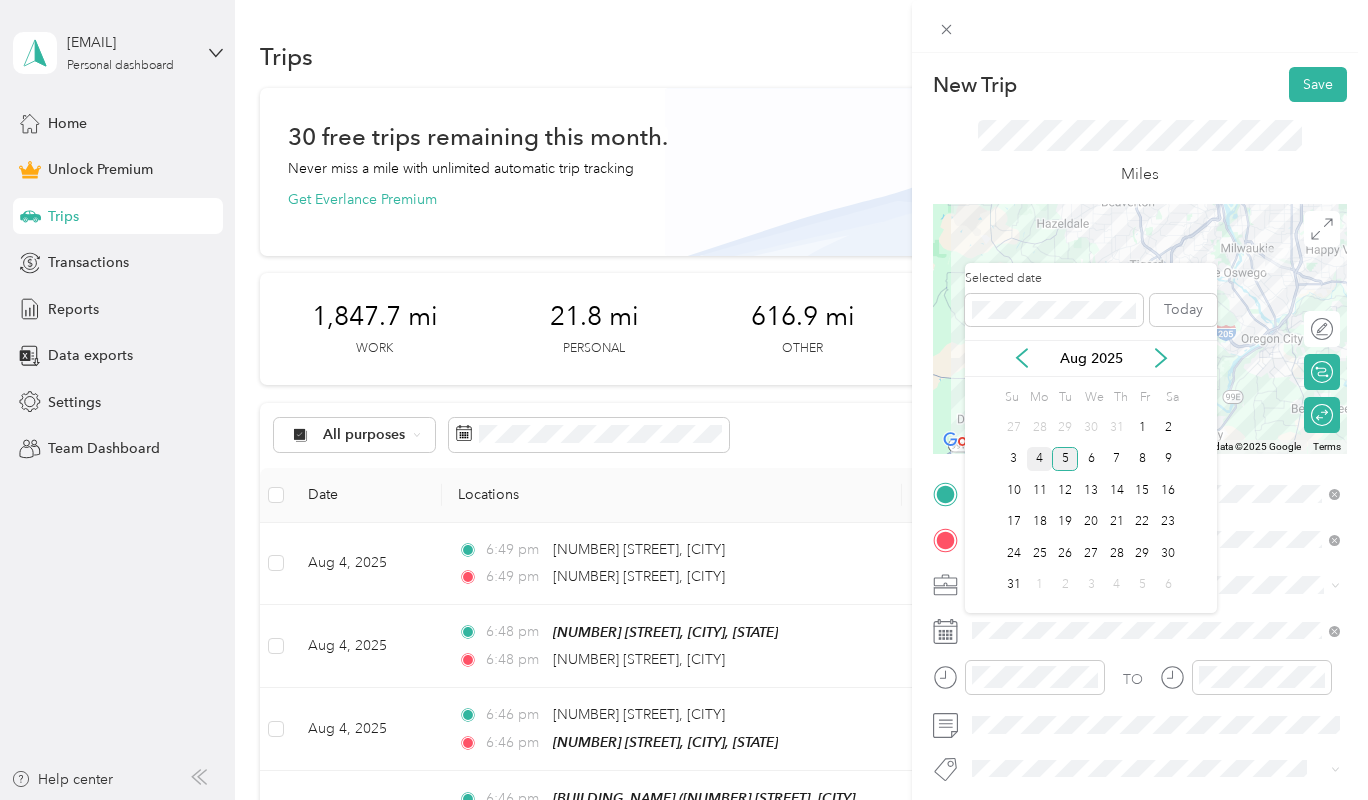 click on "4" at bounding box center [1040, 459] 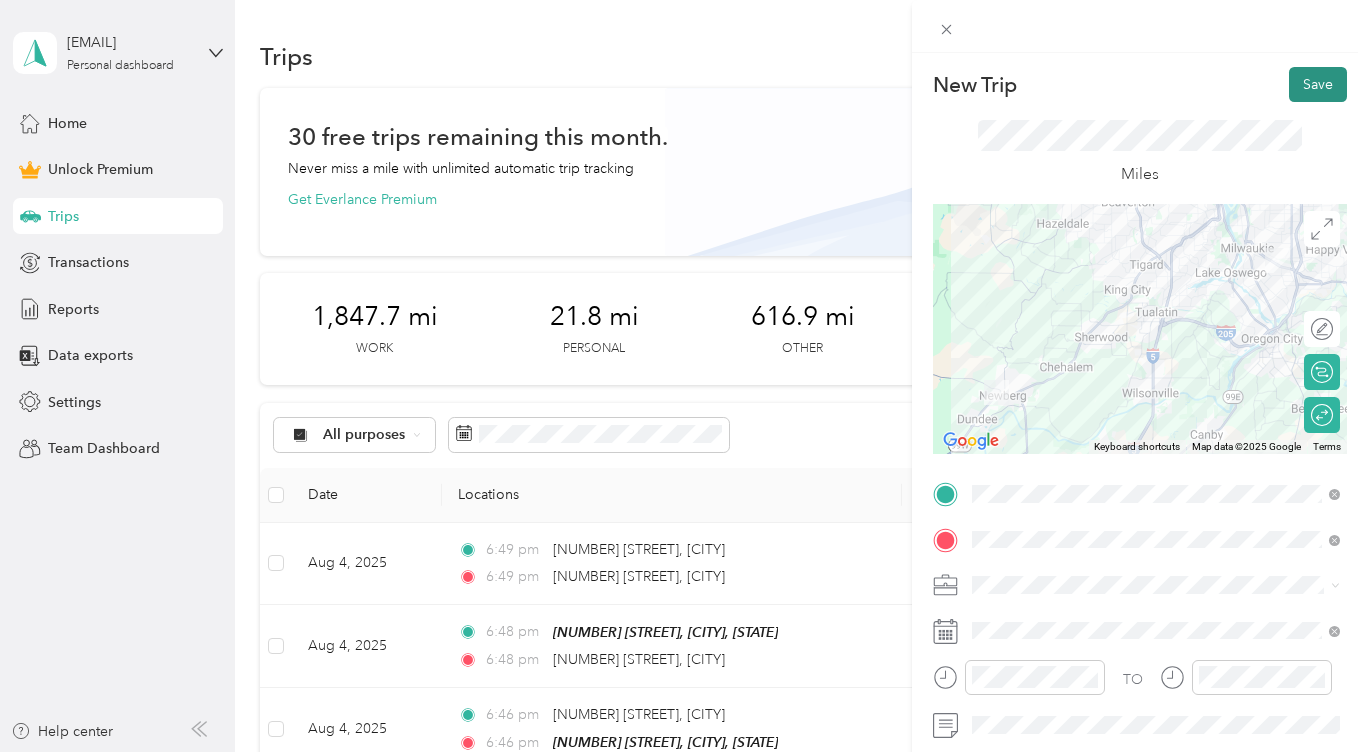 click at bounding box center (1140, 26) 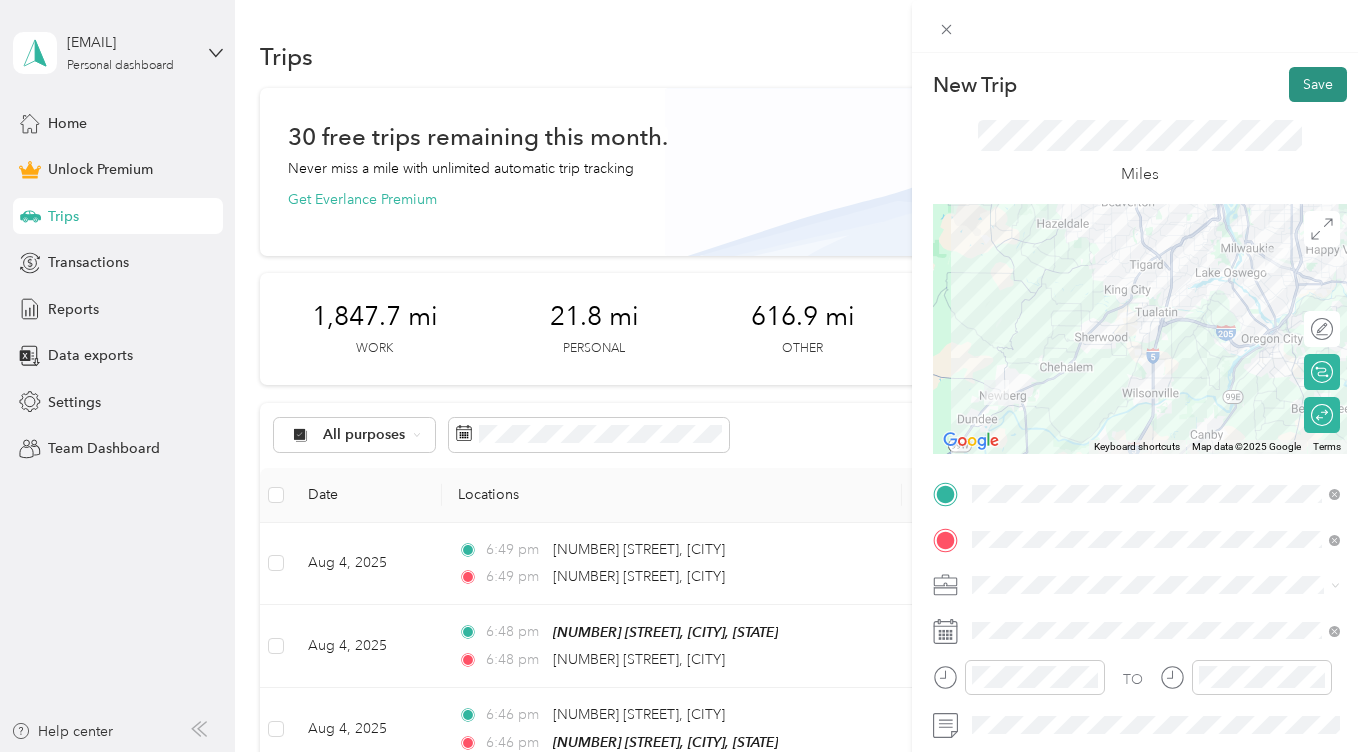 click on "Save" at bounding box center (1318, 84) 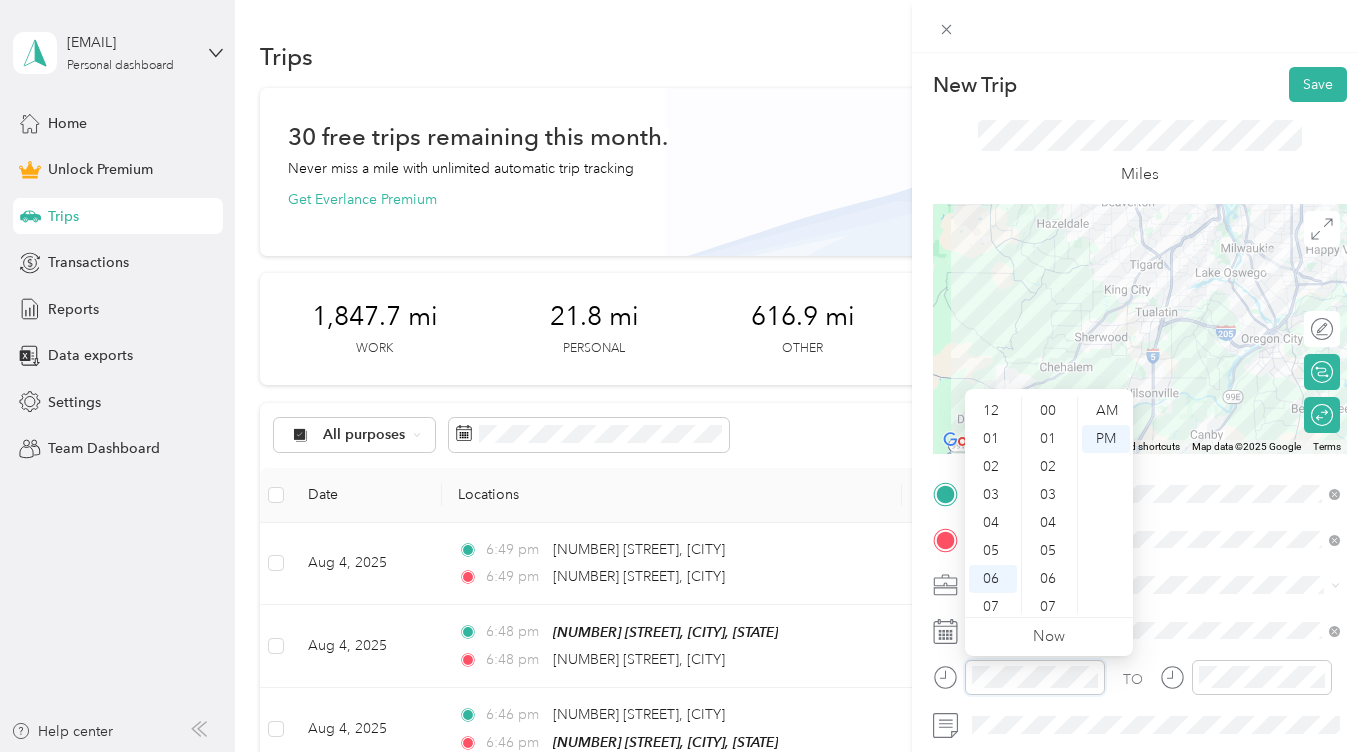 scroll, scrollTop: 1392, scrollLeft: 0, axis: vertical 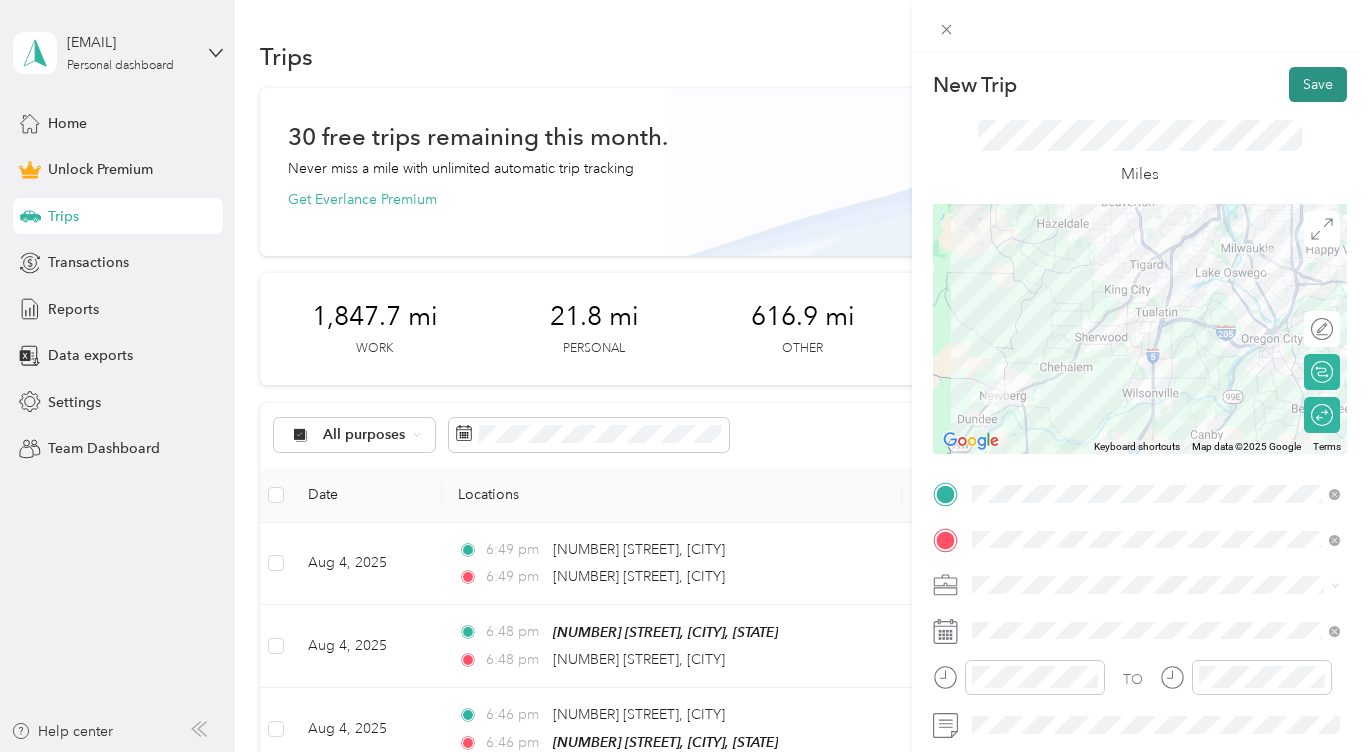 click on "Save" at bounding box center (1318, 84) 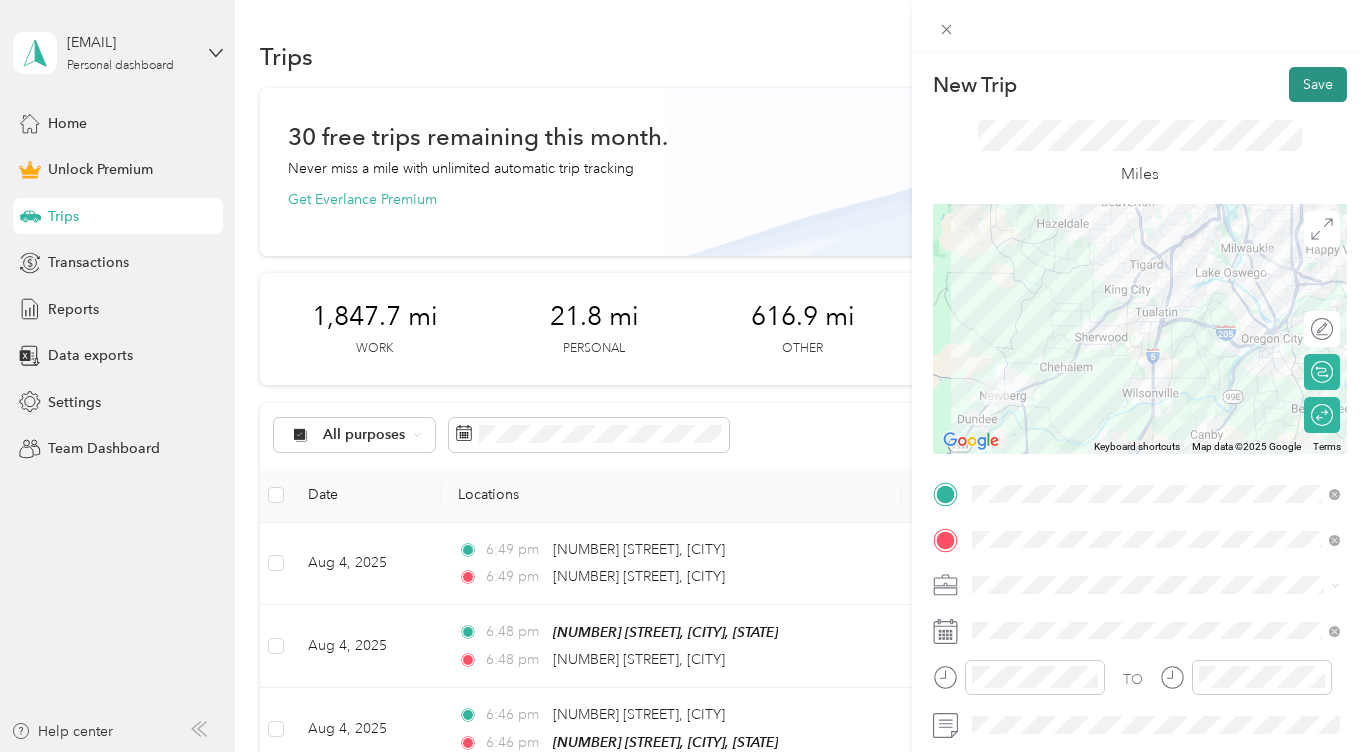 click on "Save" at bounding box center [1318, 84] 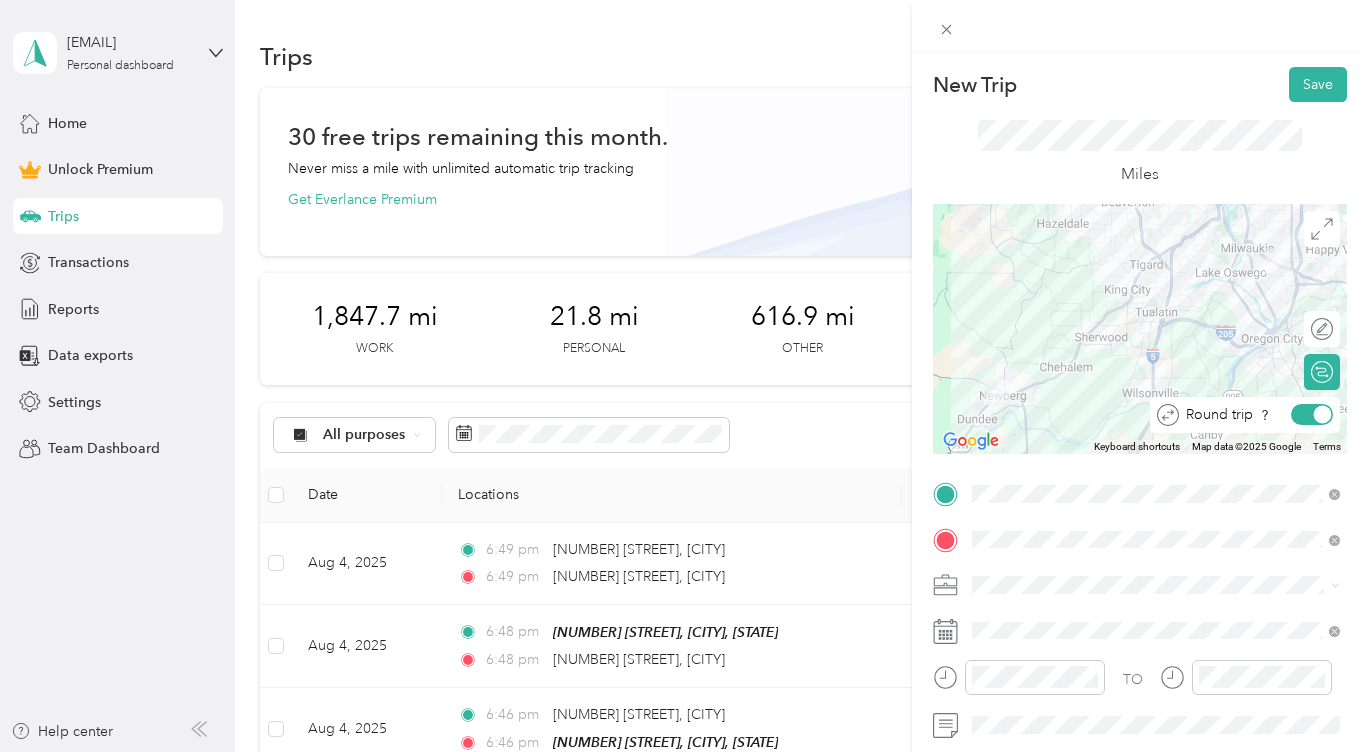click at bounding box center (1323, 415) 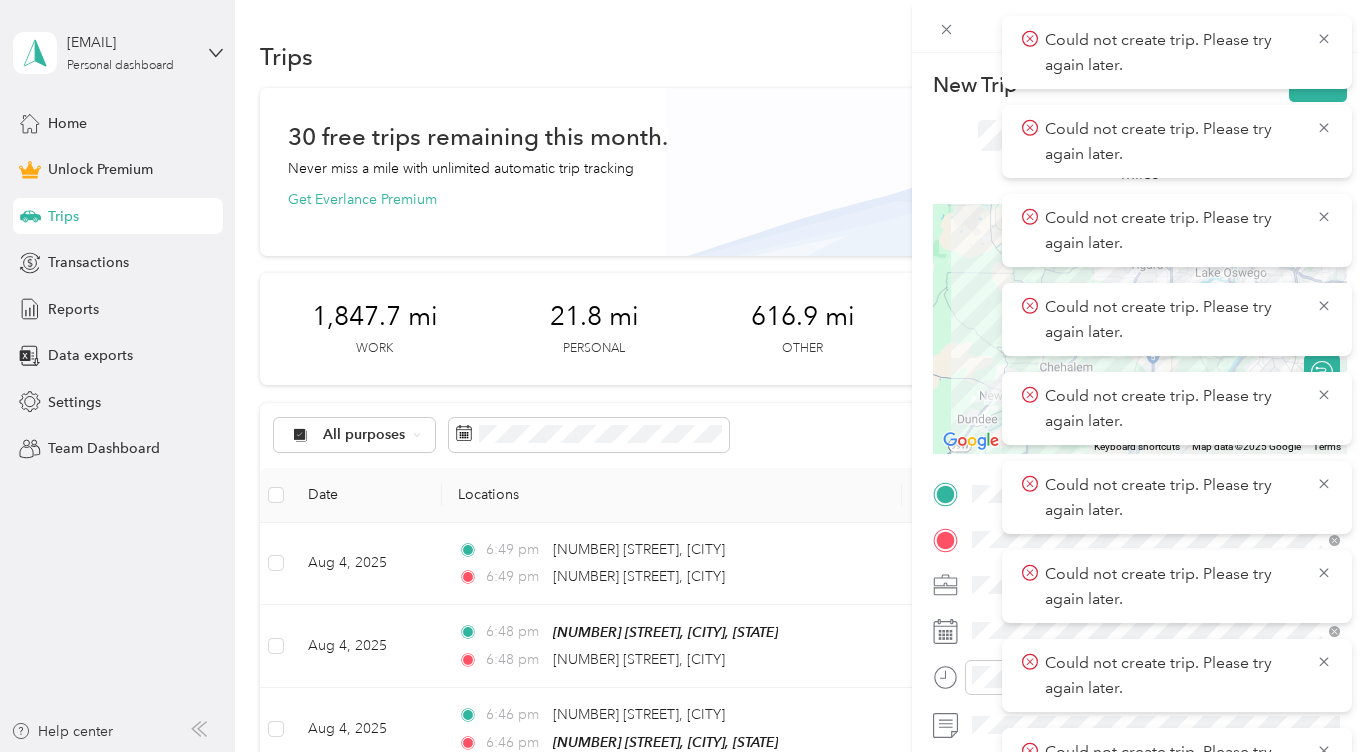 click at bounding box center (1312, 414) 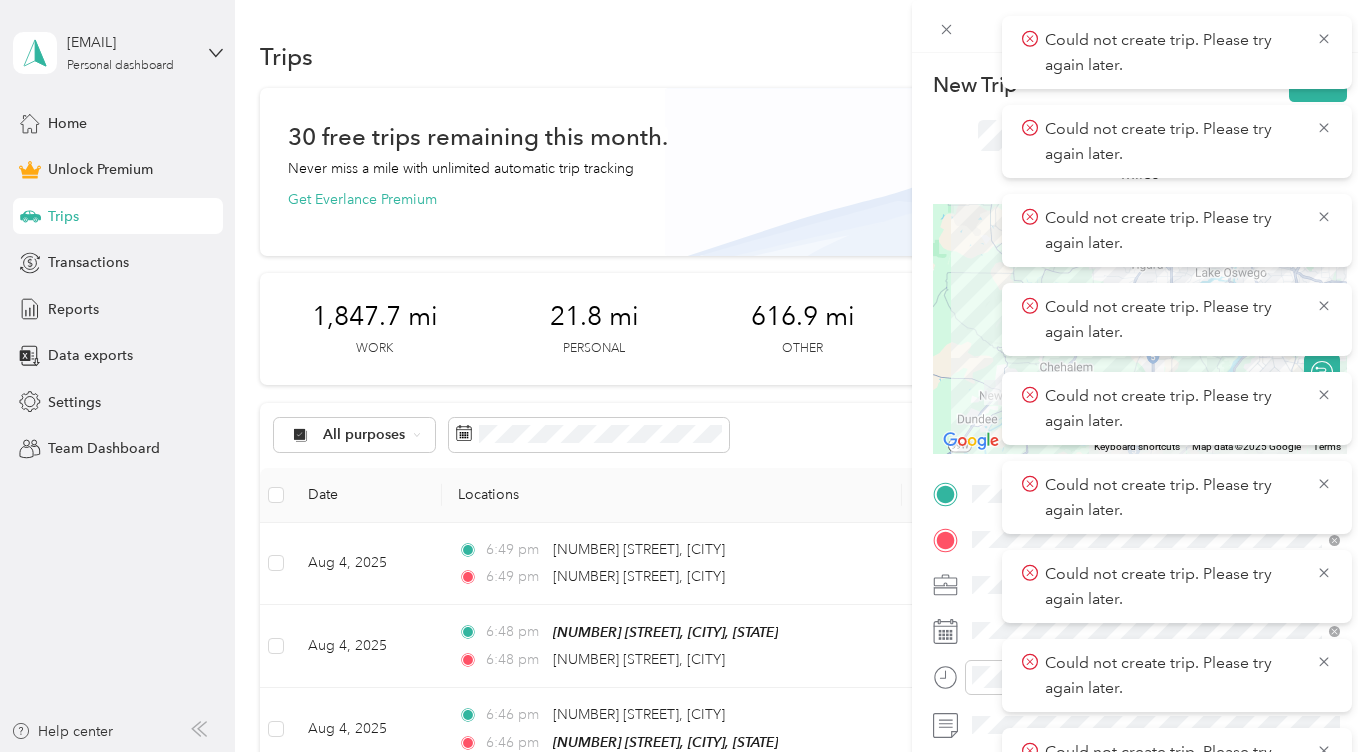 click on "New Trip Save This trip cannot be edited because it is either under review, approved, or paid. Contact your Team Manager to edit it. Miles To navigate the map with touch gestures double-tap and hold your finger on the map, then drag the map. ← Move left → Move right ↑ Move up ↓ Move down + Zoom in - Zoom out Home Jump left by 75% End Jump right by 75% Page Up Jump up by 75% Page Down Jump down by 75% Keyboard shortcuts Map Data Map data ©2025 Google Map data ©2025 Google 5 km  Click to toggle between metric and imperial units Terms Report a map error Edit route Calculate route Round trip TO Add photo" at bounding box center (1140, 491) 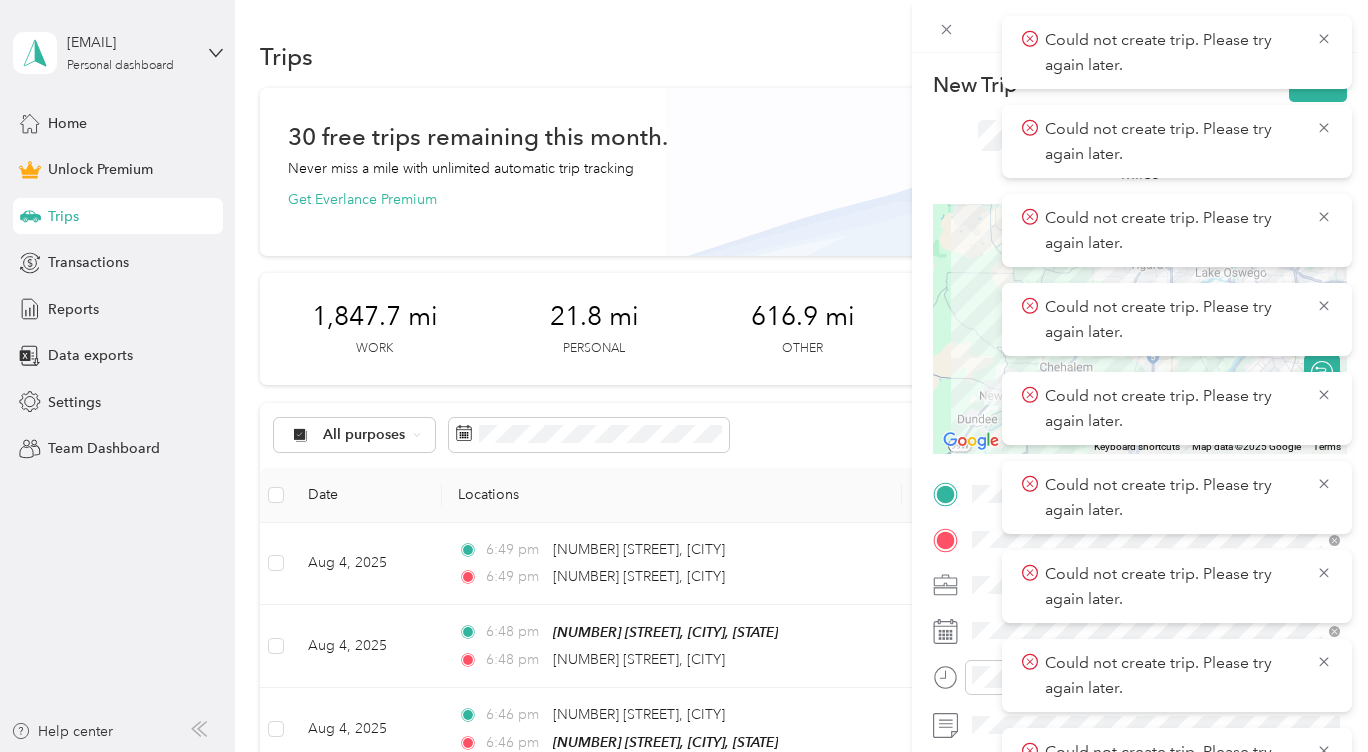 click 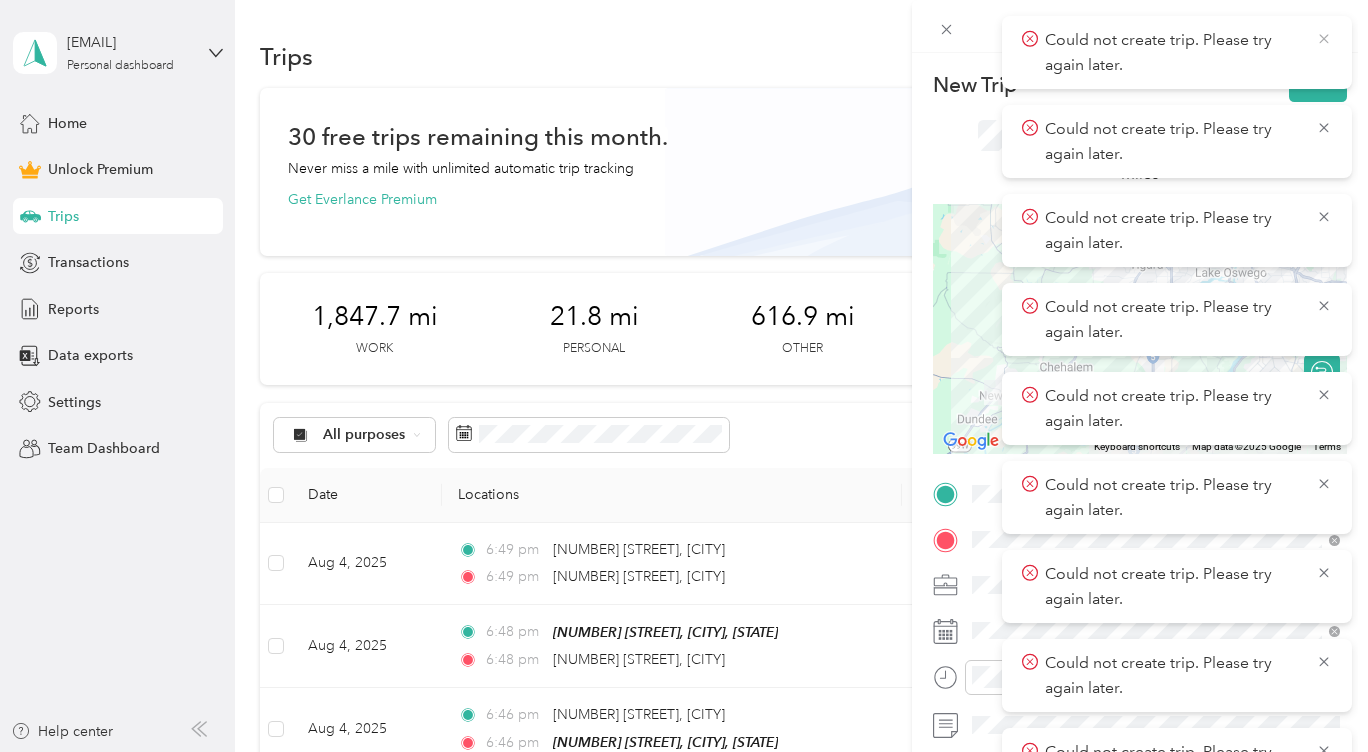 click 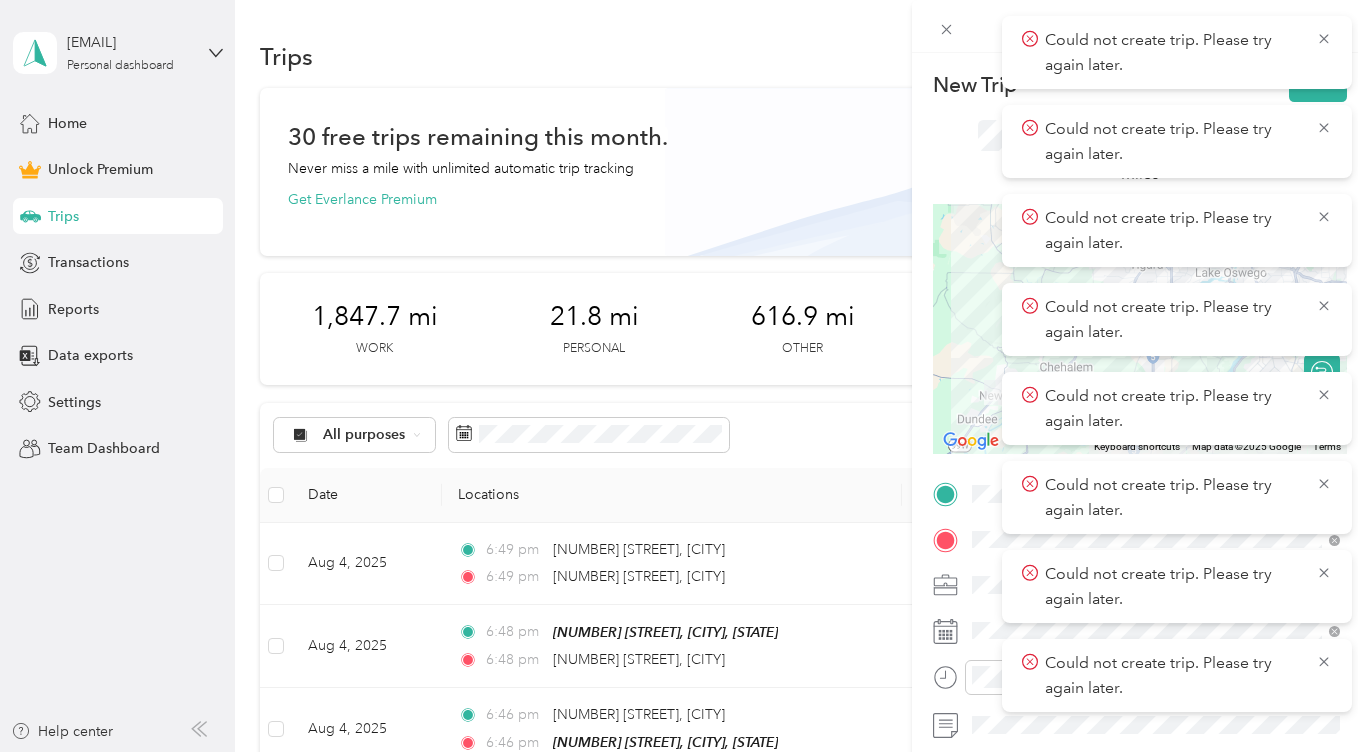 click 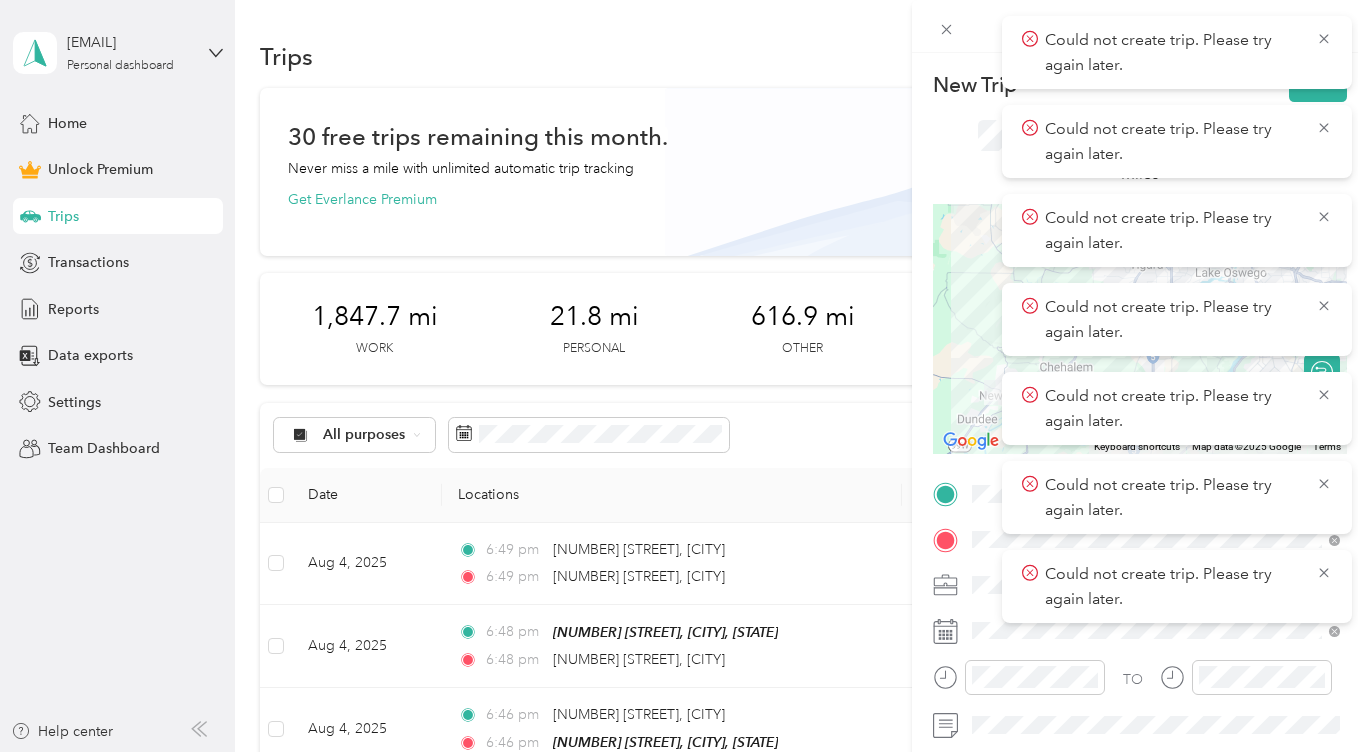 click 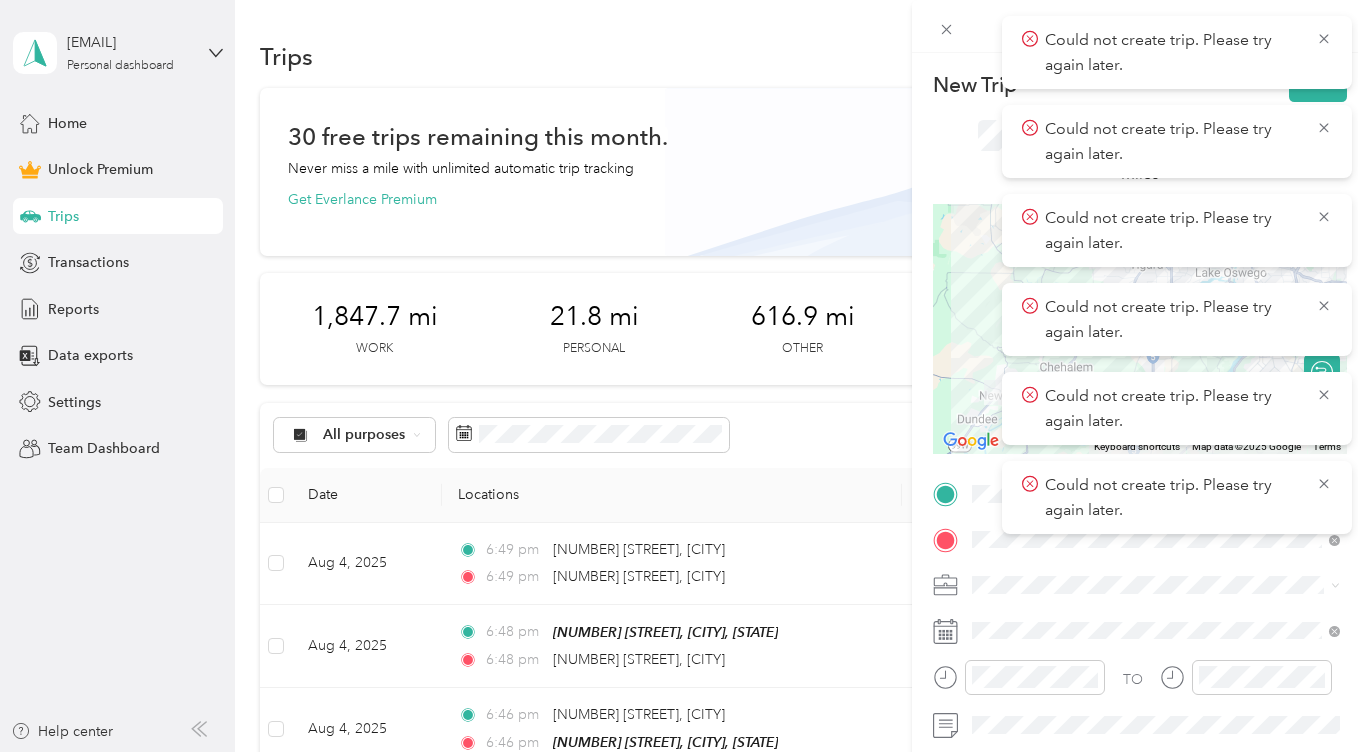 click 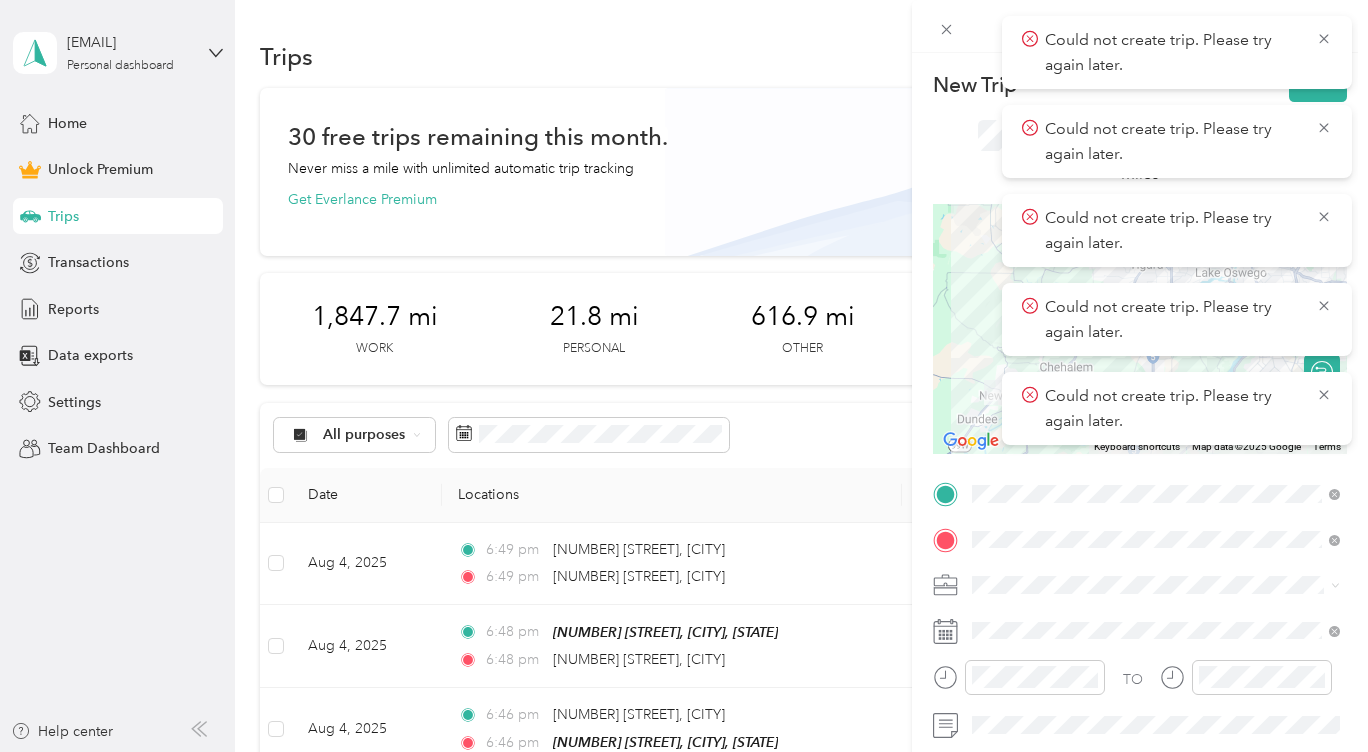 click 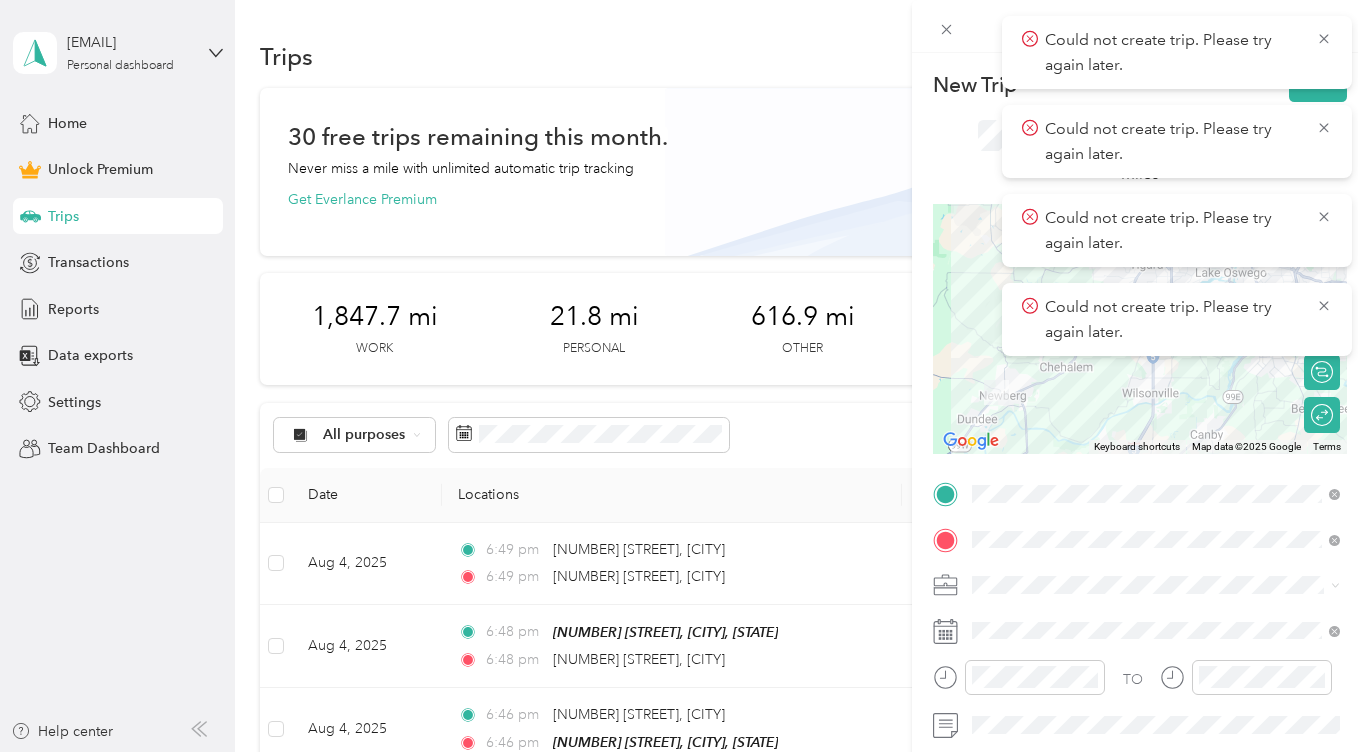 click 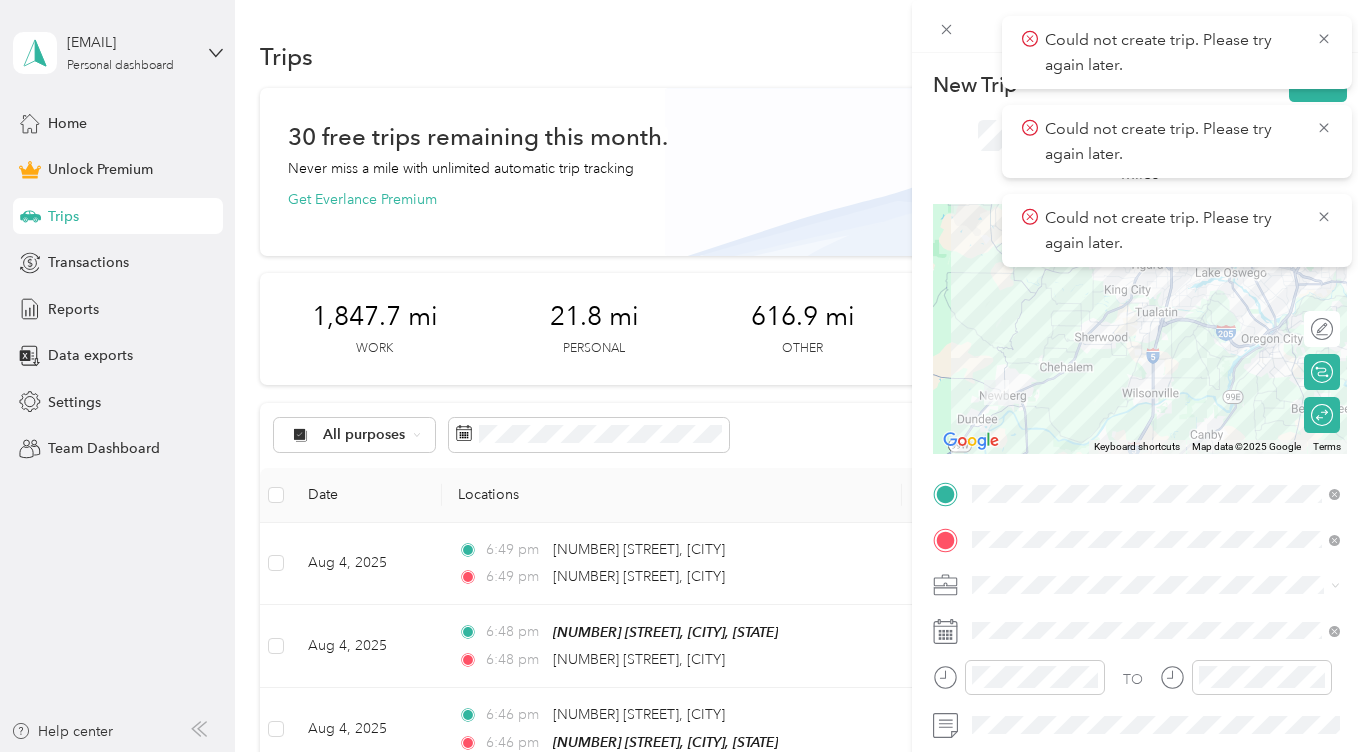 click 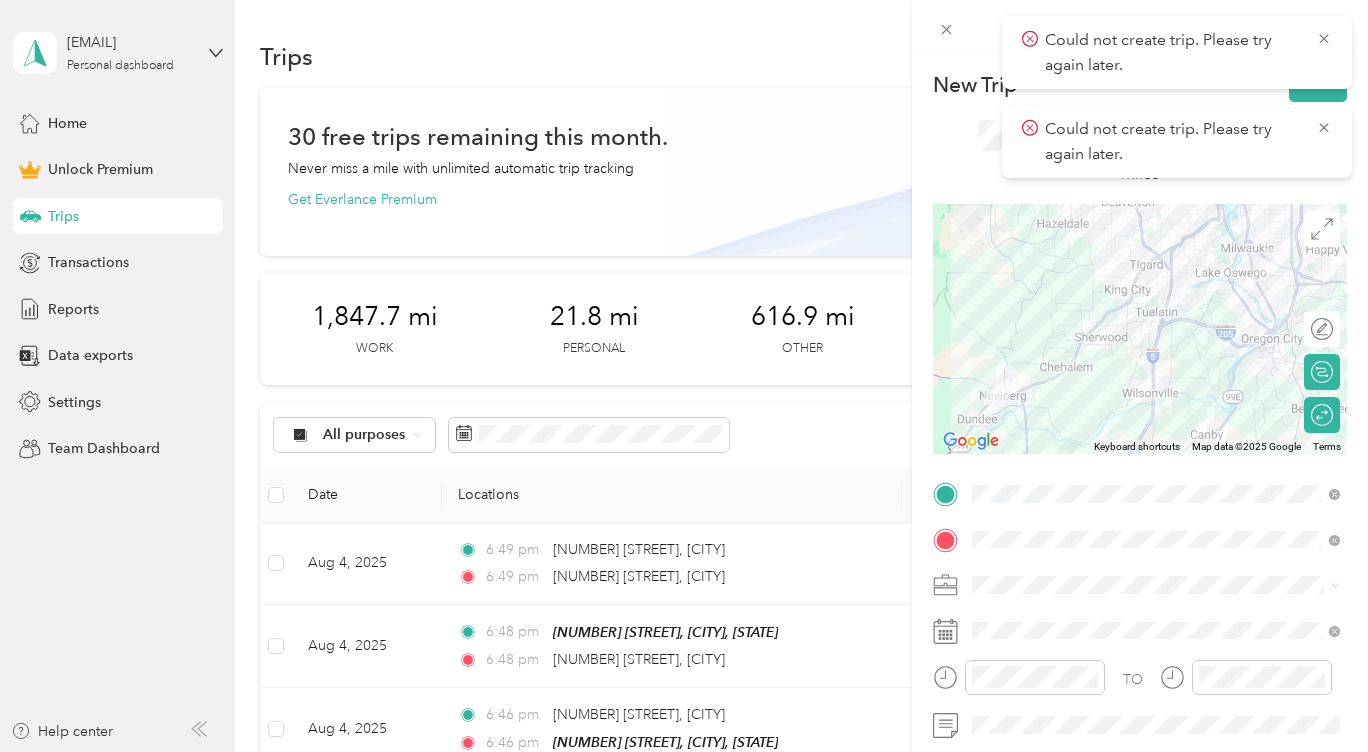 click 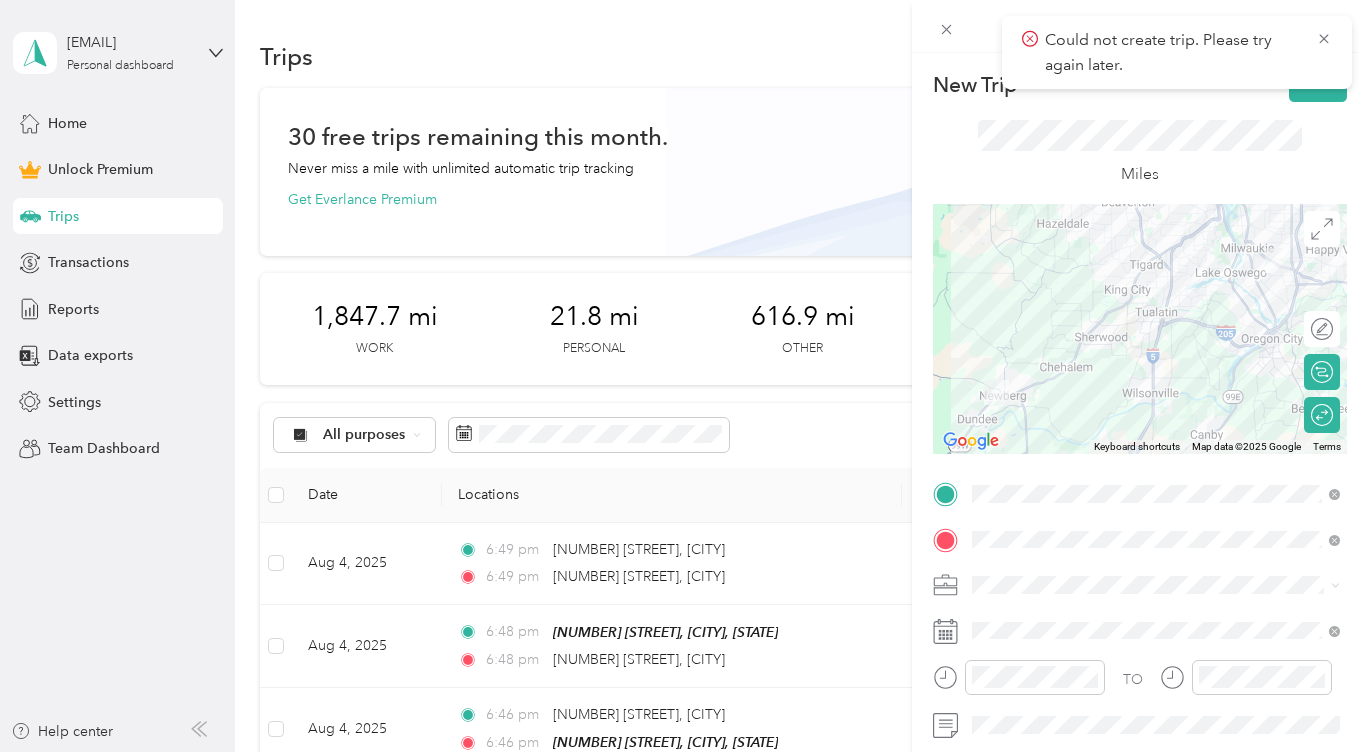 click 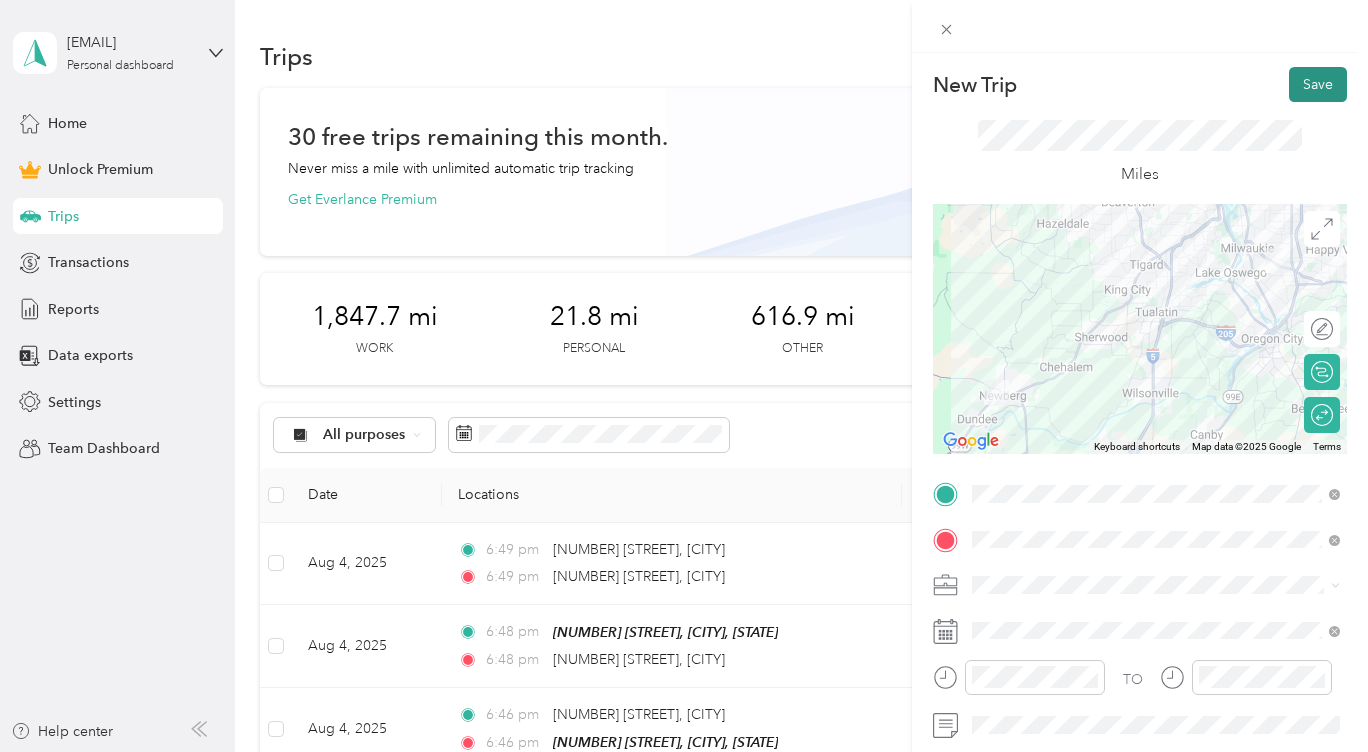 click on "Save" at bounding box center [1318, 84] 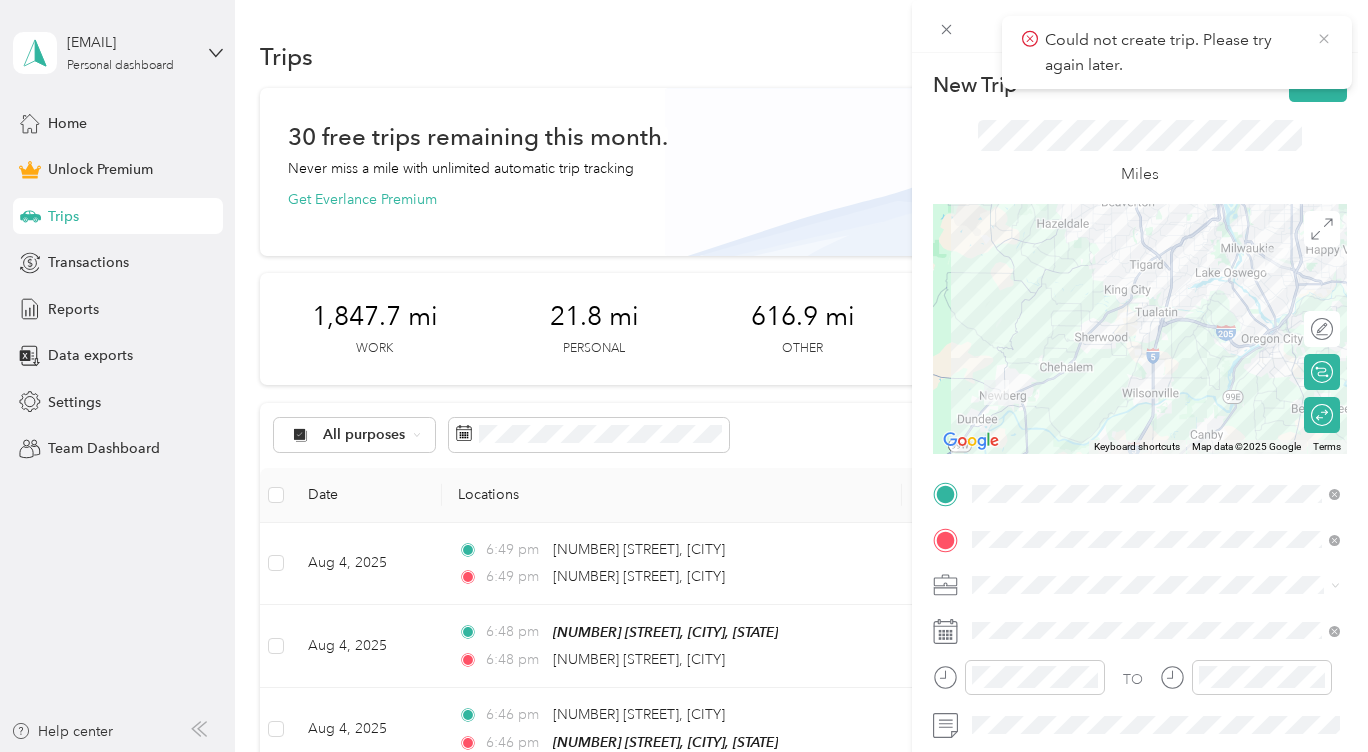 click 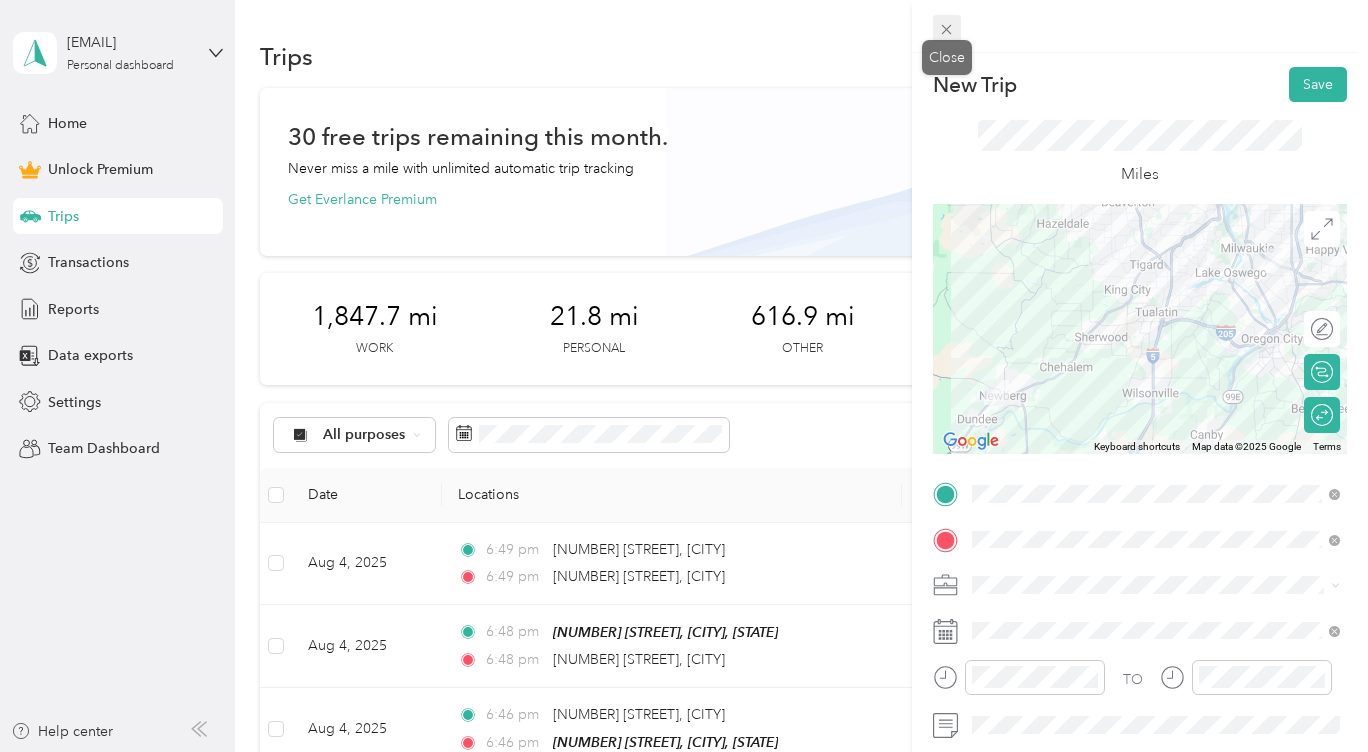 click 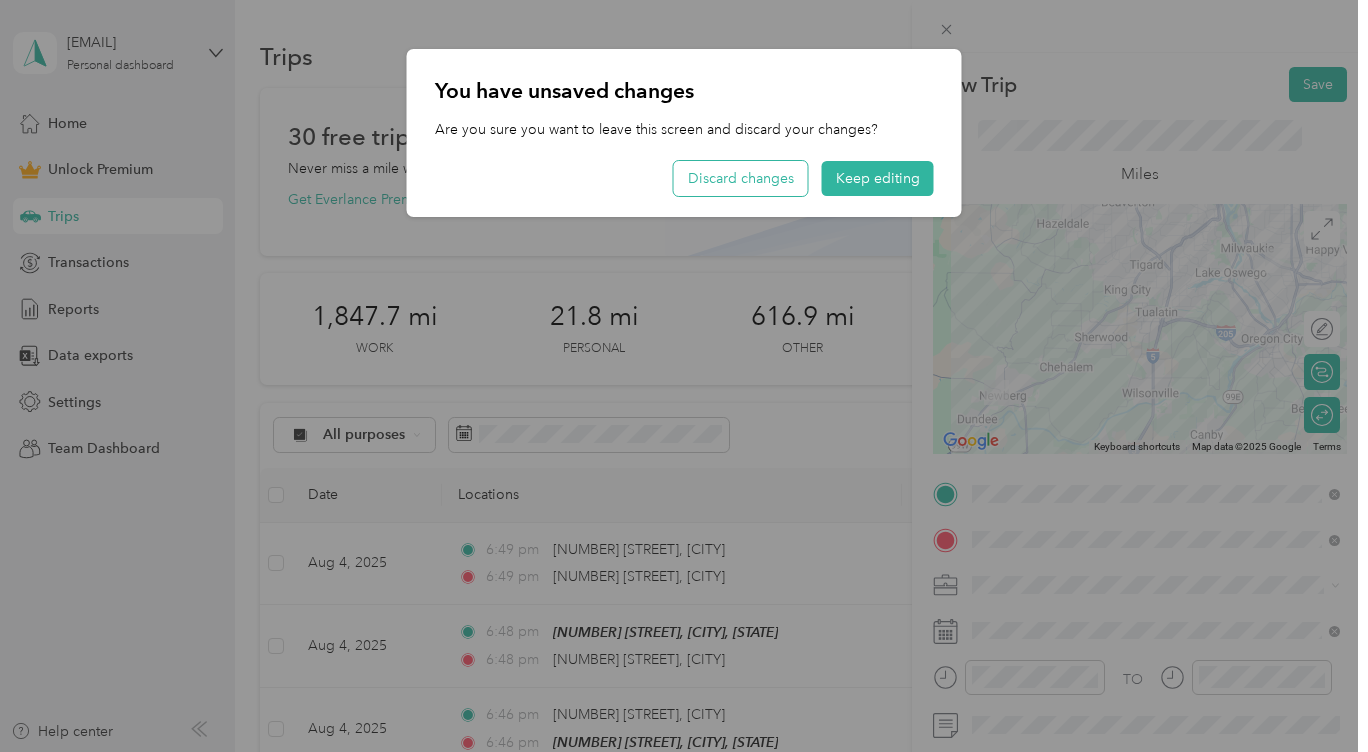 click on "Discard changes" at bounding box center [741, 178] 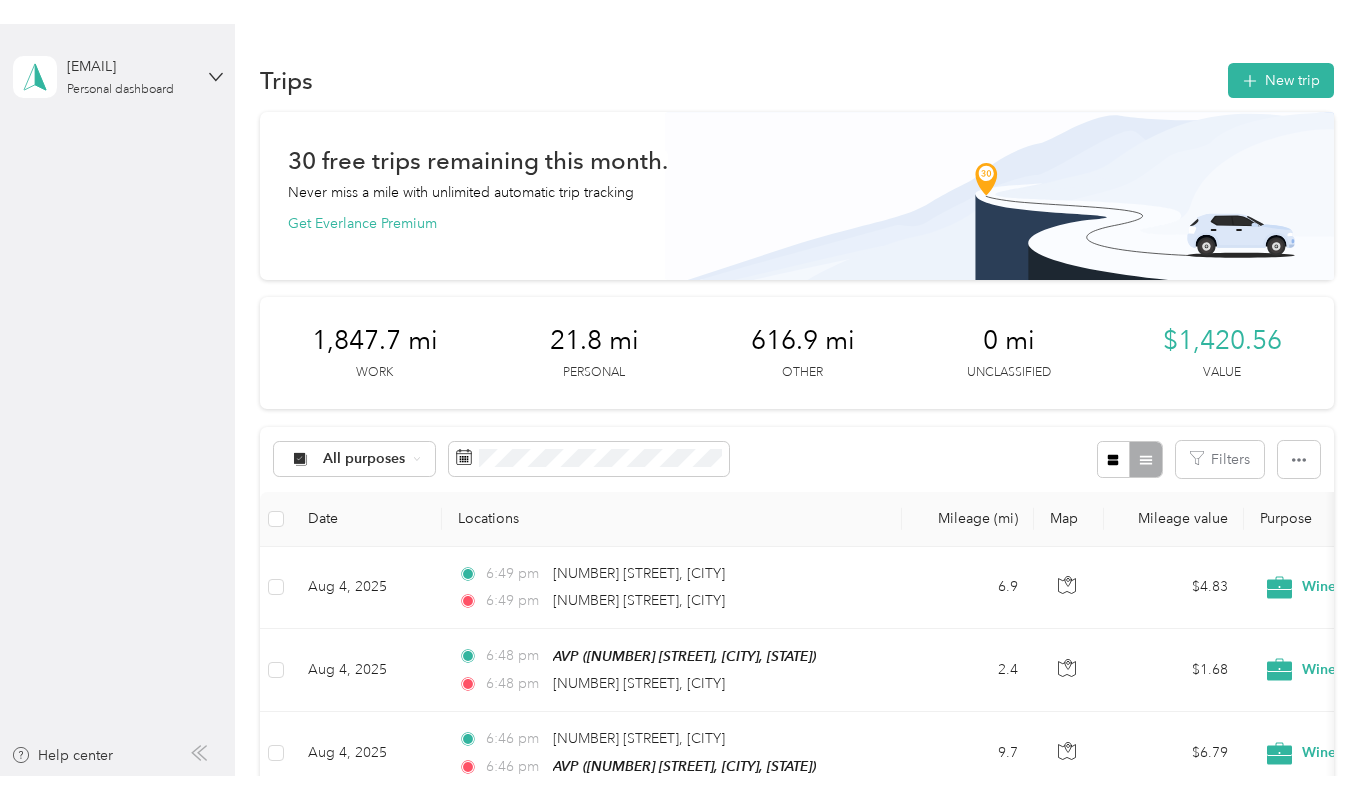 scroll, scrollTop: 0, scrollLeft: 0, axis: both 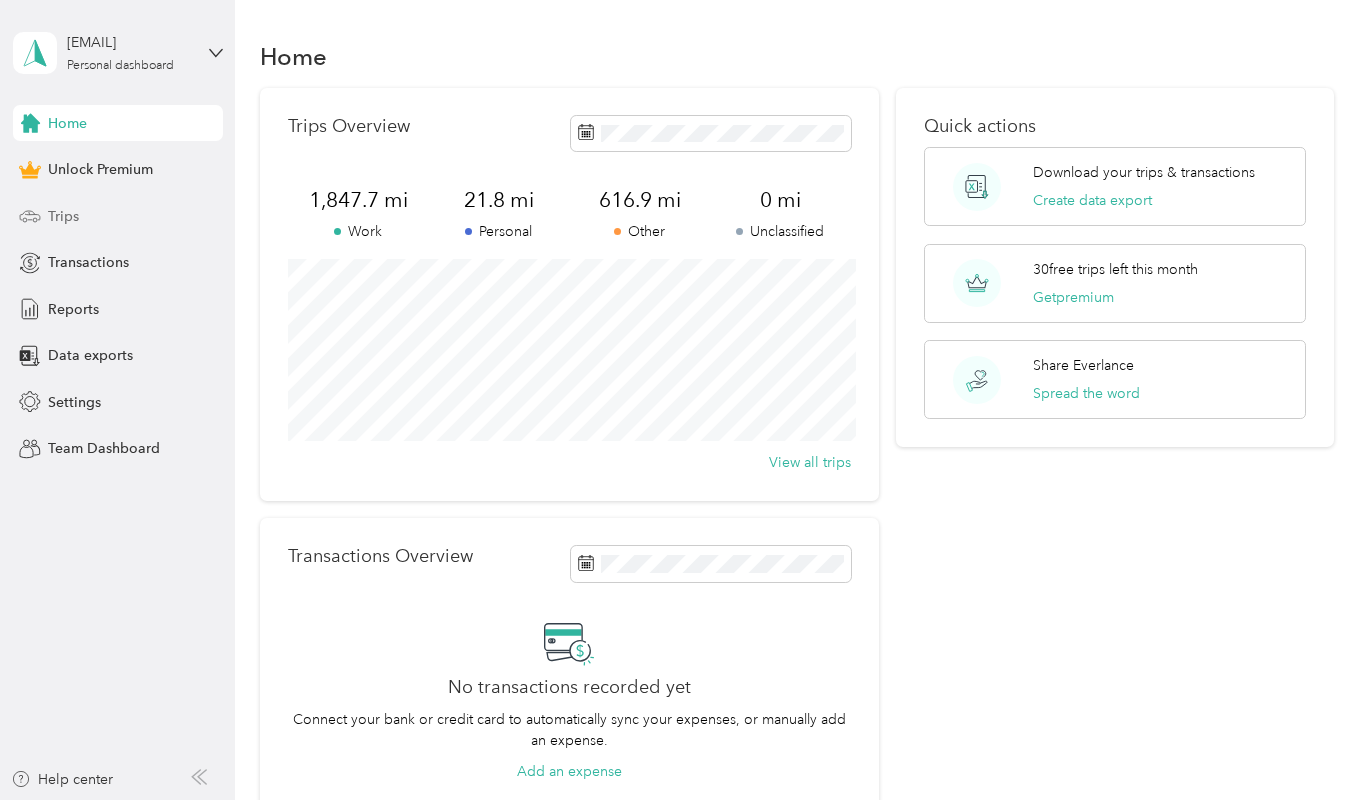 click on "Trips" at bounding box center [118, 216] 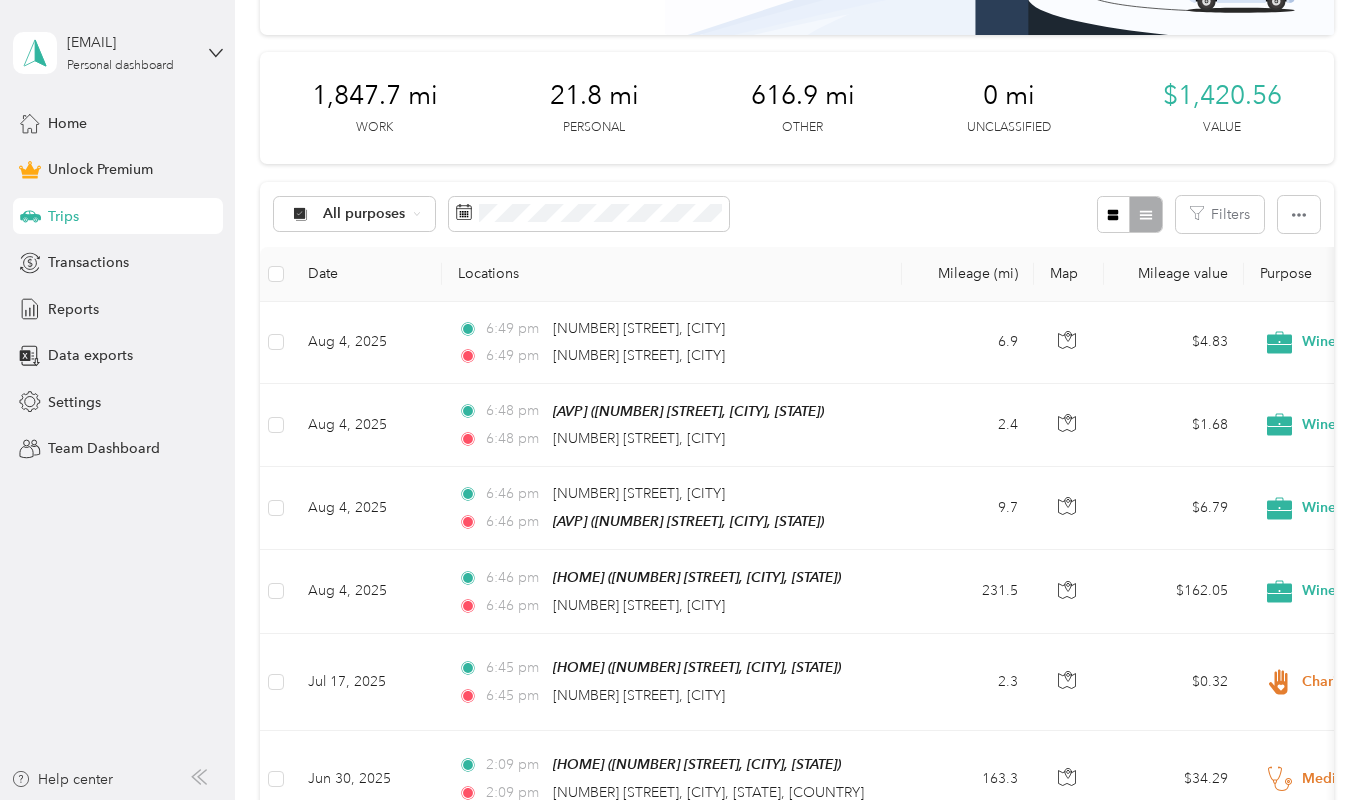 scroll, scrollTop: 0, scrollLeft: 0, axis: both 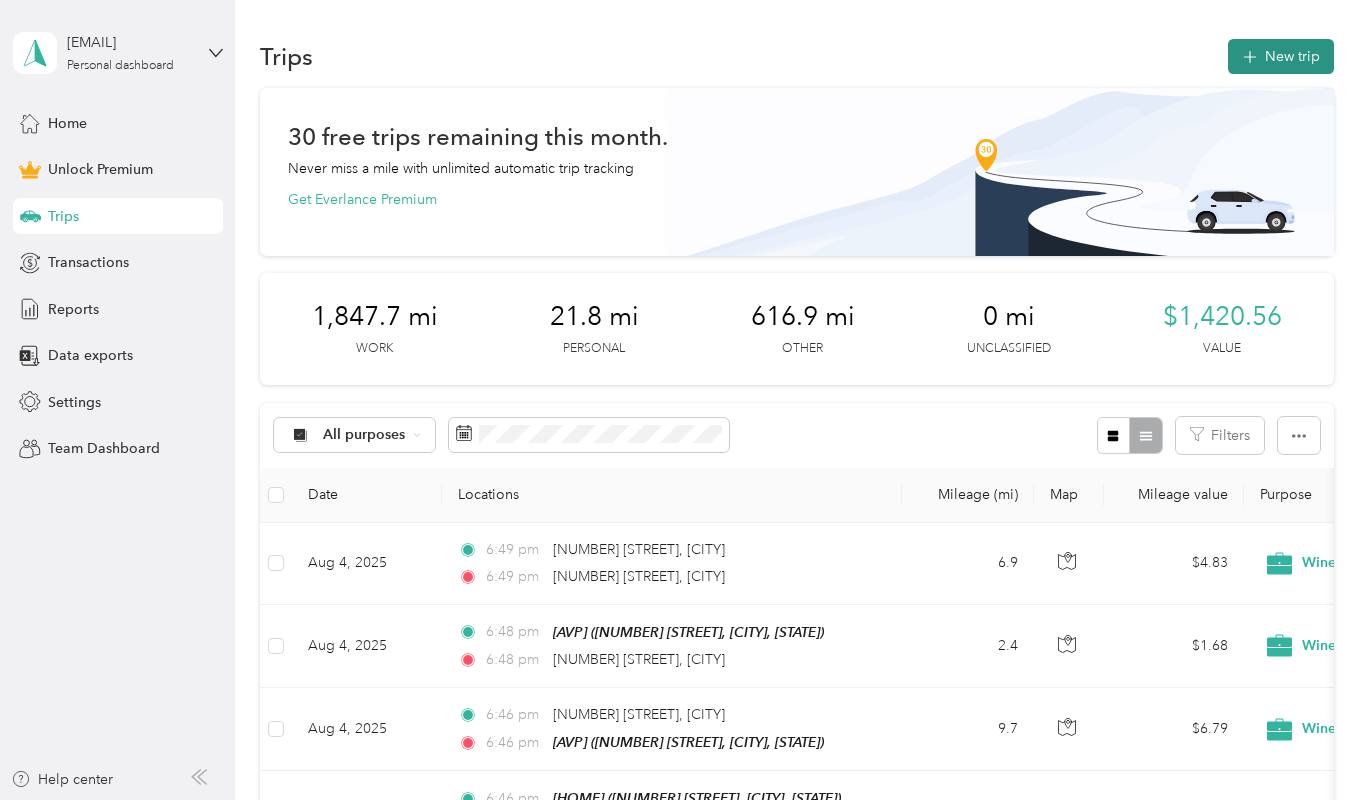 click on "New trip" at bounding box center (1281, 56) 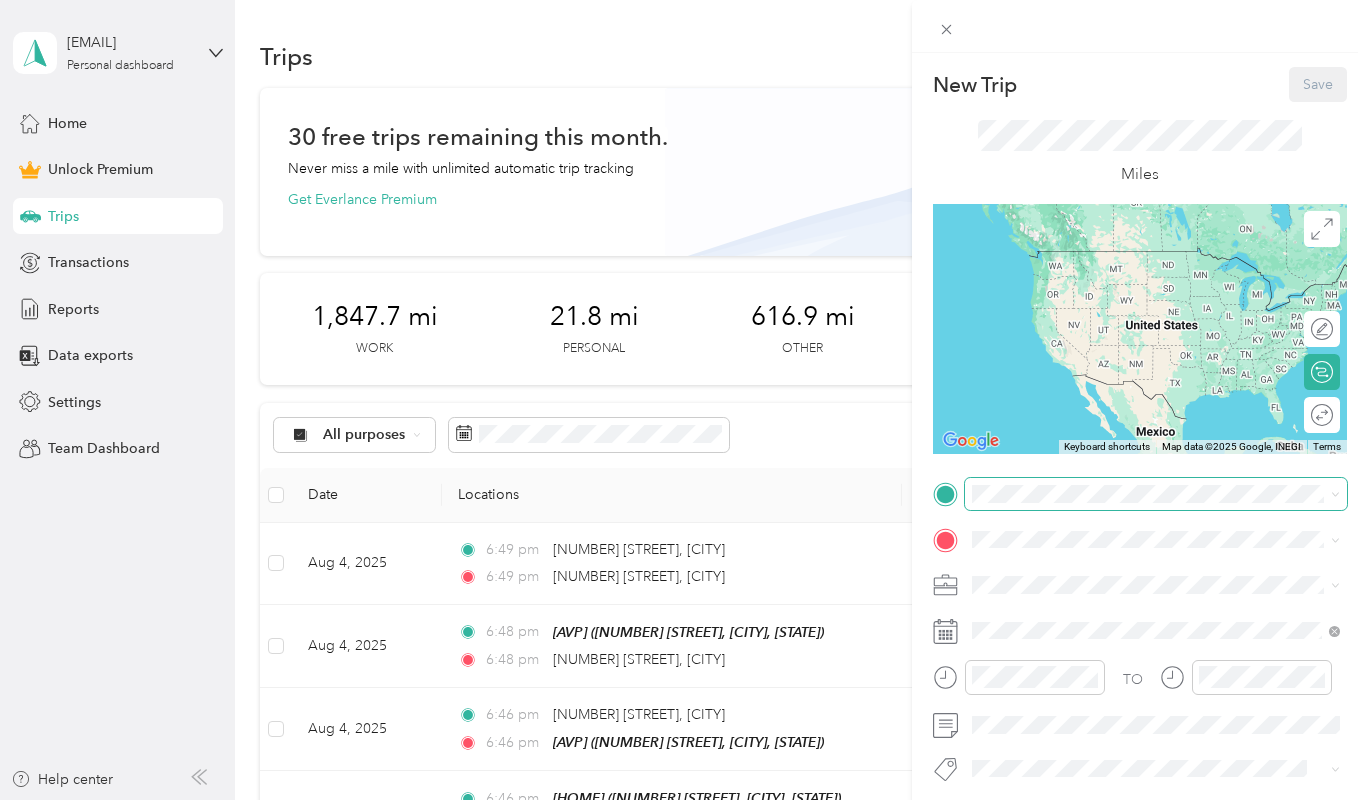 click at bounding box center (1156, 494) 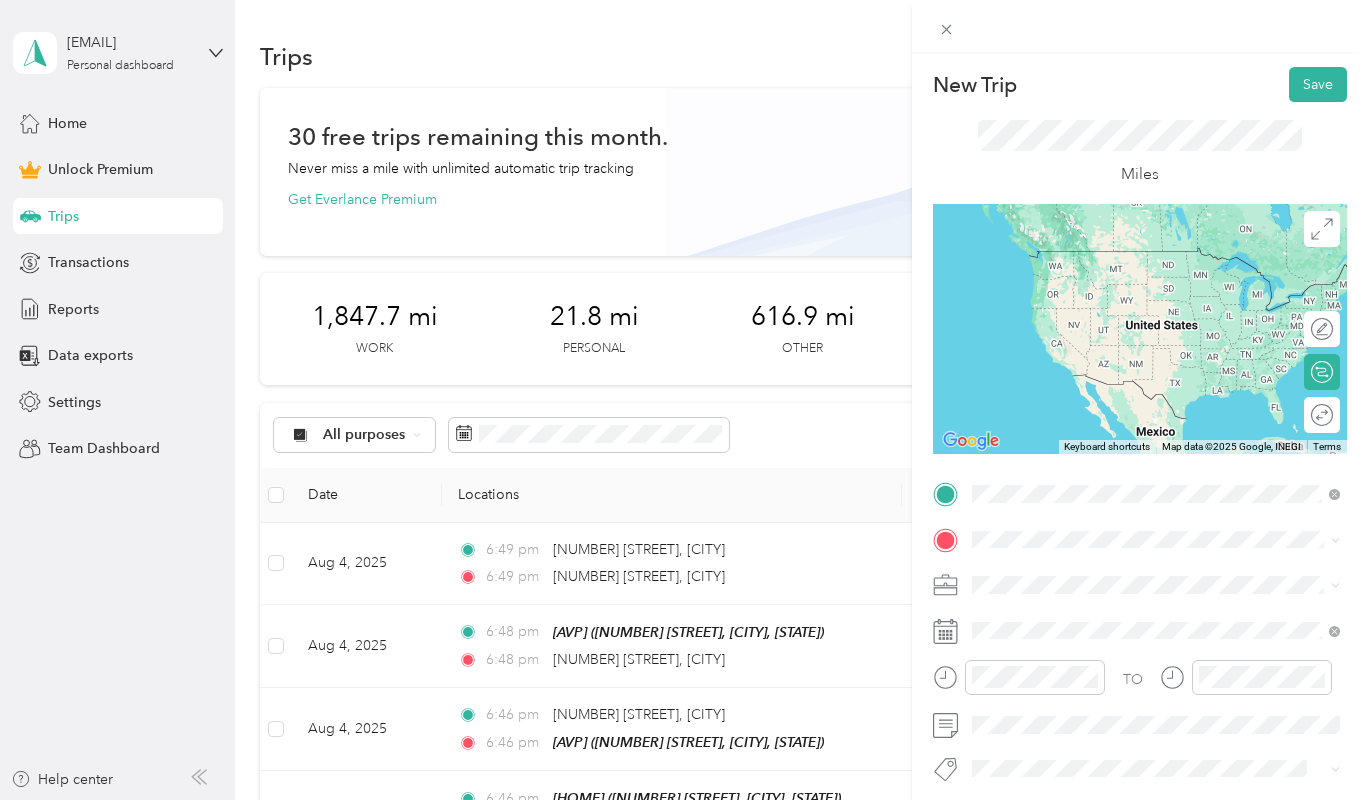 click on "AVP" at bounding box center [1165, 573] 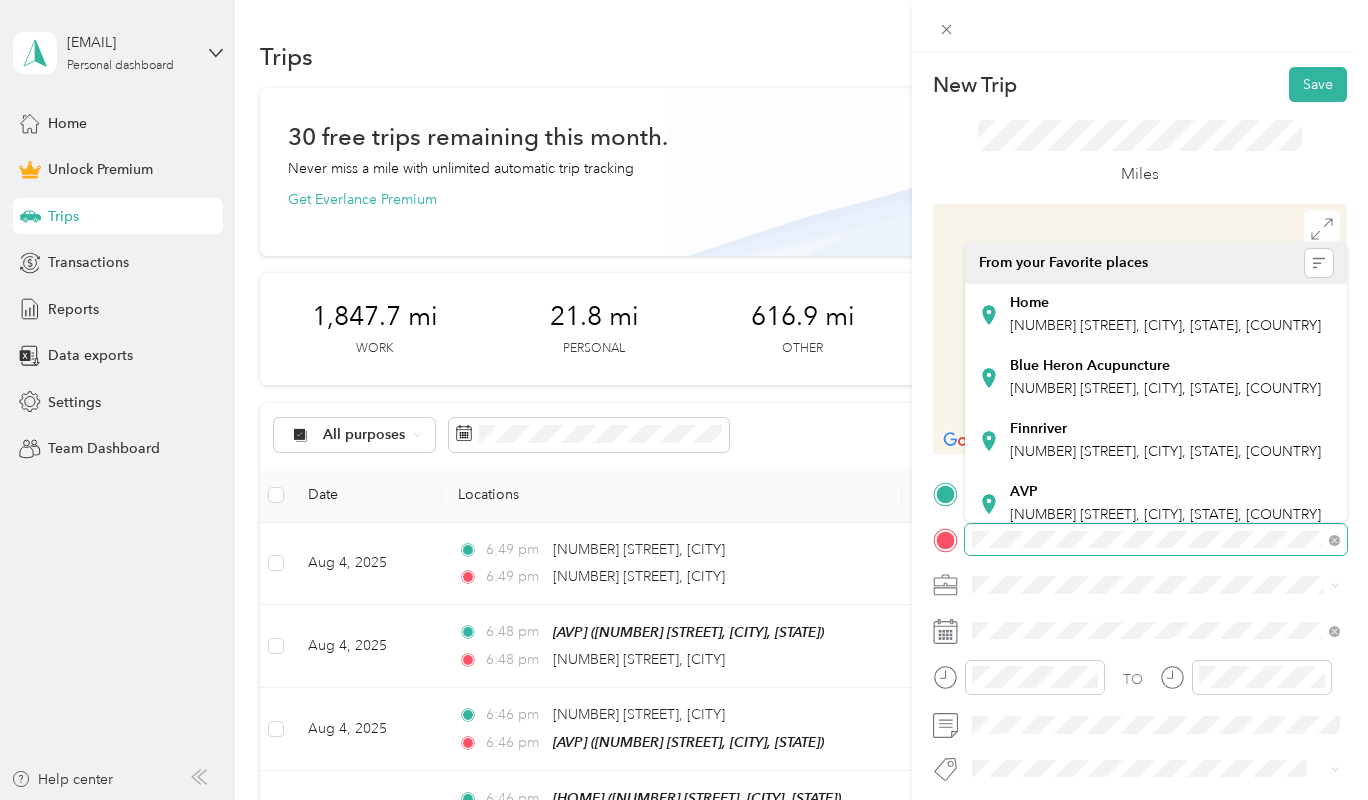scroll, scrollTop: 0, scrollLeft: 5, axis: horizontal 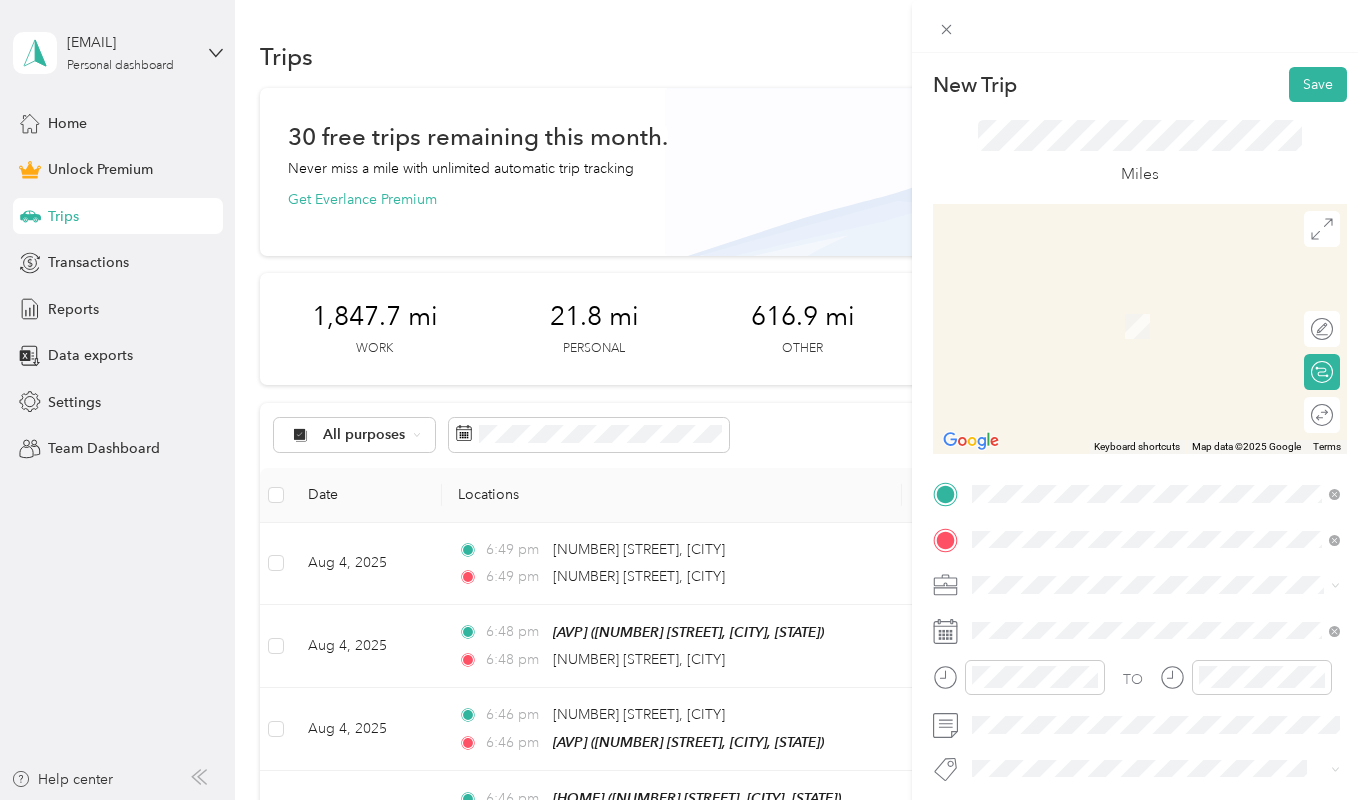 click on "[NUMBER] [STREET]
[CITY], [STATE] [POSTAL_CODE], [COUNTRY]" at bounding box center [1154, 620] 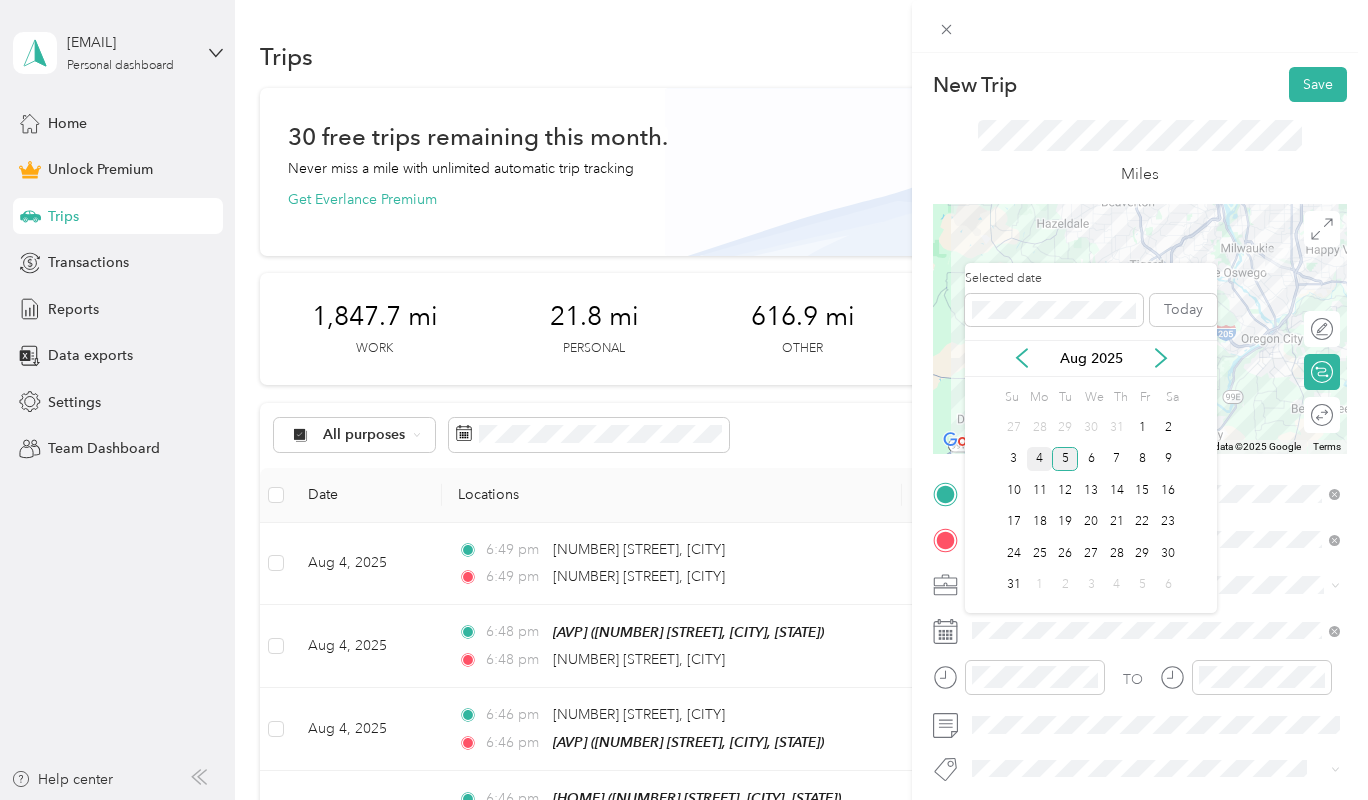 click on "4" at bounding box center (1040, 459) 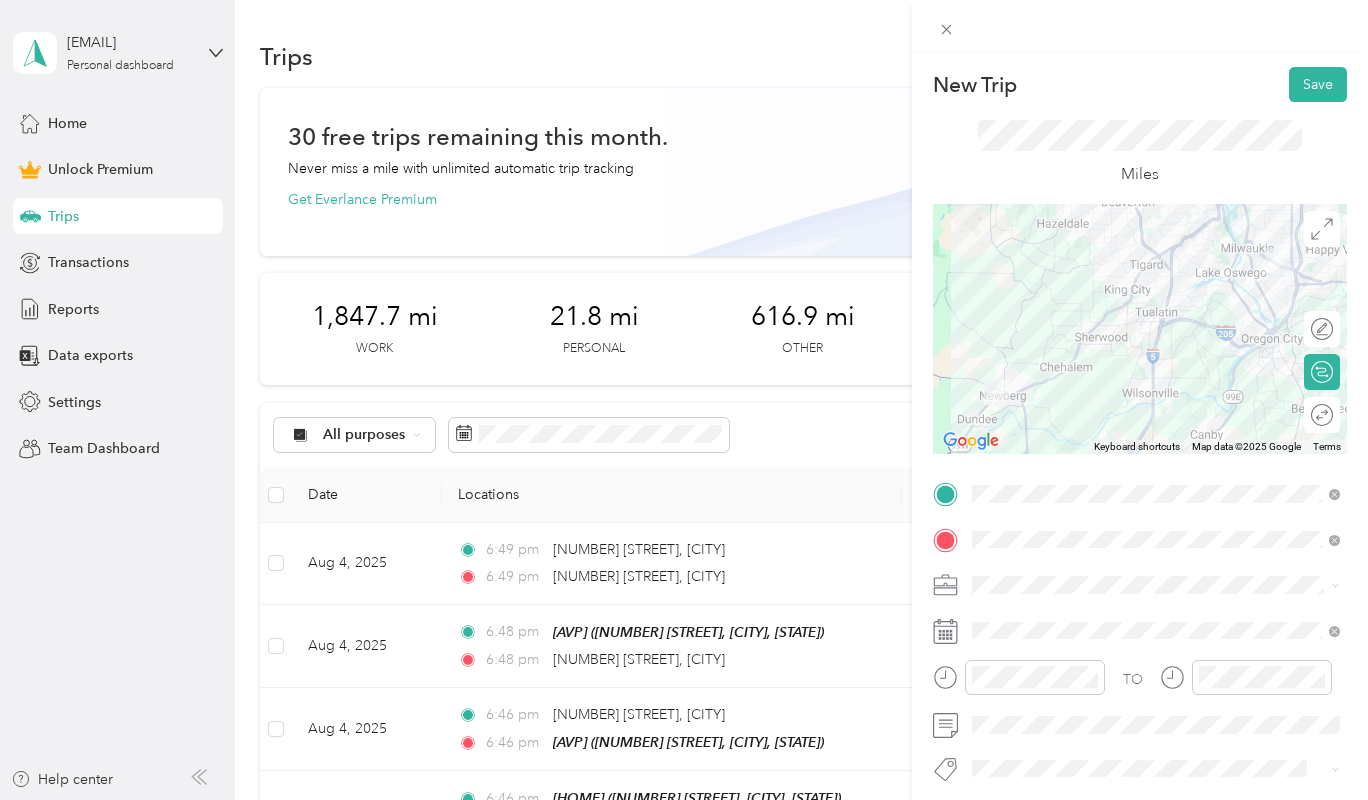 click on "Work Personal Wine tSW Other Charity Medical Moving Commute" at bounding box center [1156, 427] 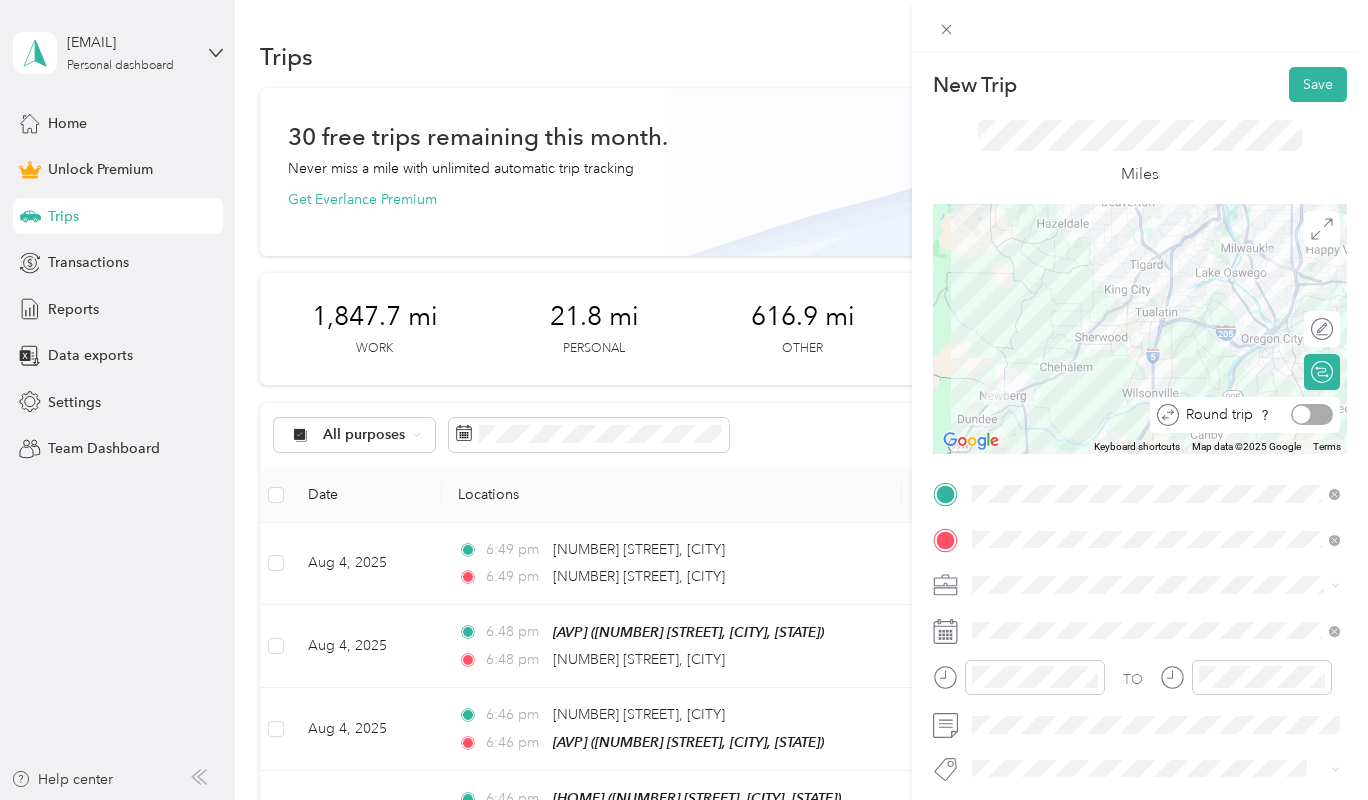 click at bounding box center [1312, 414] 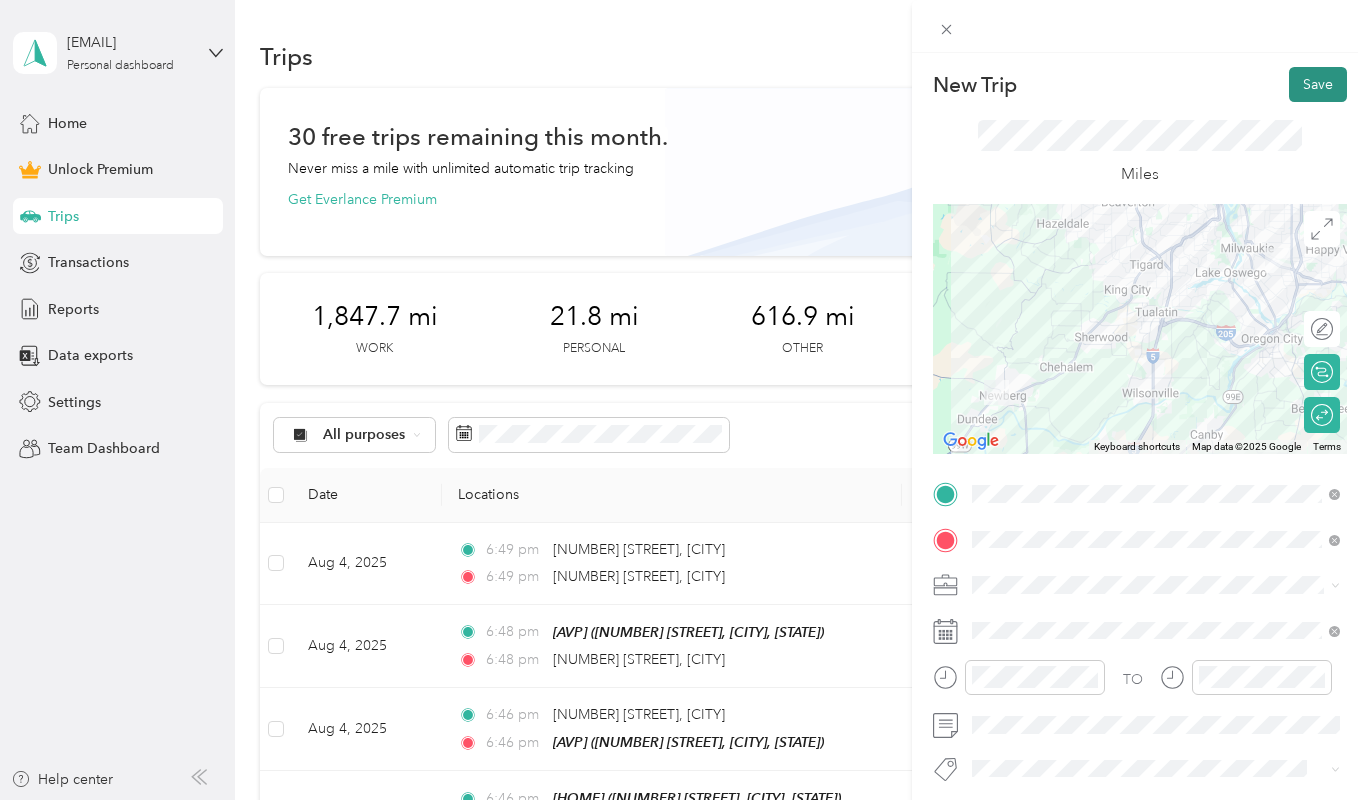 click on "Save" at bounding box center (1318, 84) 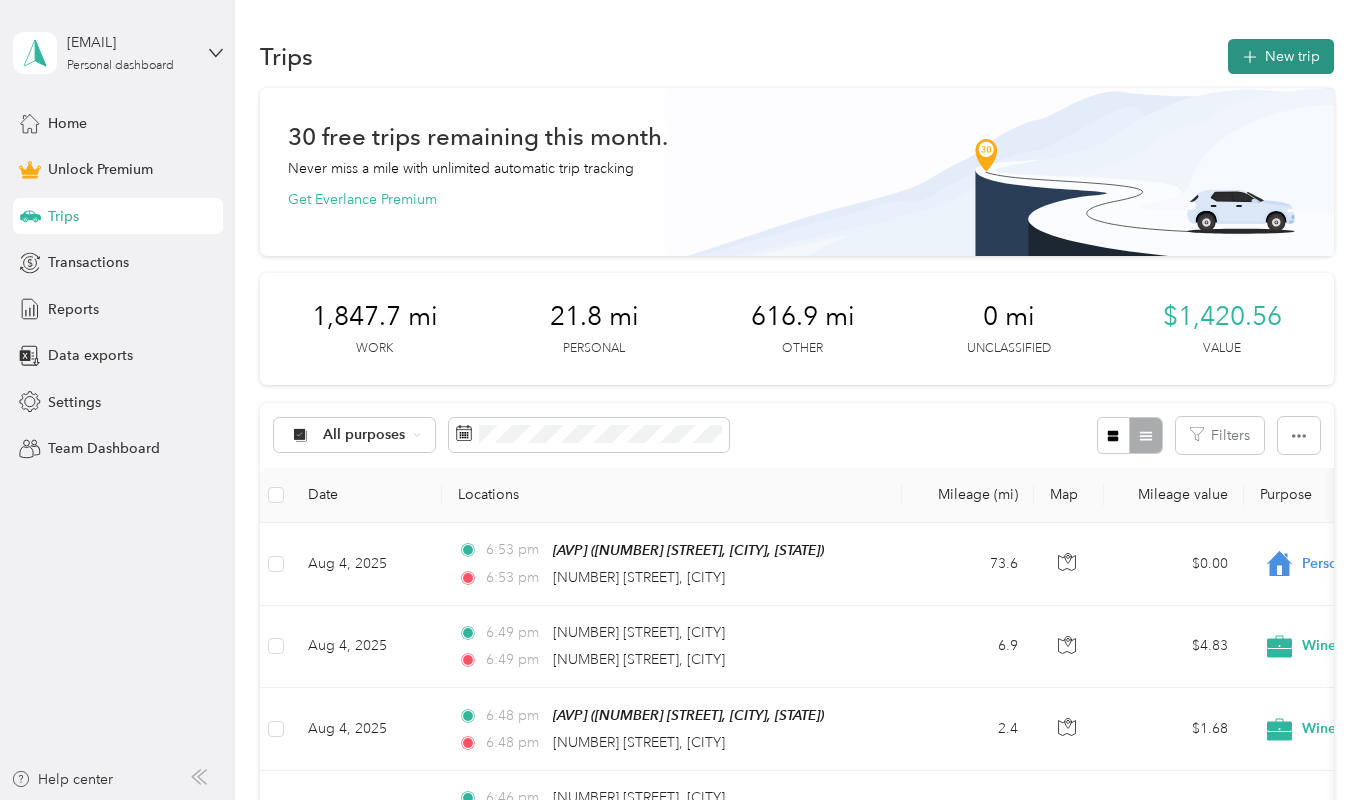 click on "New trip" at bounding box center [1281, 56] 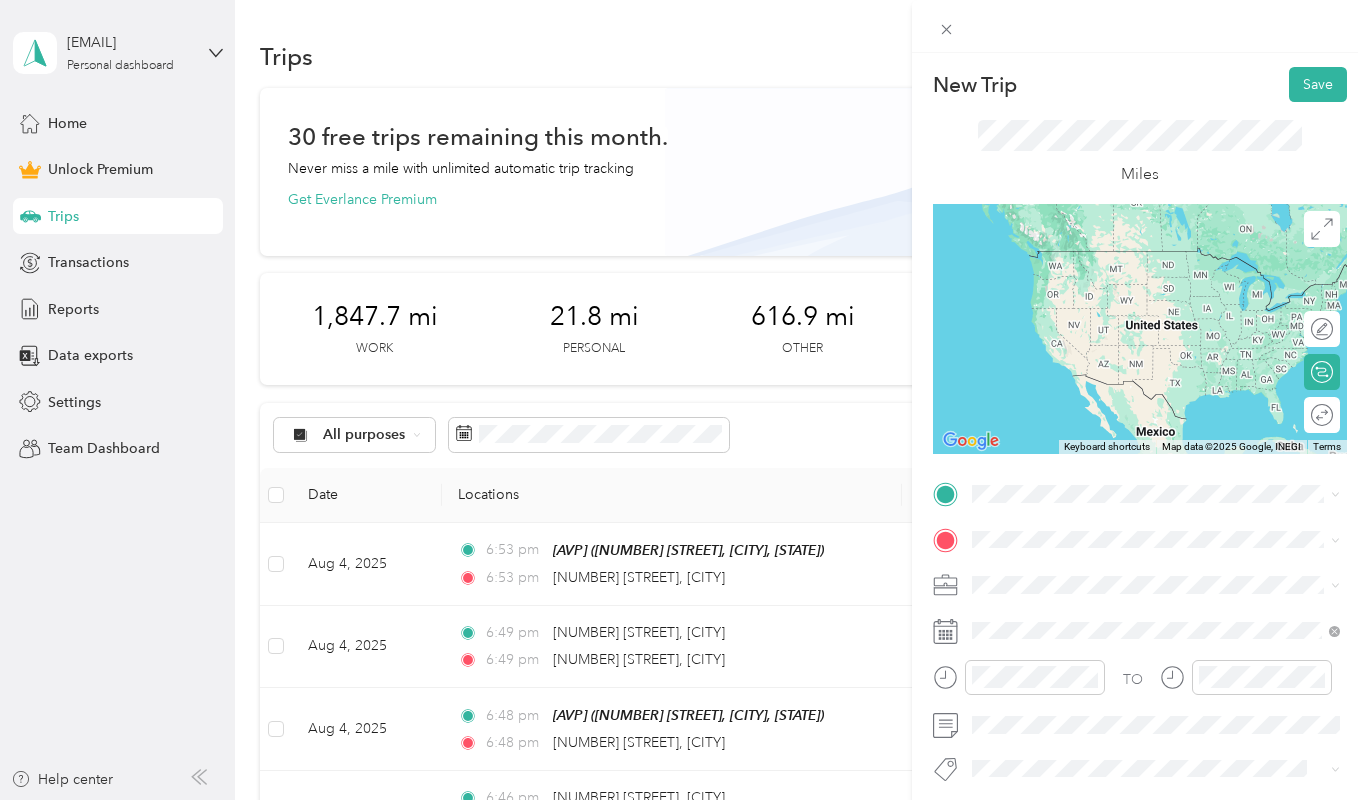 click on "[NUMBER] [STREET]
[CITY], [STATE] [POSTAL_CODE], [COUNTRY]" at bounding box center [1154, 563] 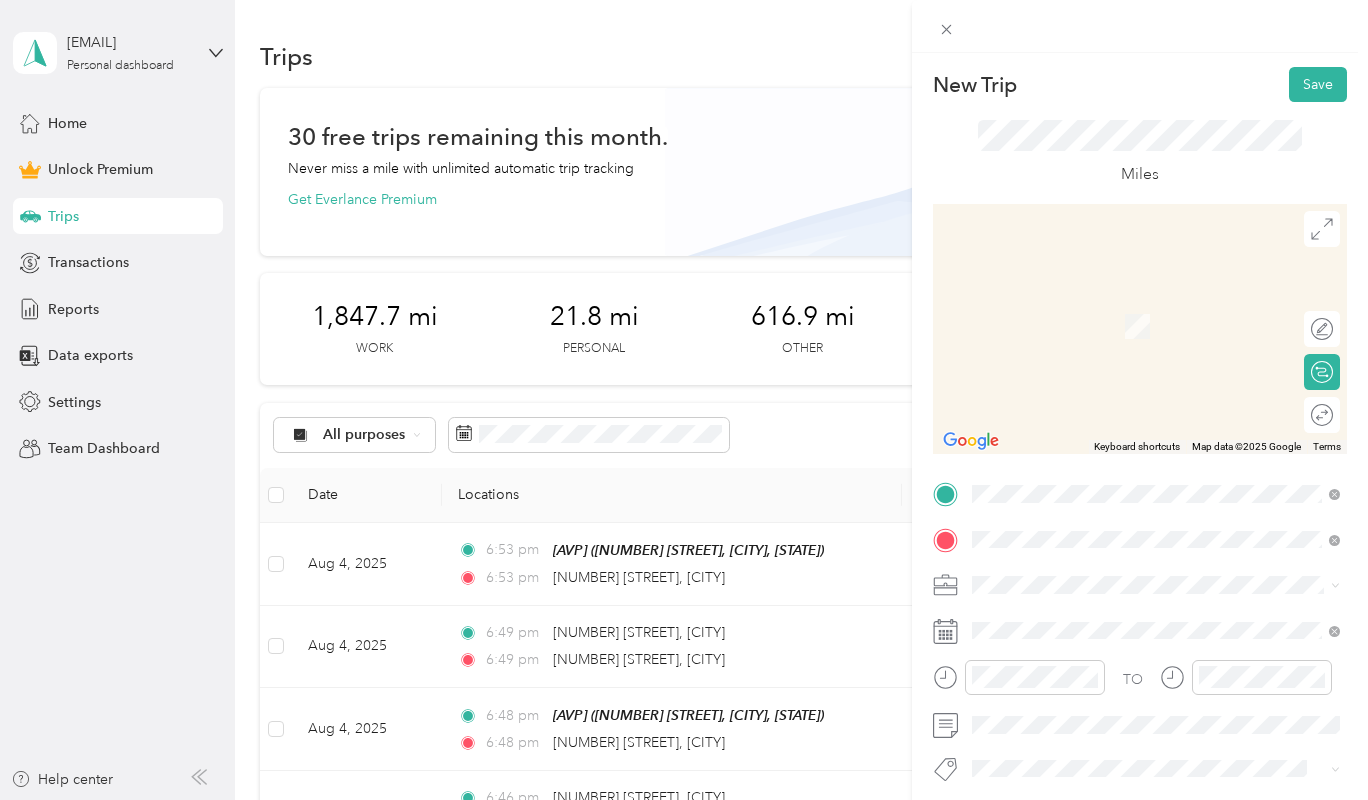 click on "[NUMBER] [STREET]
[CITY], [STATE] [POSTAL_CODE], [COUNTRY]" at bounding box center [1156, 620] 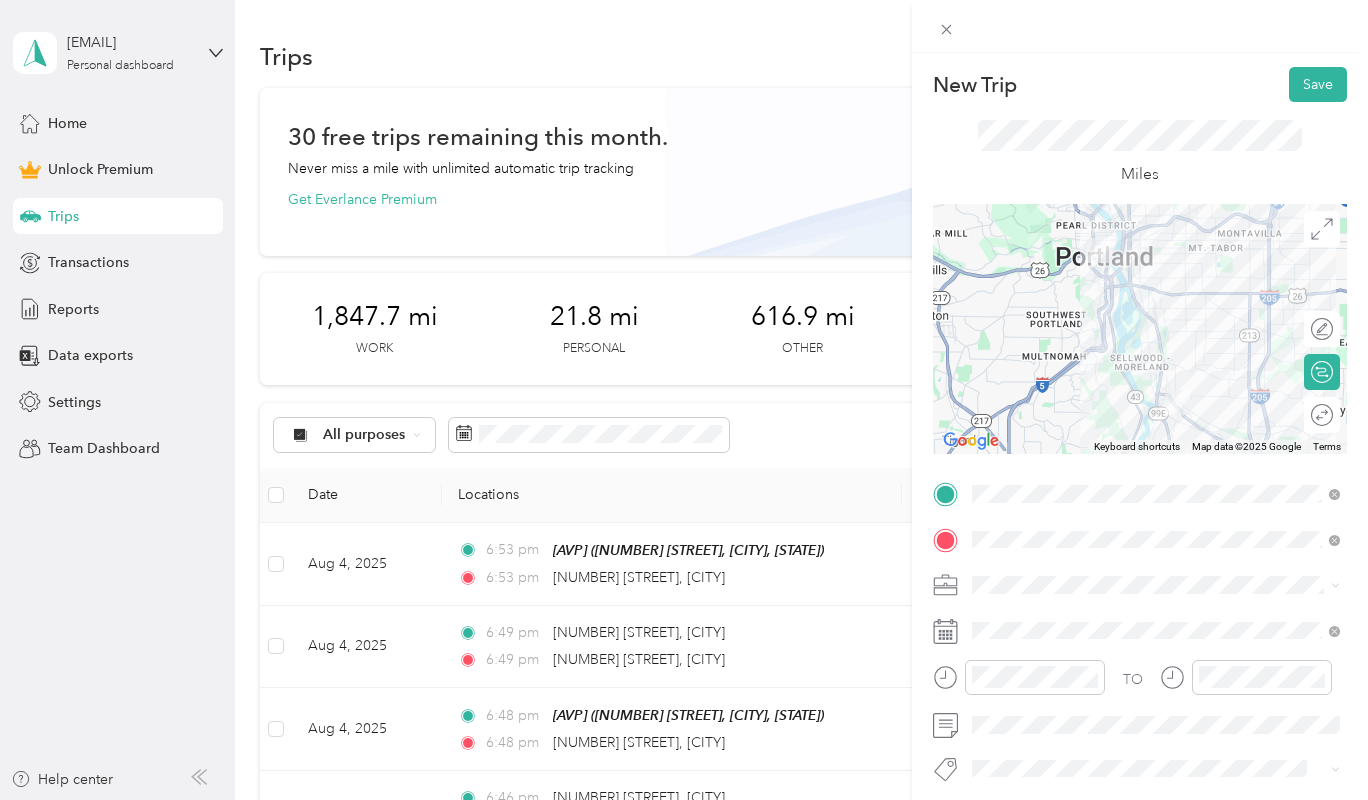 click on "Wine" at bounding box center [1156, 363] 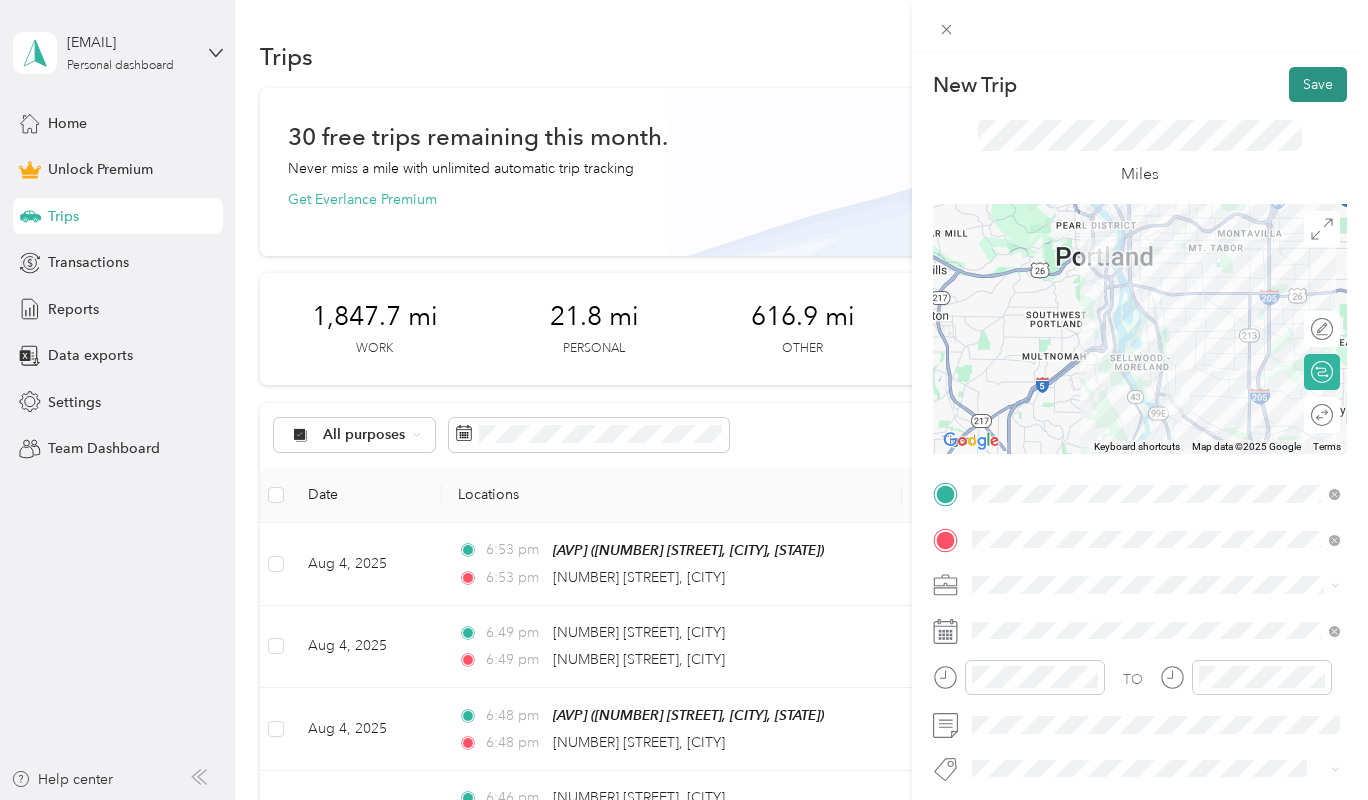 click on "Save" at bounding box center (1318, 84) 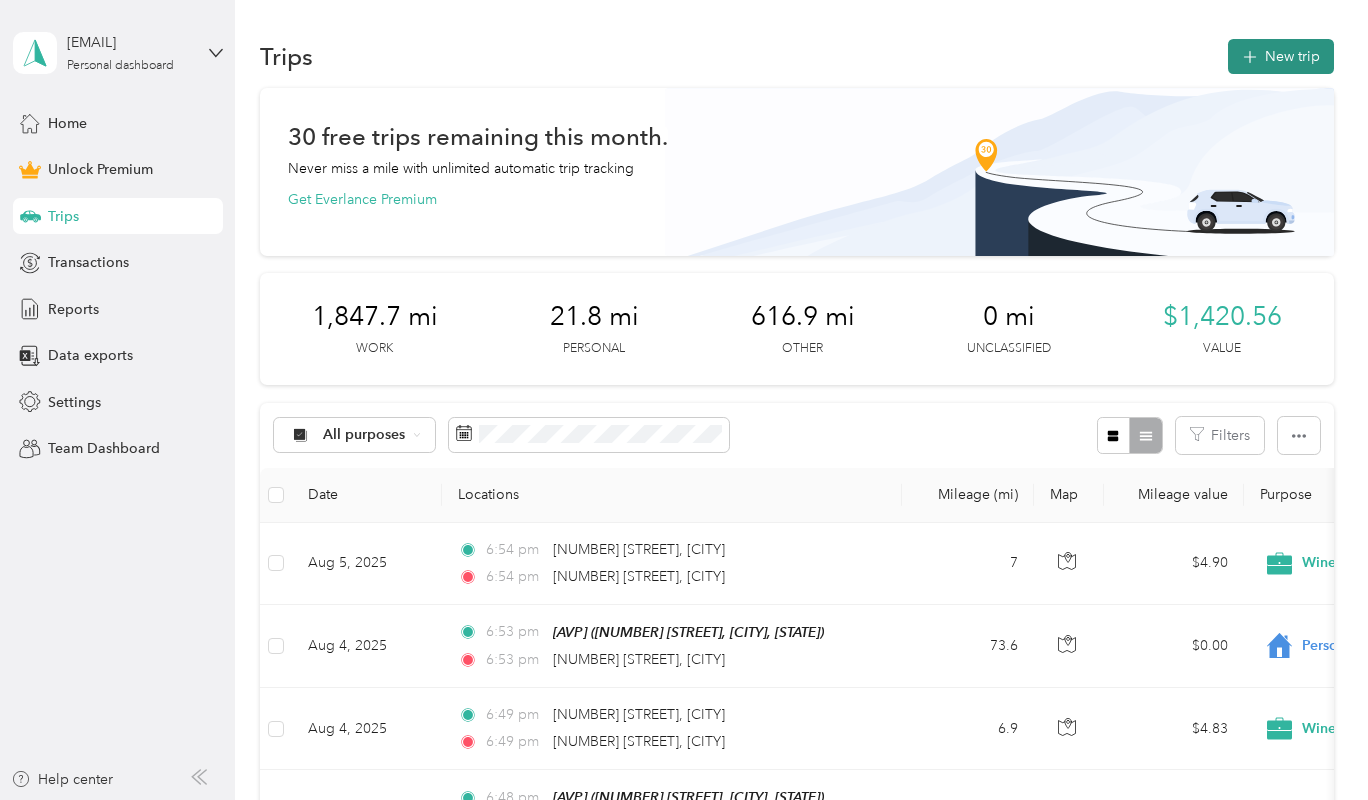click on "New trip" at bounding box center [1281, 56] 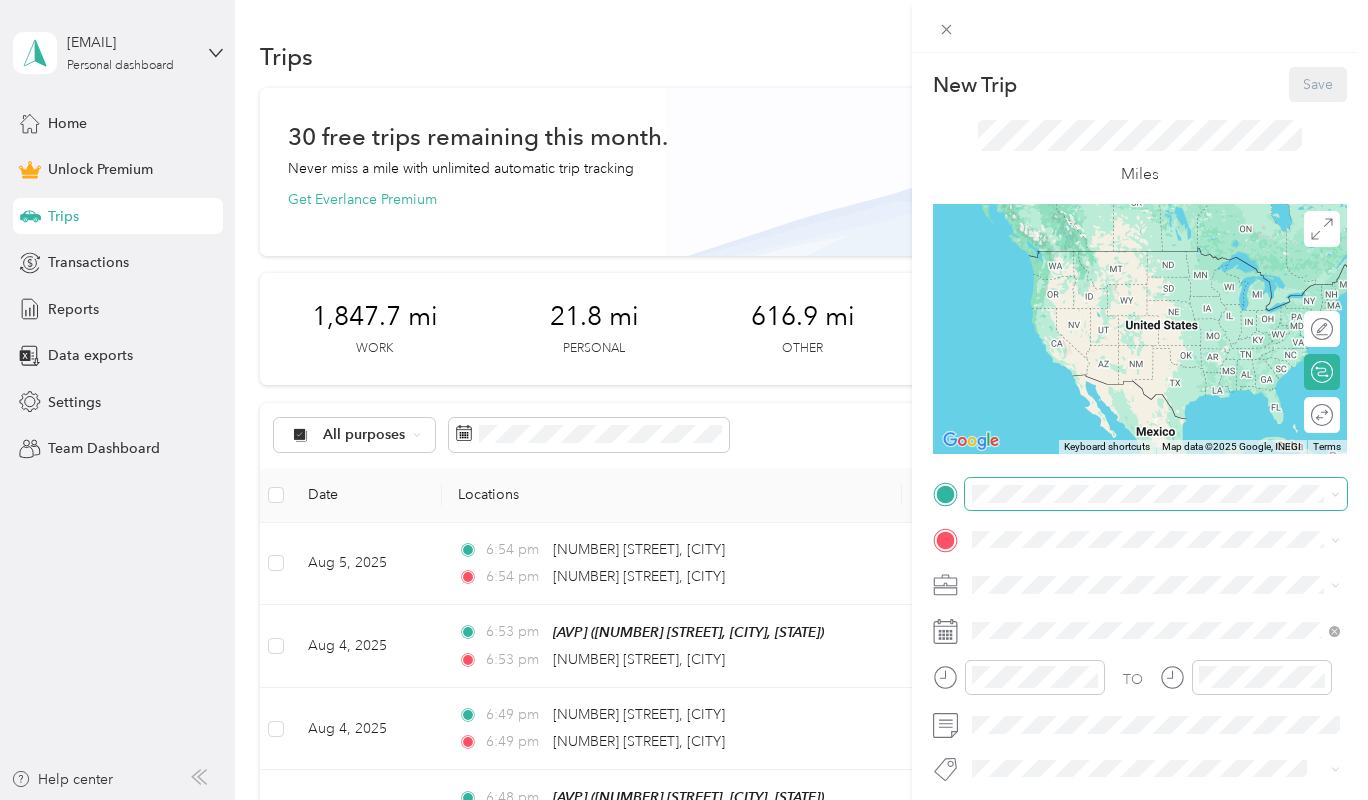 click at bounding box center [1156, 494] 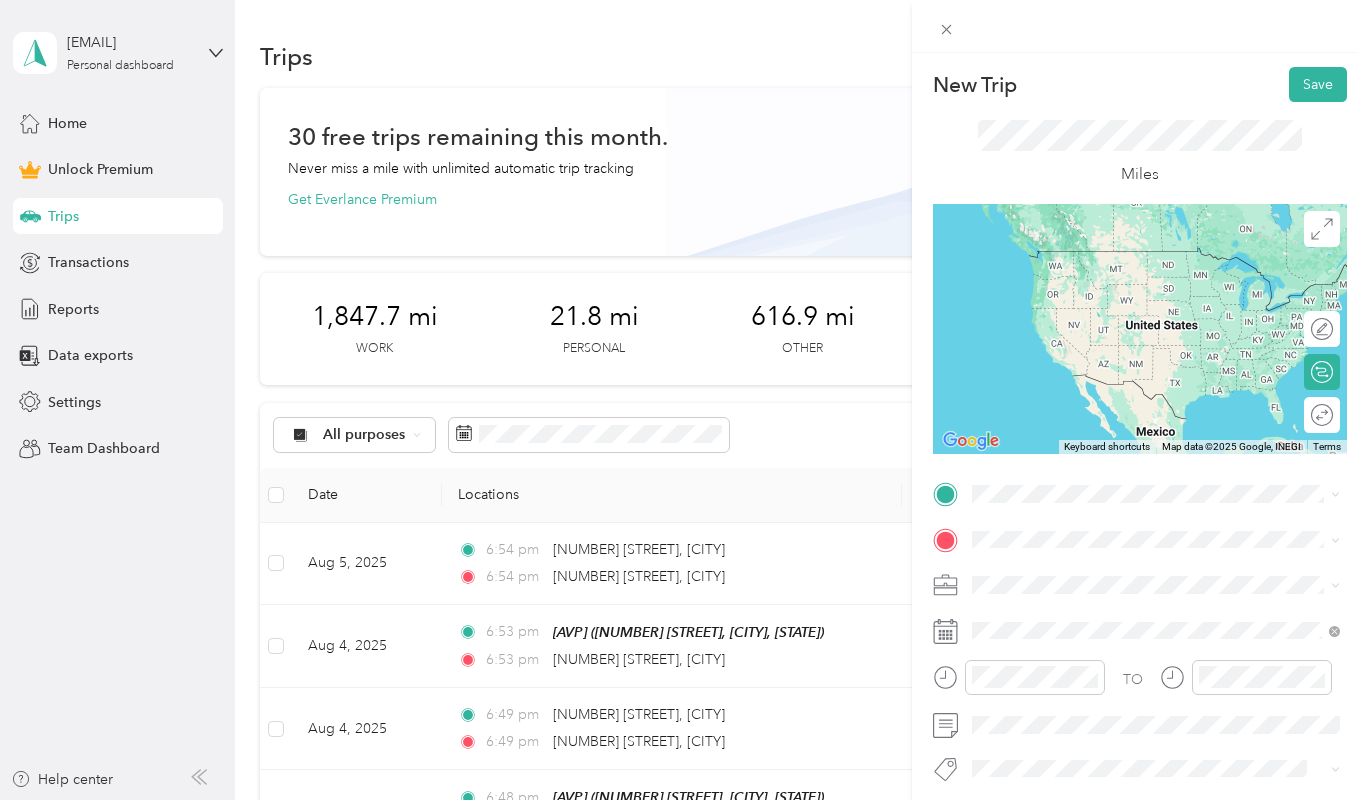click on "[NUMBER] [STREET]
[CITY], [STATE] [POSTAL_CODE], [COUNTRY]" at bounding box center [1156, 567] 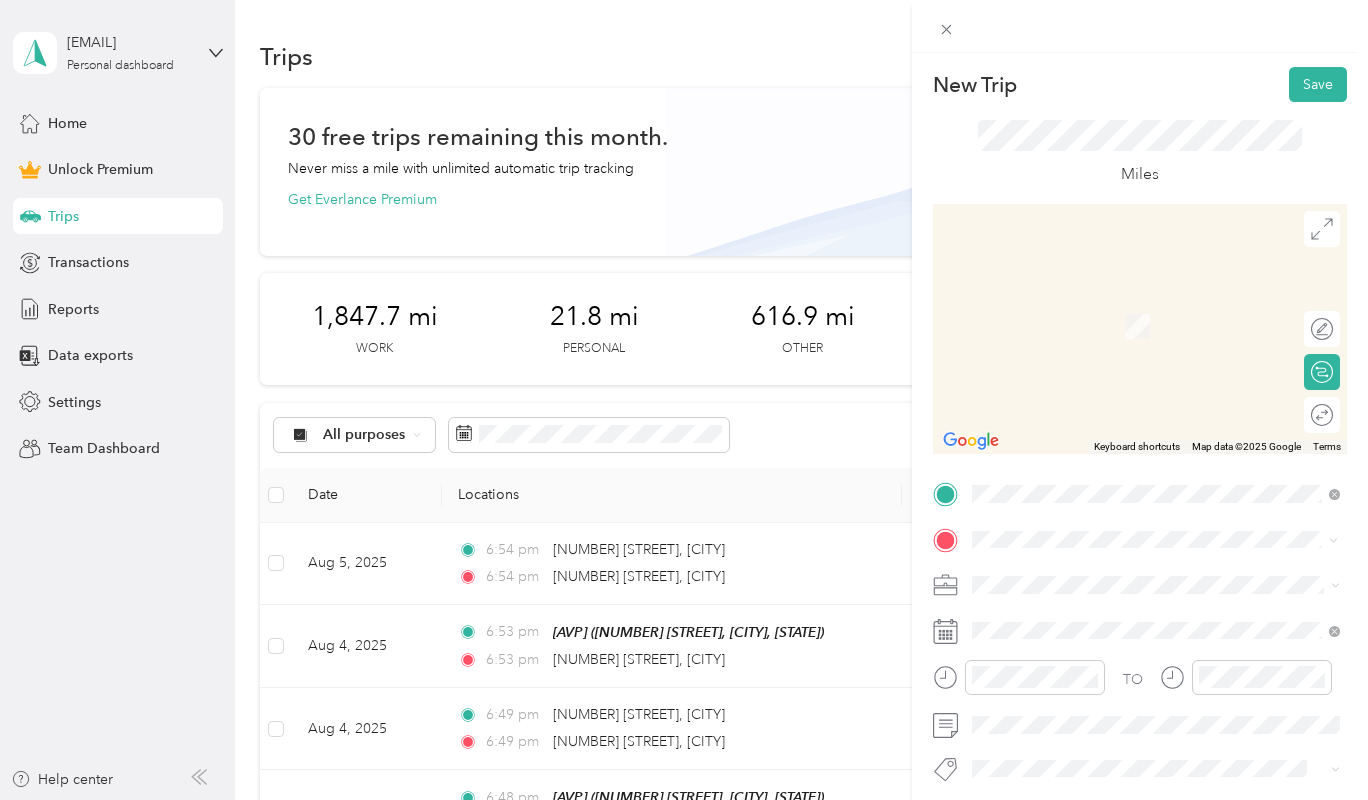 click on "[AREA_NAME] [NUMBER] [STREET], [CITY], [STATE], [COUNTRY]" at bounding box center (1165, 315) 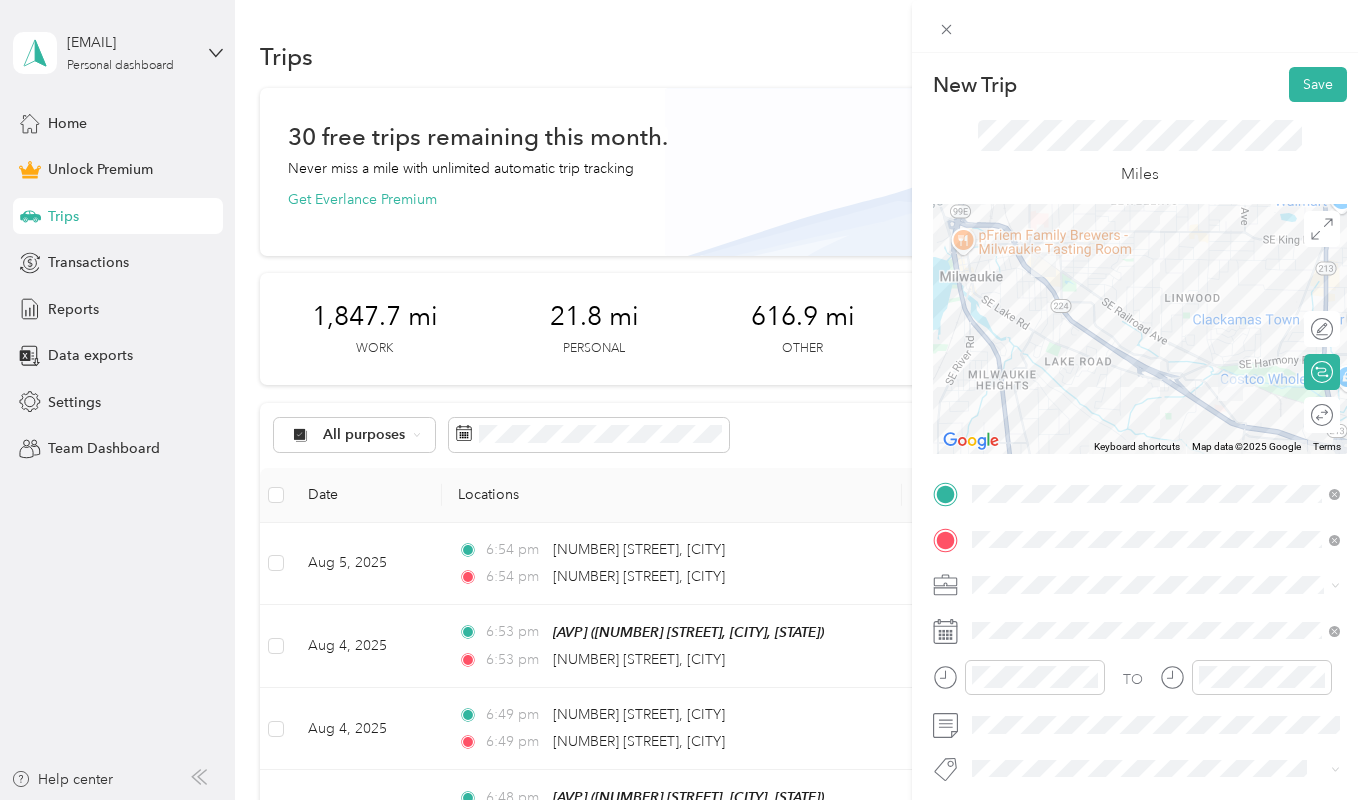 click on "Wine" at bounding box center (1156, 372) 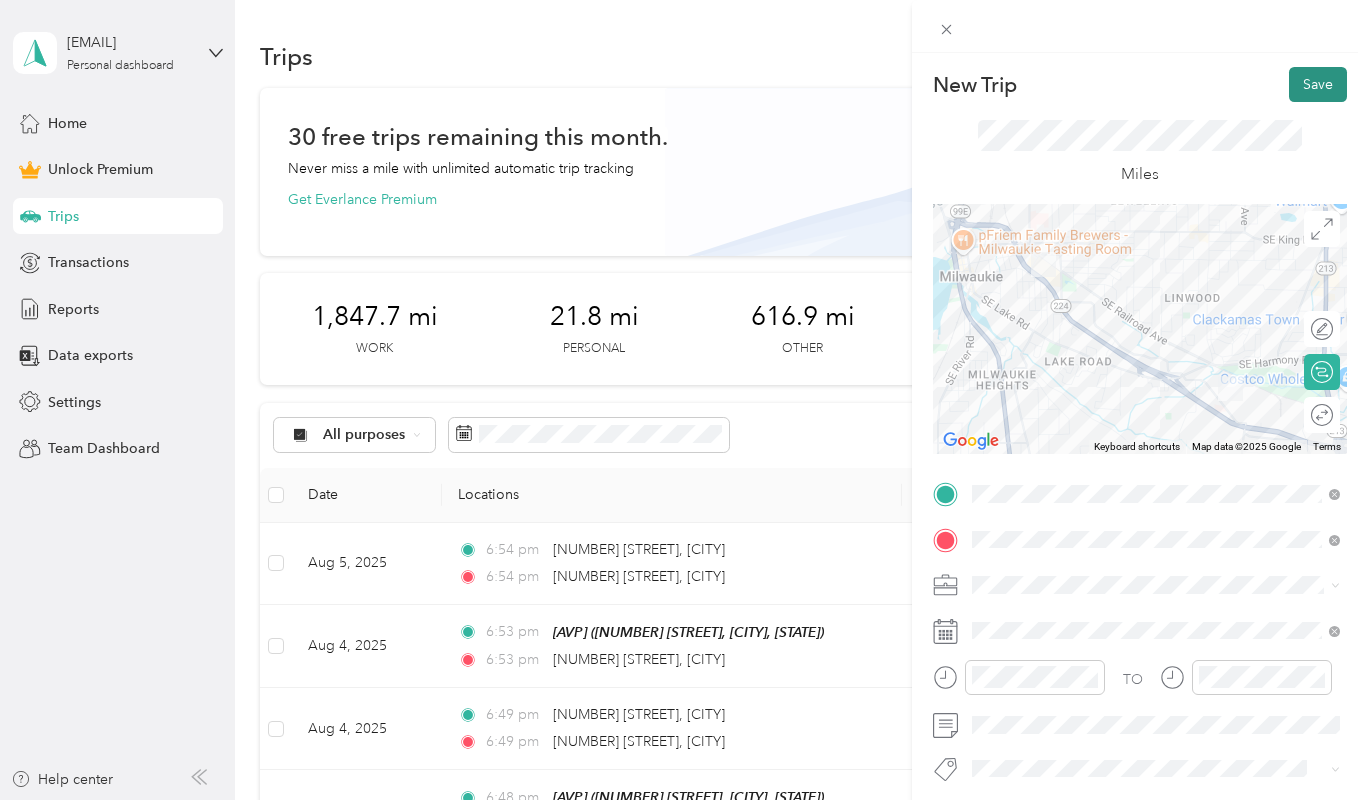 click on "Save" at bounding box center (1318, 84) 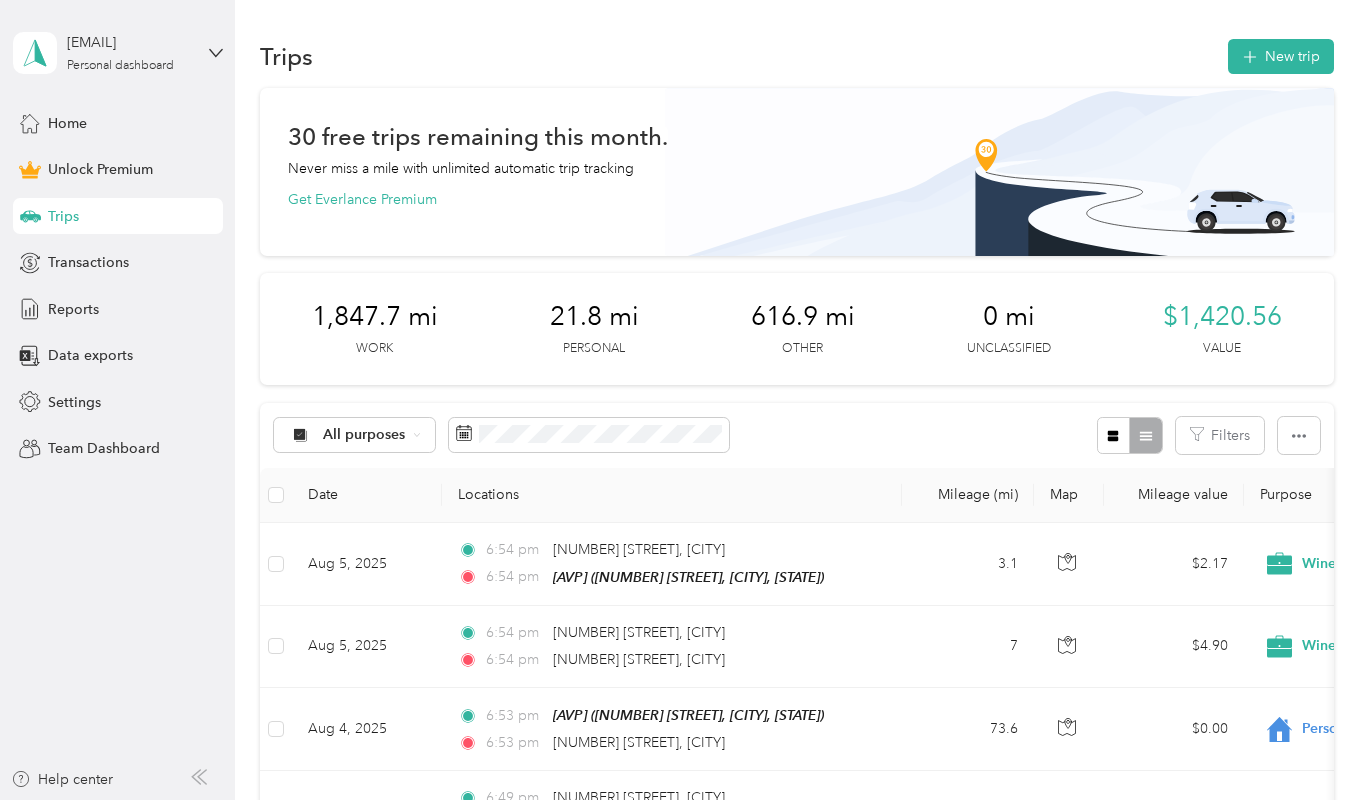 scroll, scrollTop: 171, scrollLeft: 0, axis: vertical 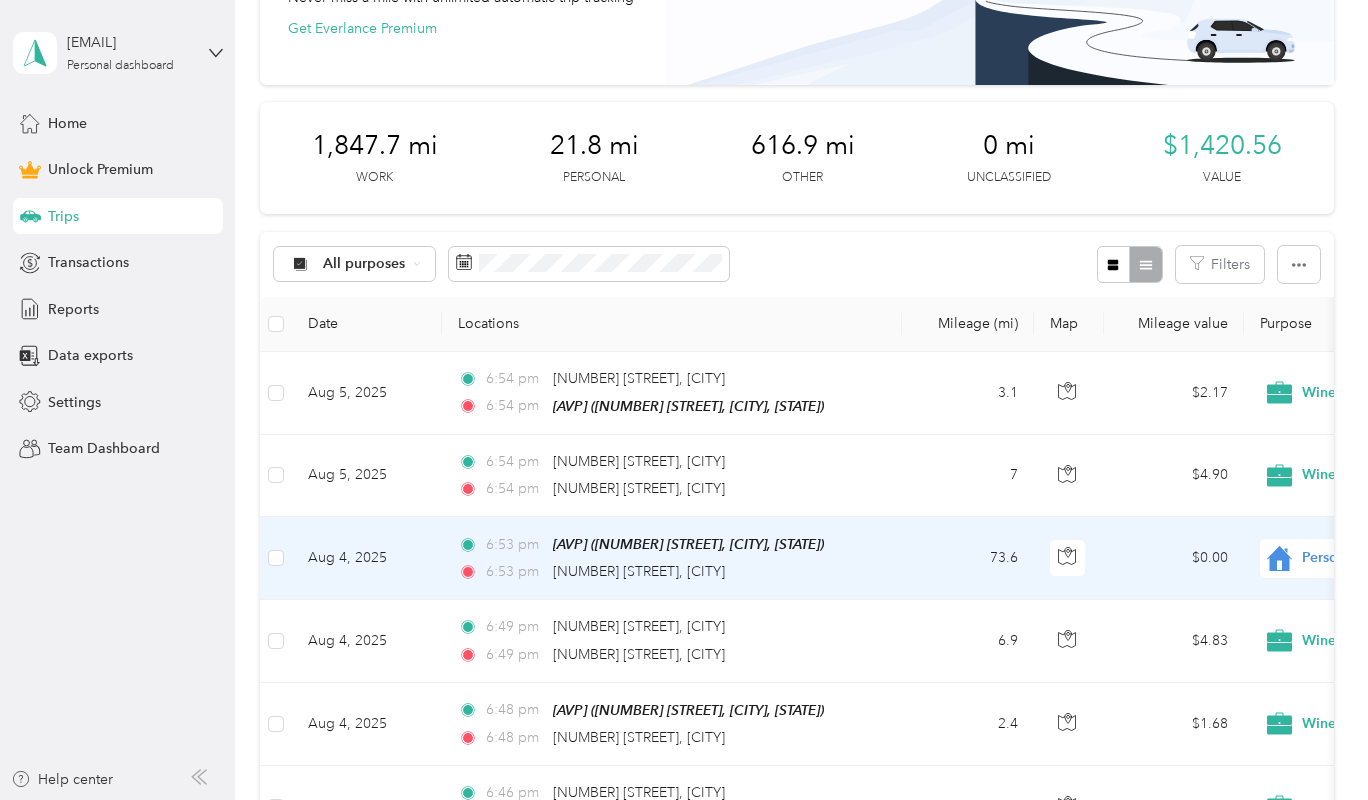 click on "Personal" at bounding box center [1393, 558] 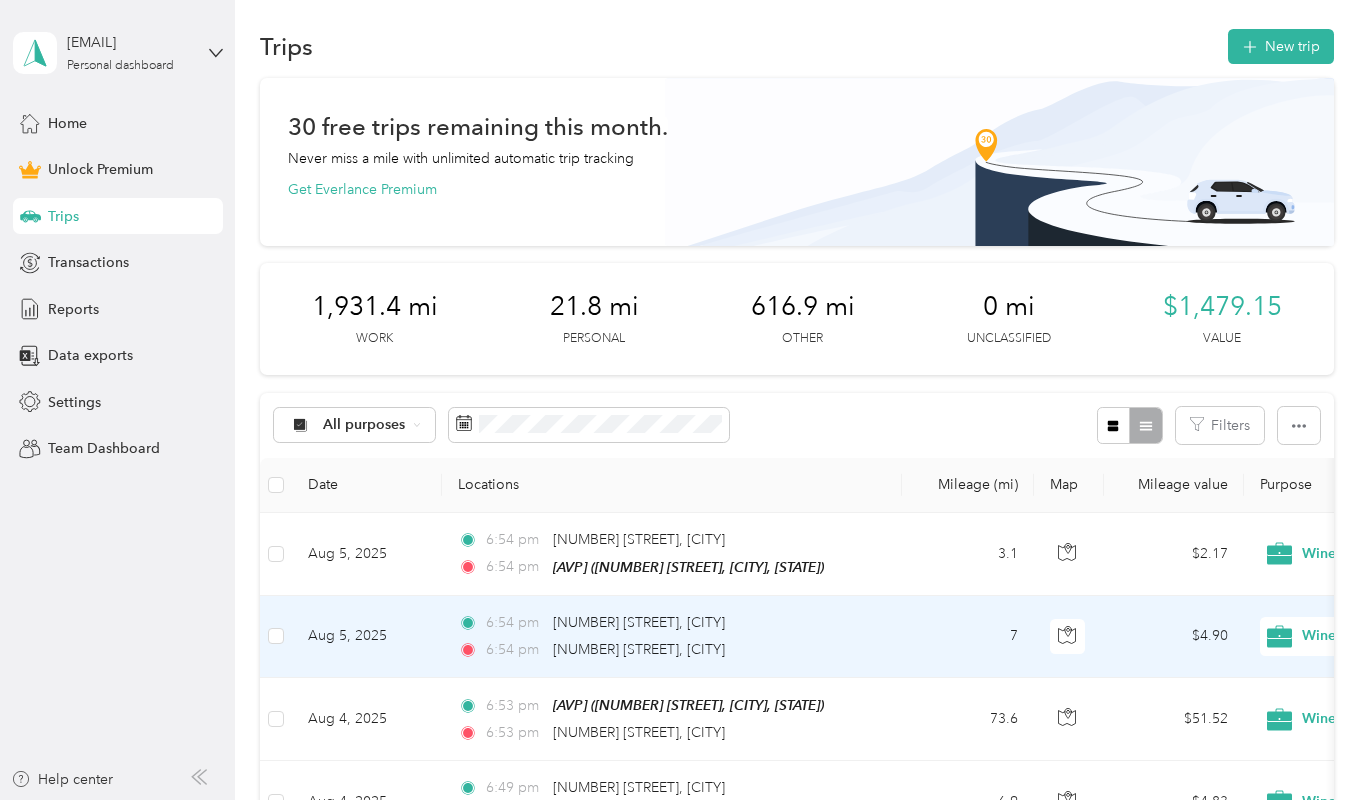 scroll, scrollTop: 6, scrollLeft: 0, axis: vertical 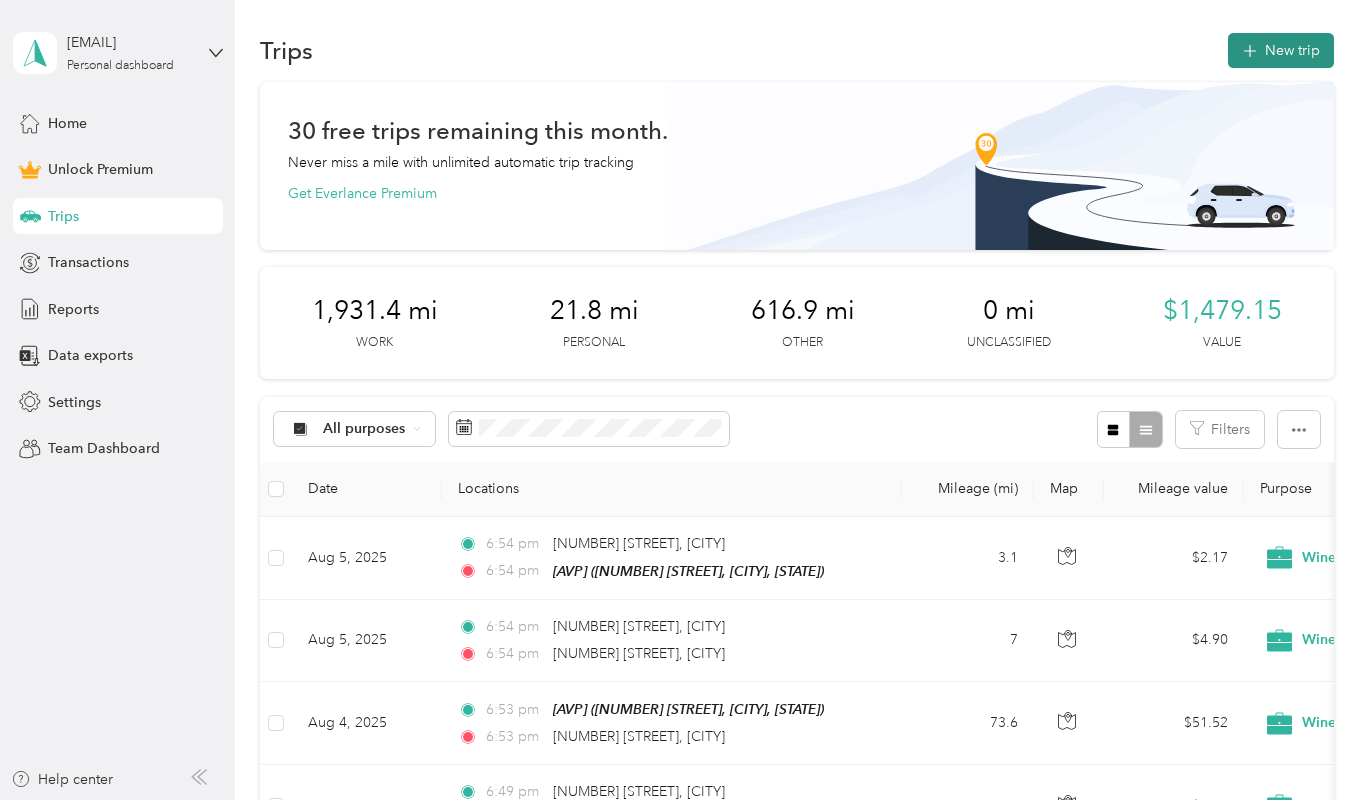 click on "New trip" at bounding box center [1281, 50] 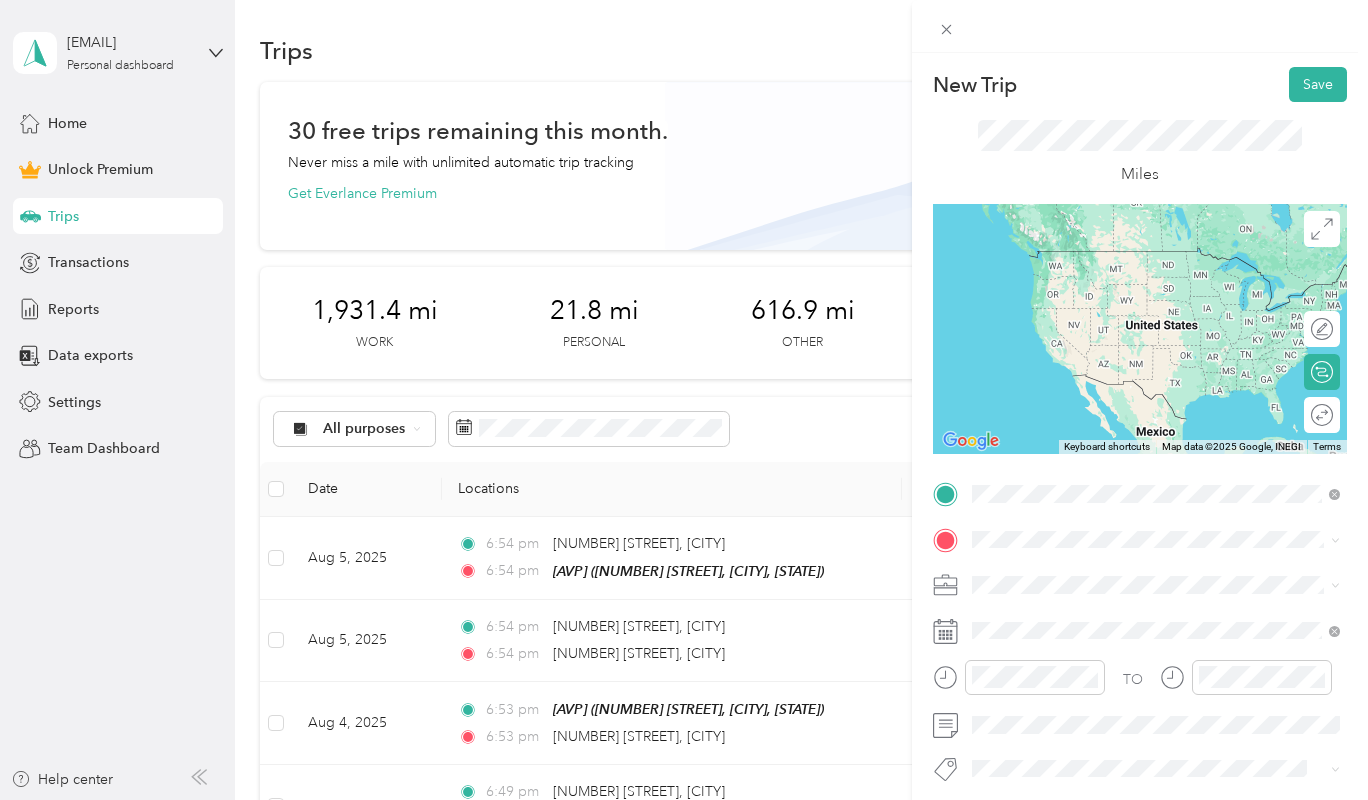 click on "[NUMBER] [STREET], [CITY], [STATE], [COUNTRY]" at bounding box center (1165, 595) 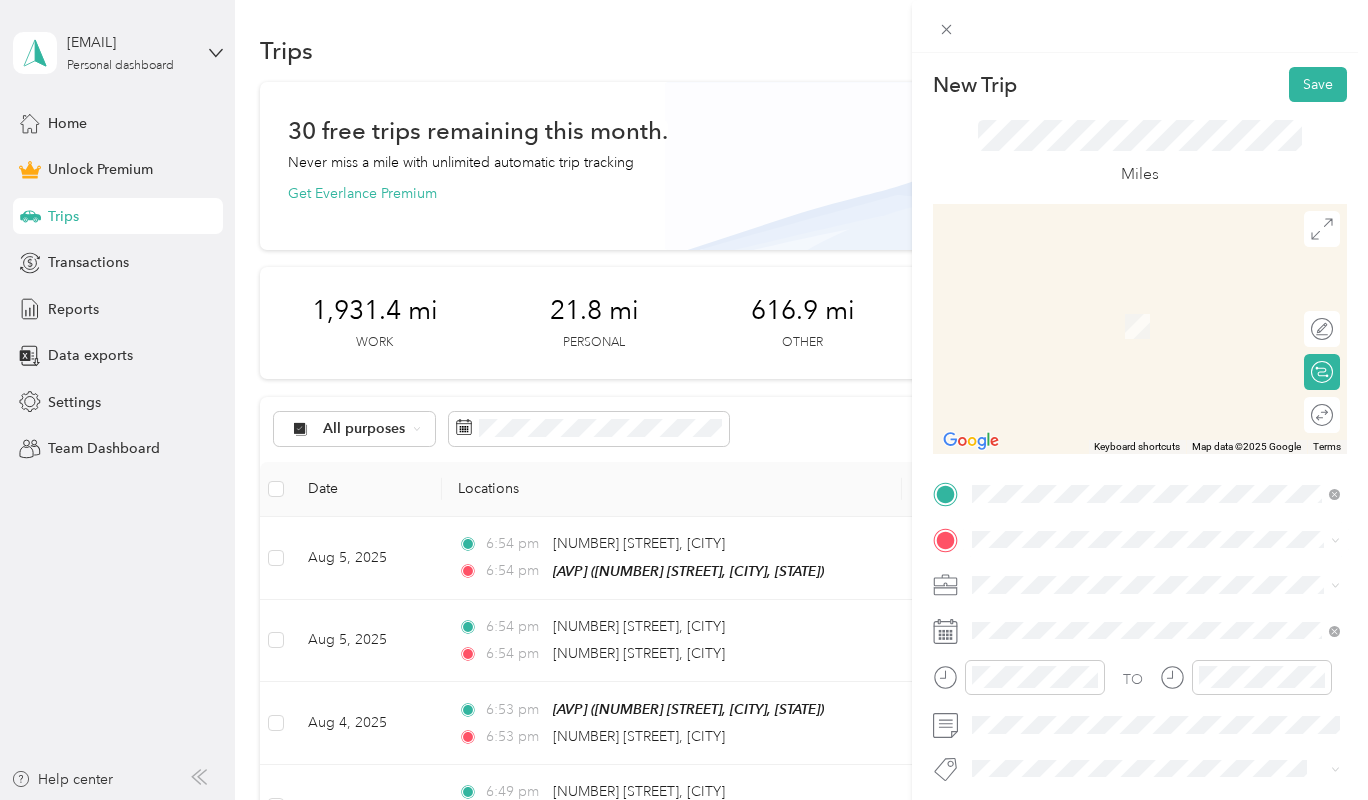 click on "[NUMBER] [STREET]
[CITY], [STATE] [POSTAL_CODE], [COUNTRY]" at bounding box center [1154, 608] 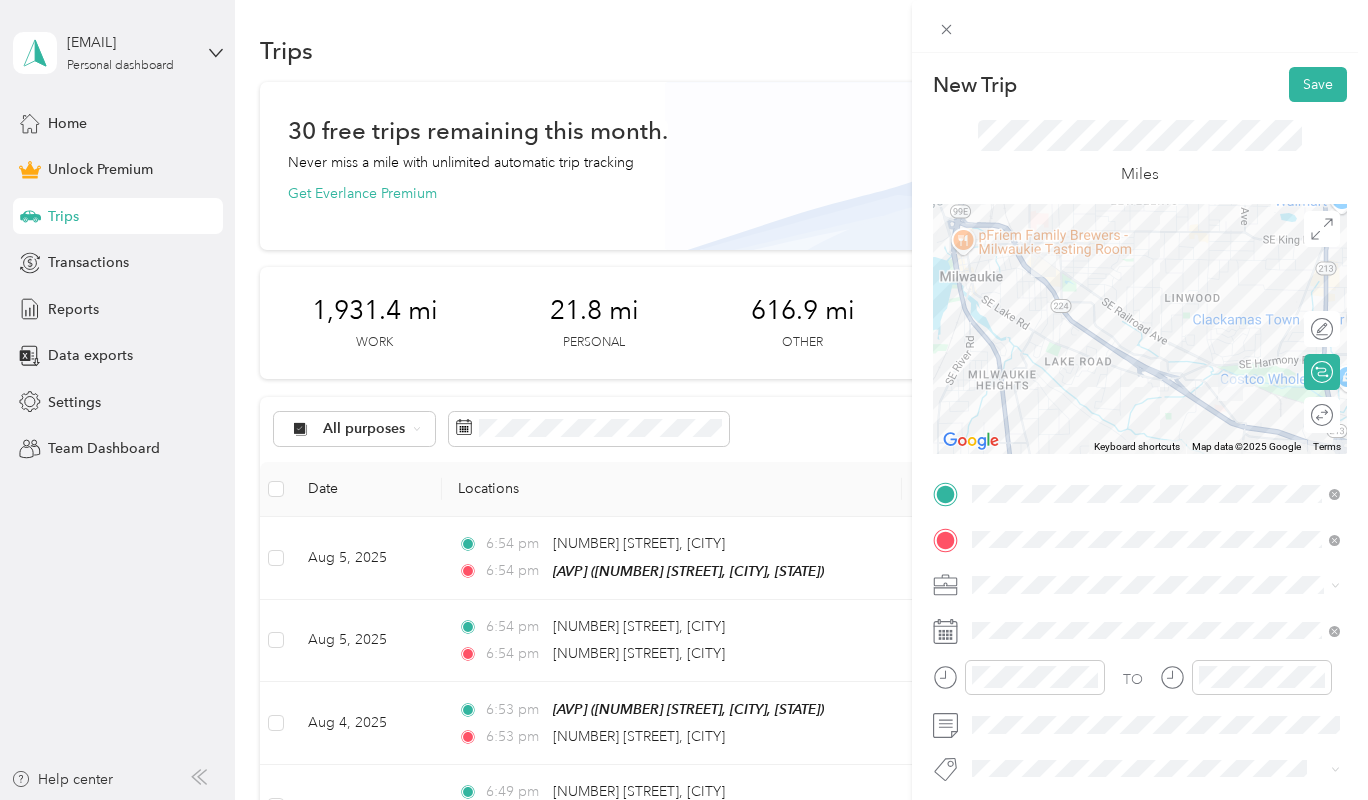 click on "Wine" at bounding box center (1156, 374) 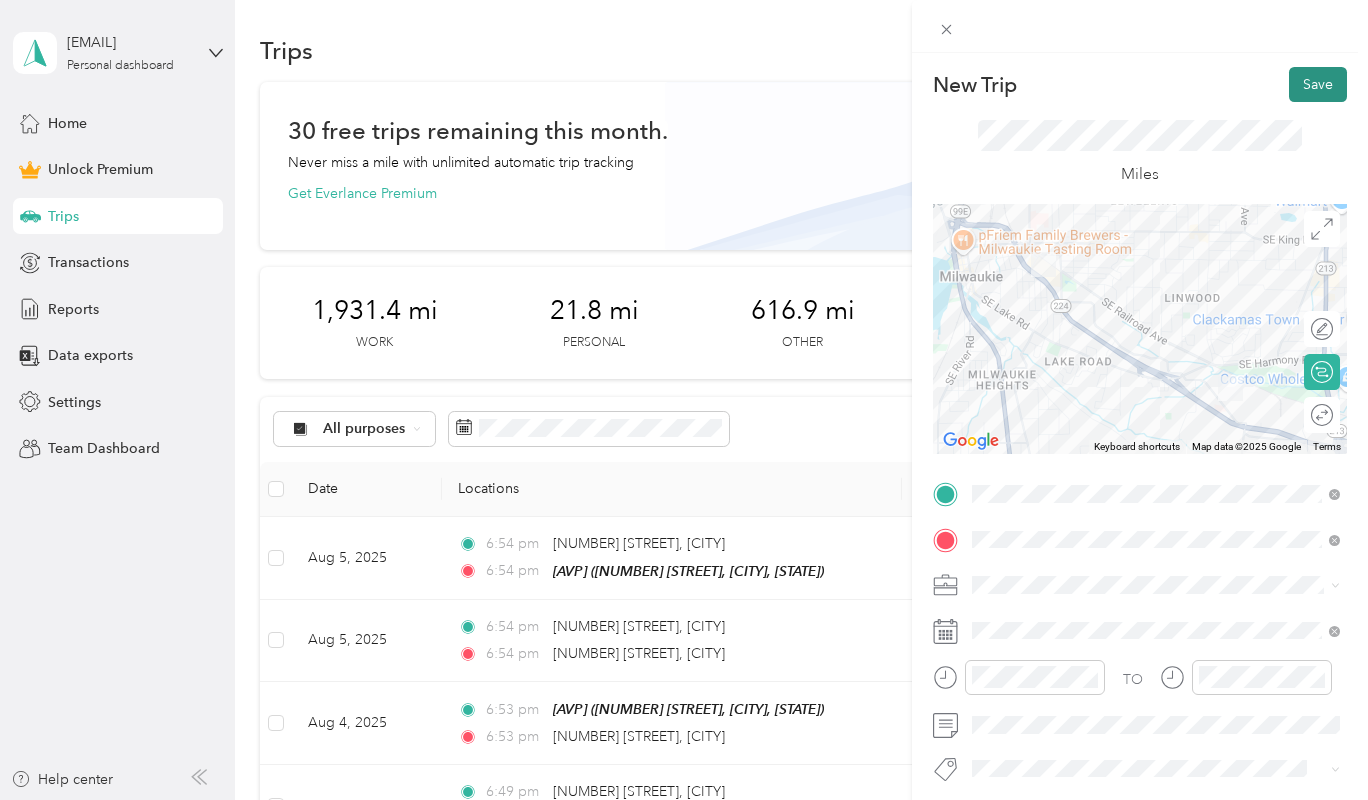 click on "Save" at bounding box center (1318, 84) 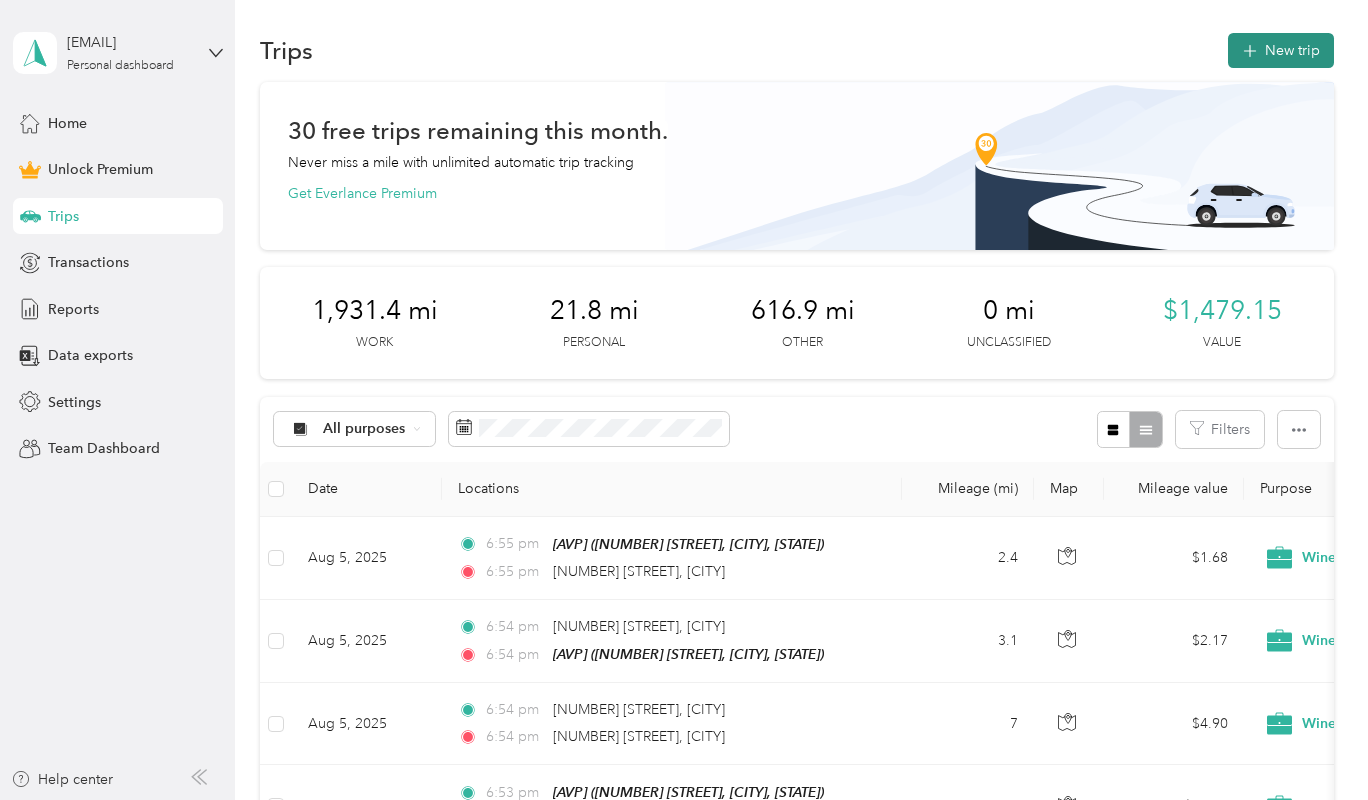 click on "New trip" at bounding box center (1281, 50) 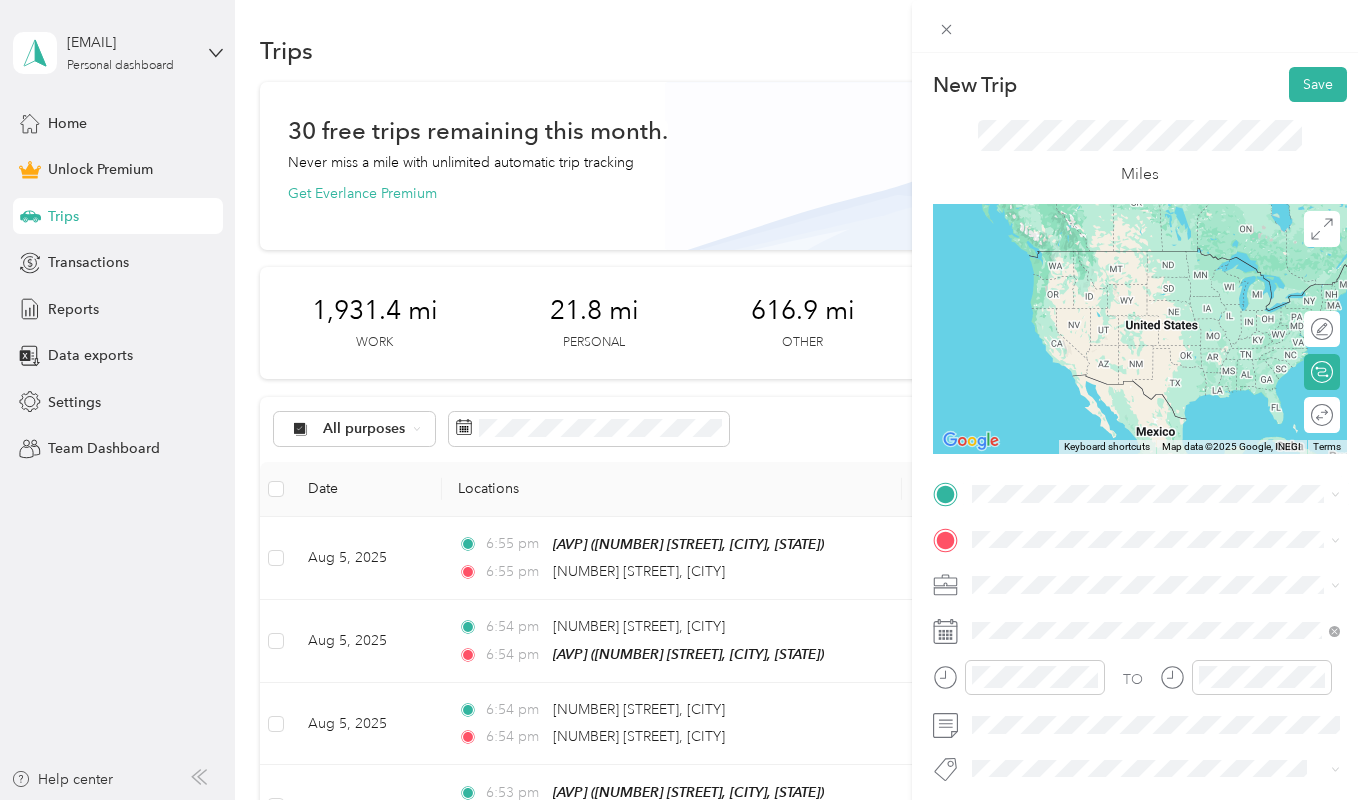 click on "[NUMBER] [STREET]
[CITY], [STATE] [POSTAL_CODE], [COUNTRY]" at bounding box center (1154, 563) 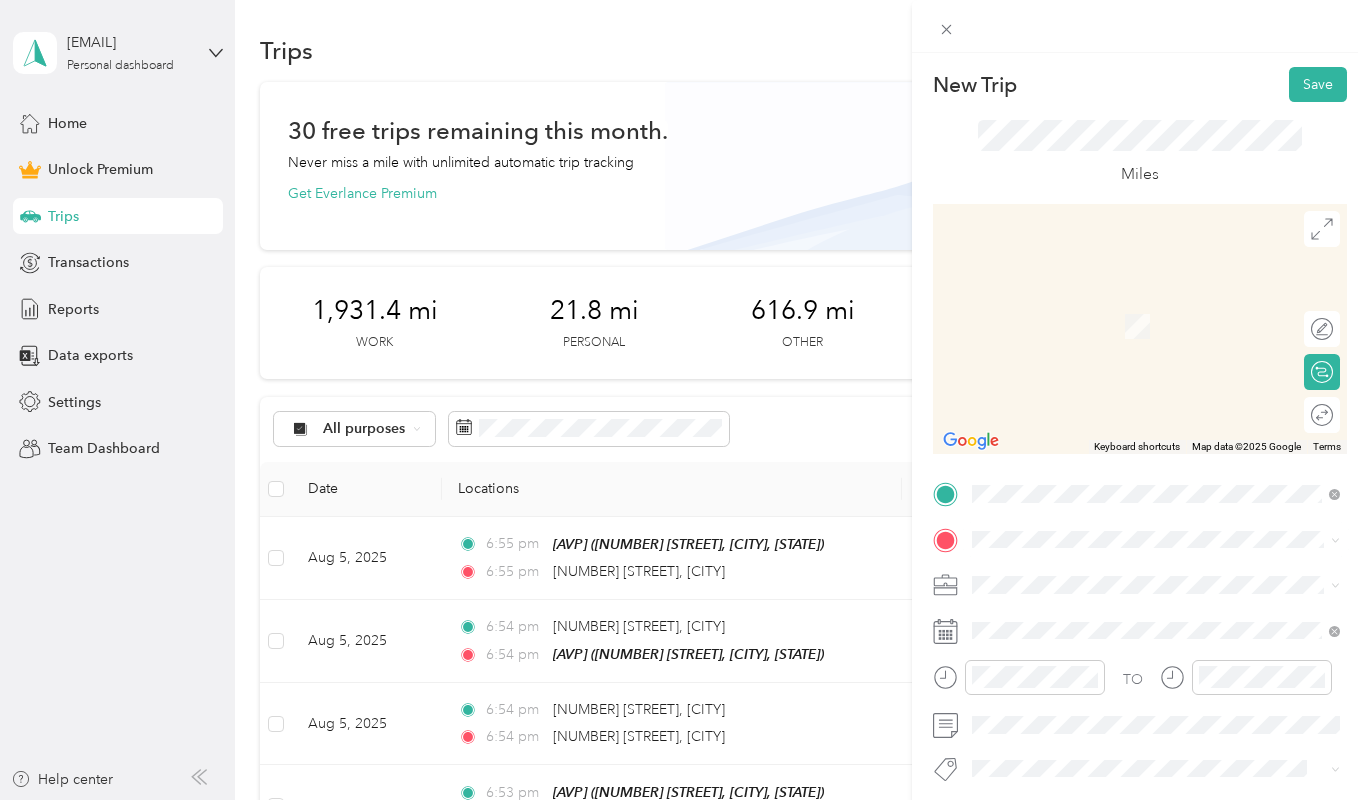 click on "[NUMBER] [STREET]
[CITY], [STATE] [POSTAL_CODE], [COUNTRY]" at bounding box center [1156, 299] 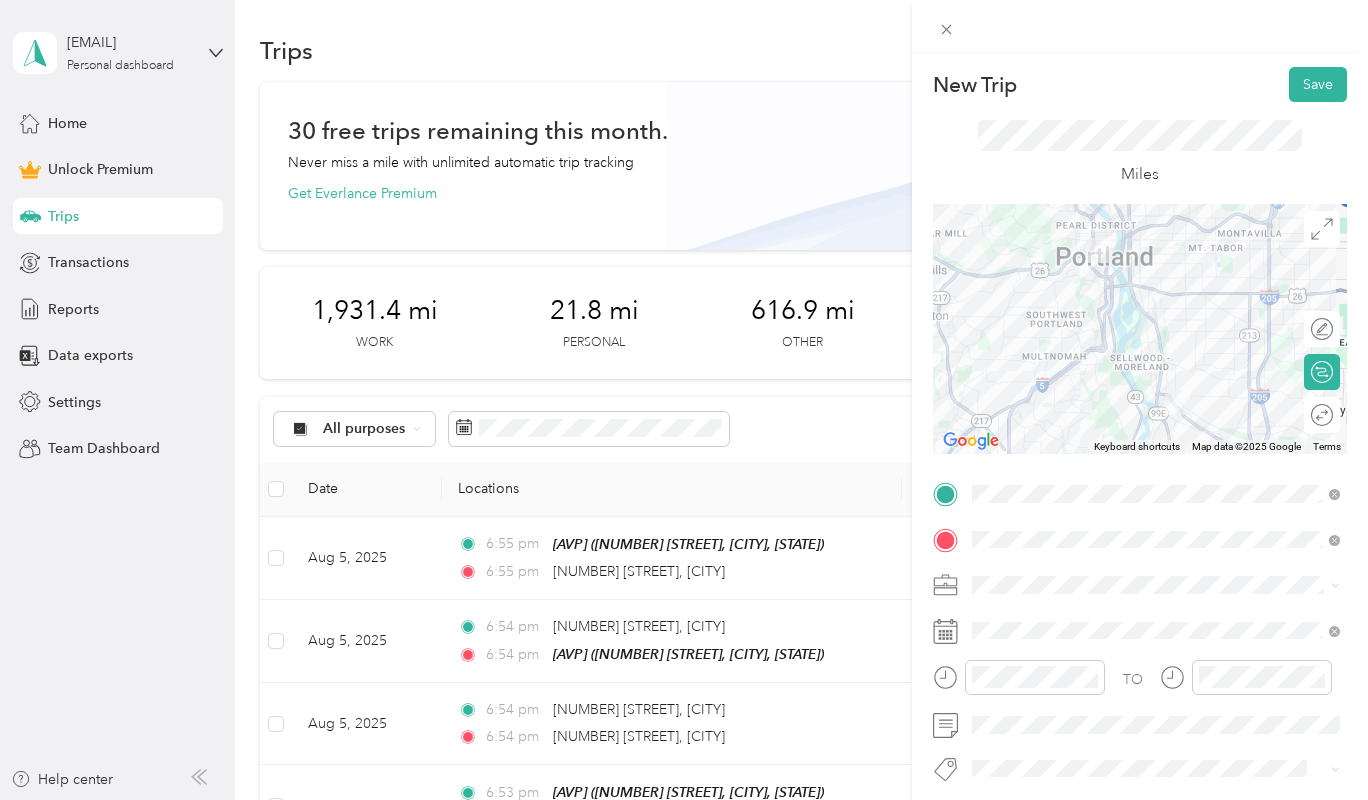 click on "Wine" at bounding box center [1156, 365] 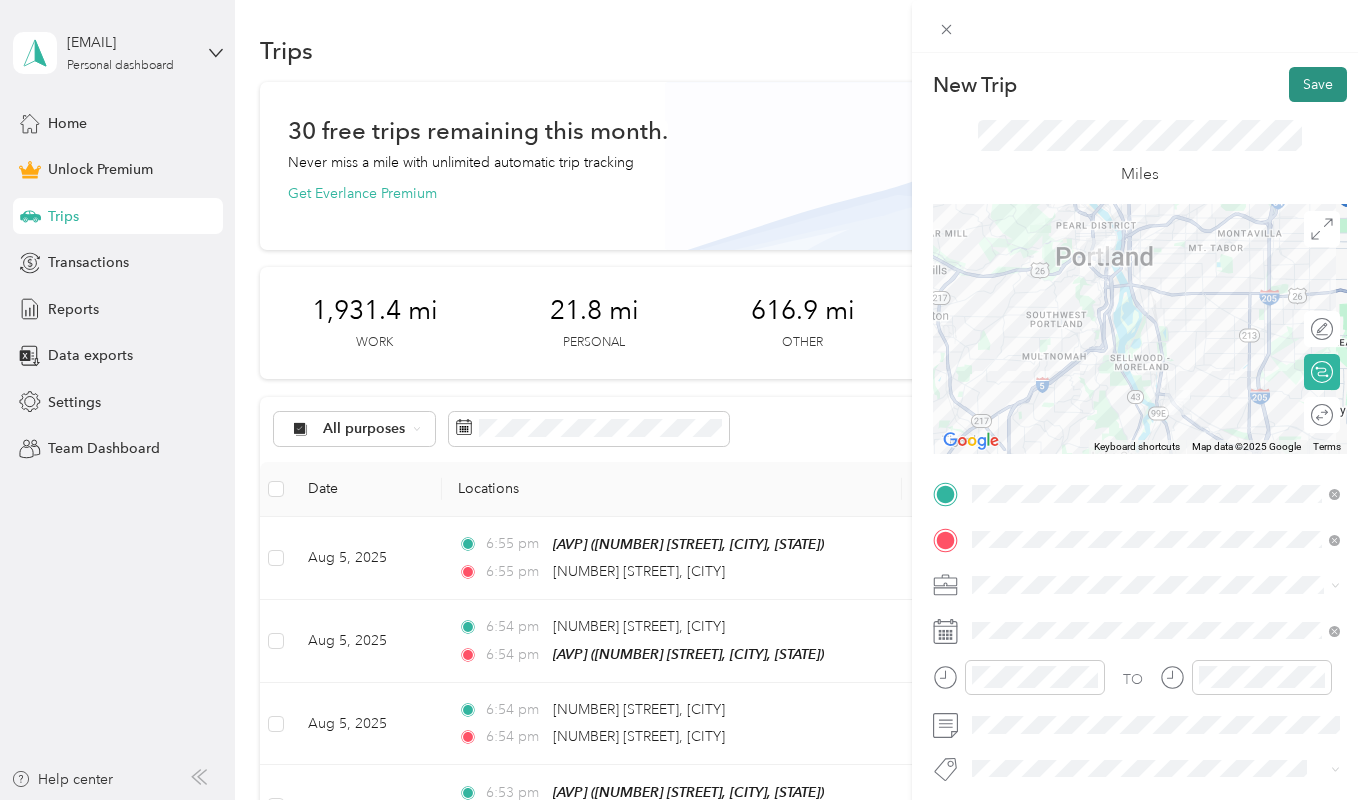click on "Save" at bounding box center (1318, 84) 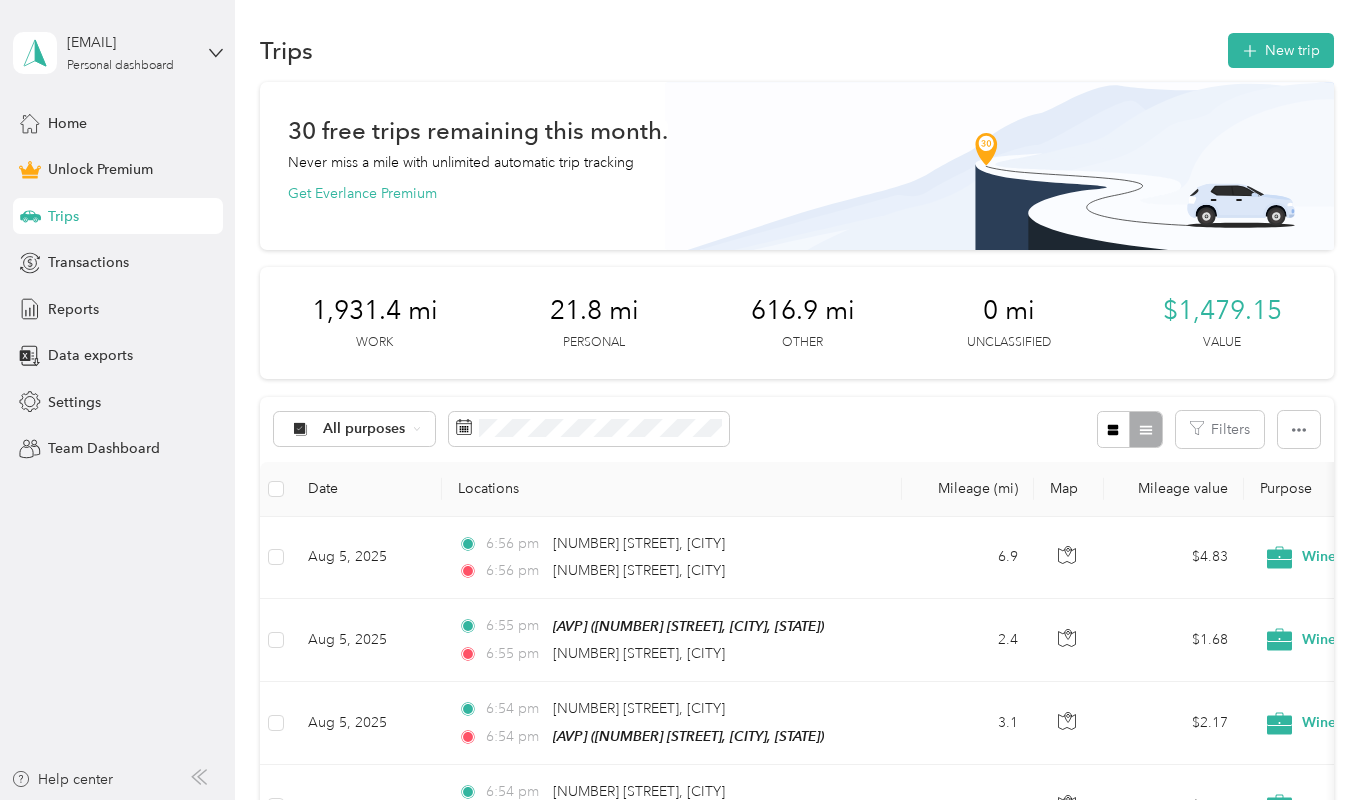 scroll, scrollTop: 0, scrollLeft: 0, axis: both 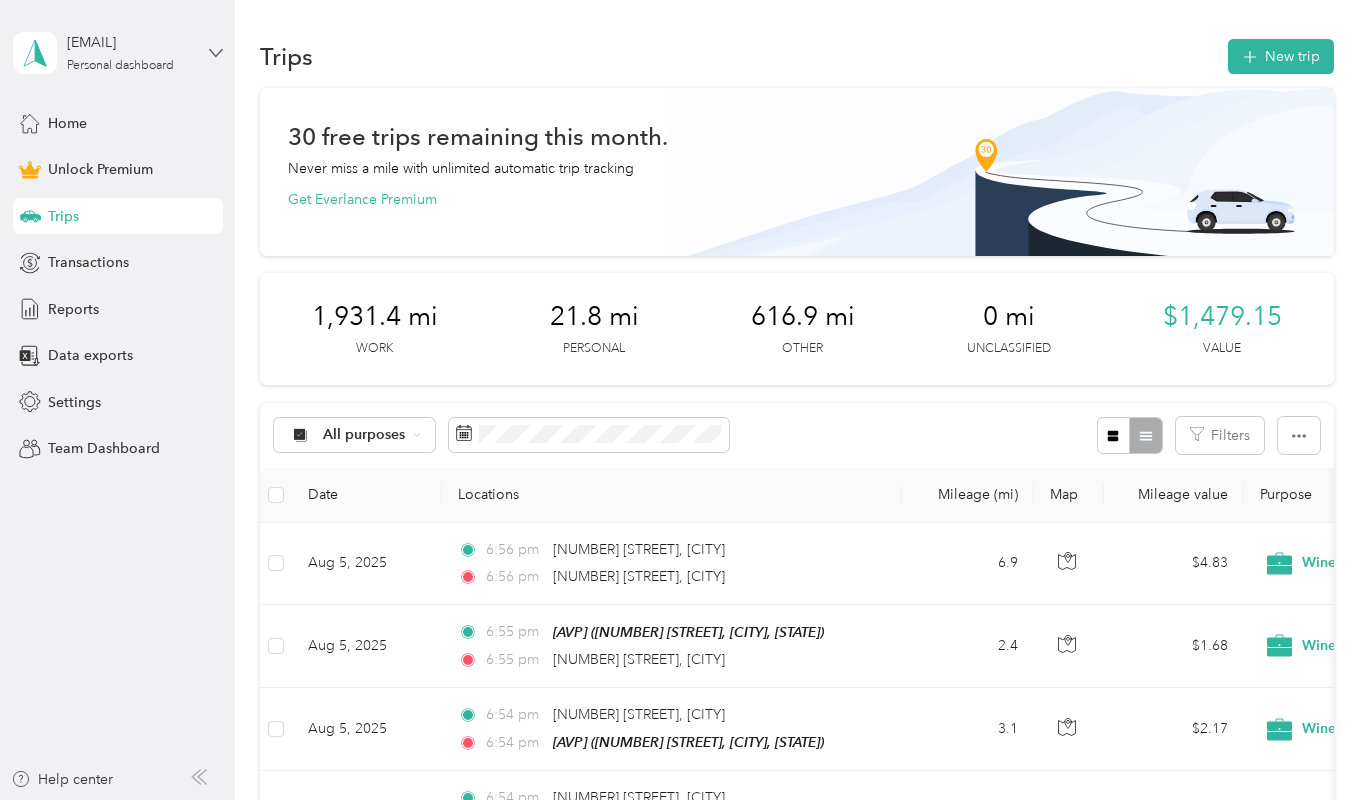 click 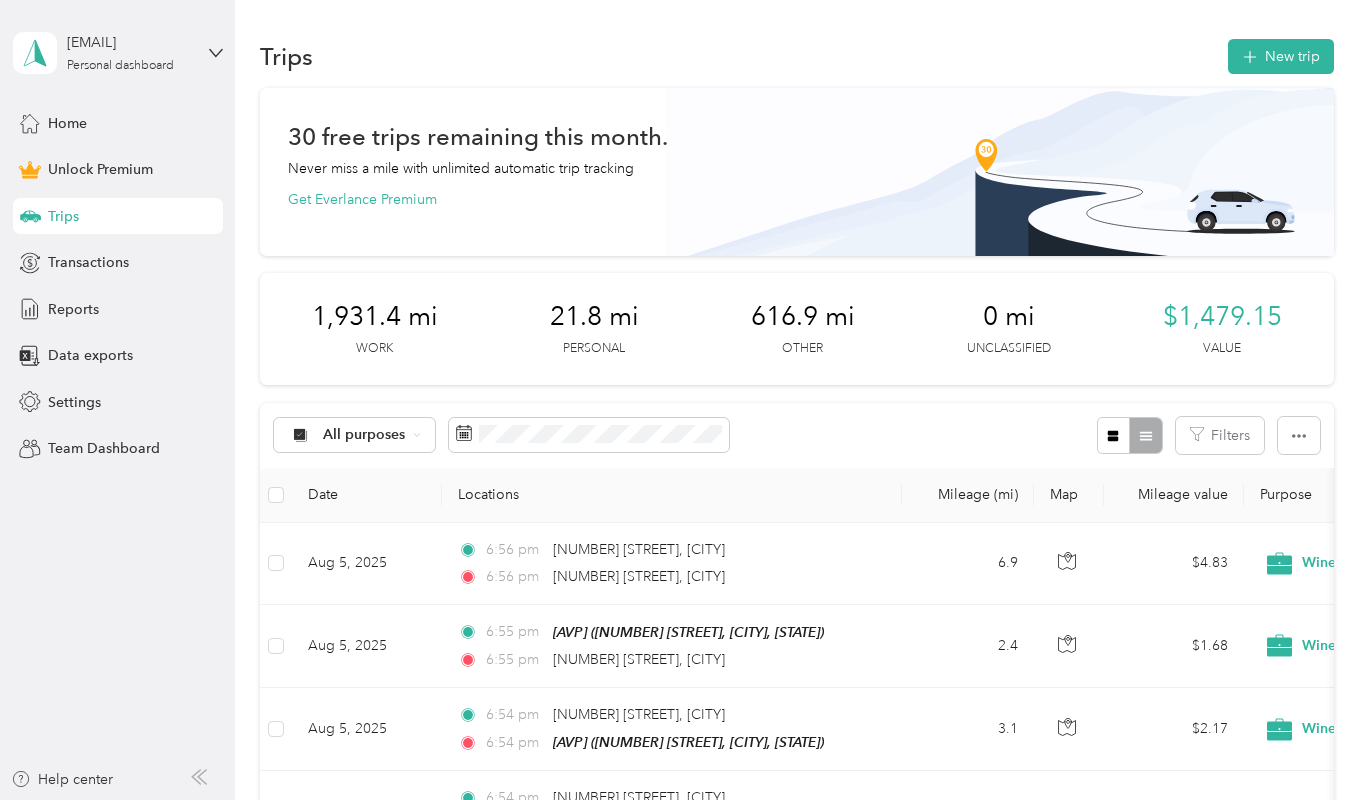 click on "You’re signed in as  caleb.taft@protonmail.com   Log out" at bounding box center [165, 139] 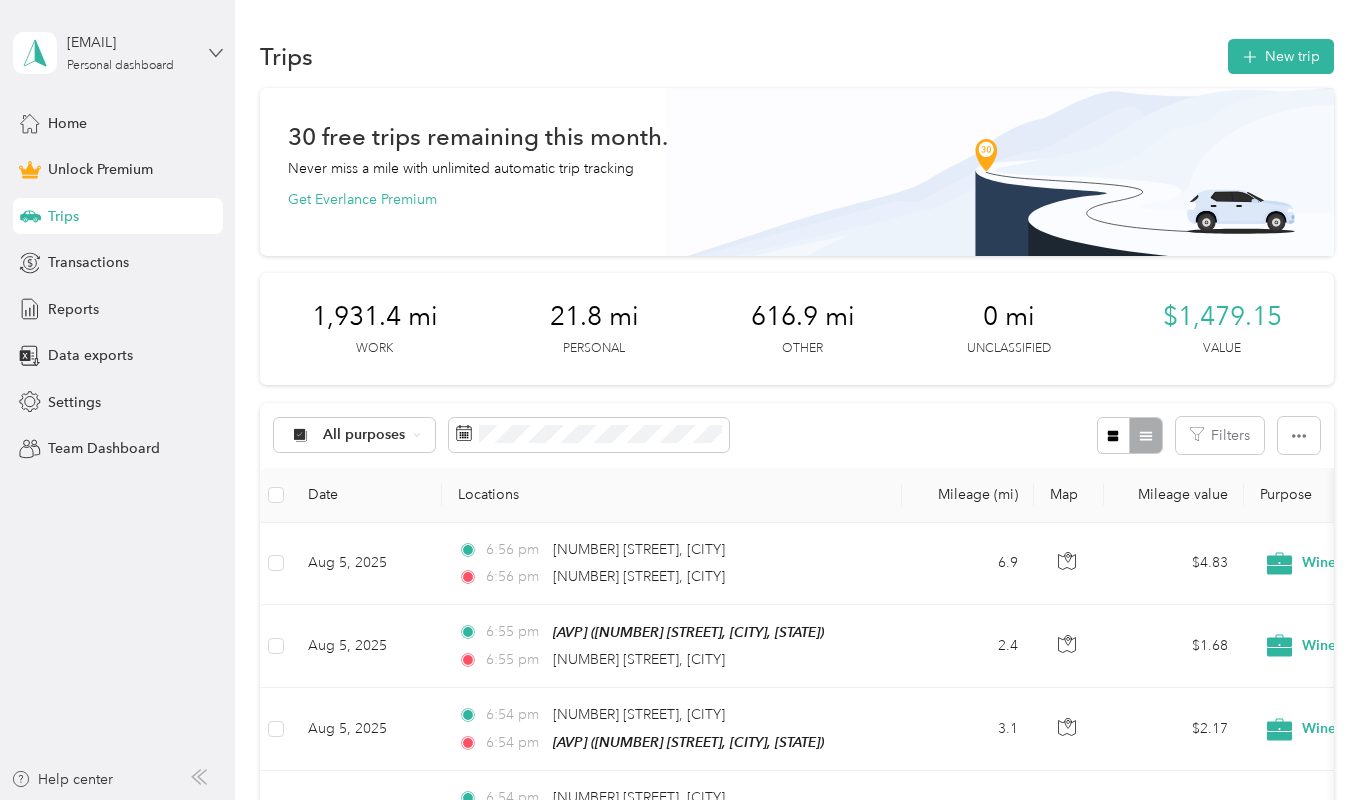 click 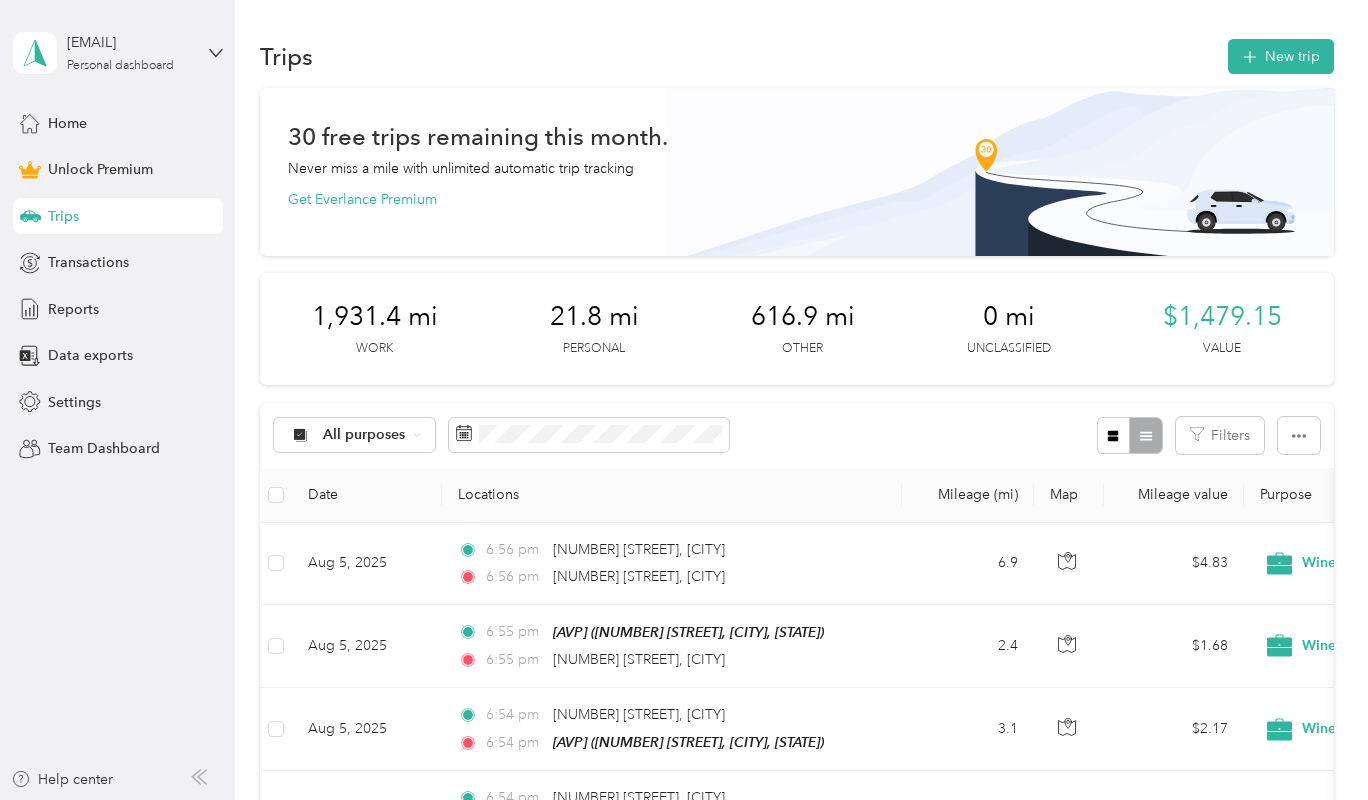 click on "You’re signed in as  caleb.taft@protonmail.com   Log out" at bounding box center [165, 135] 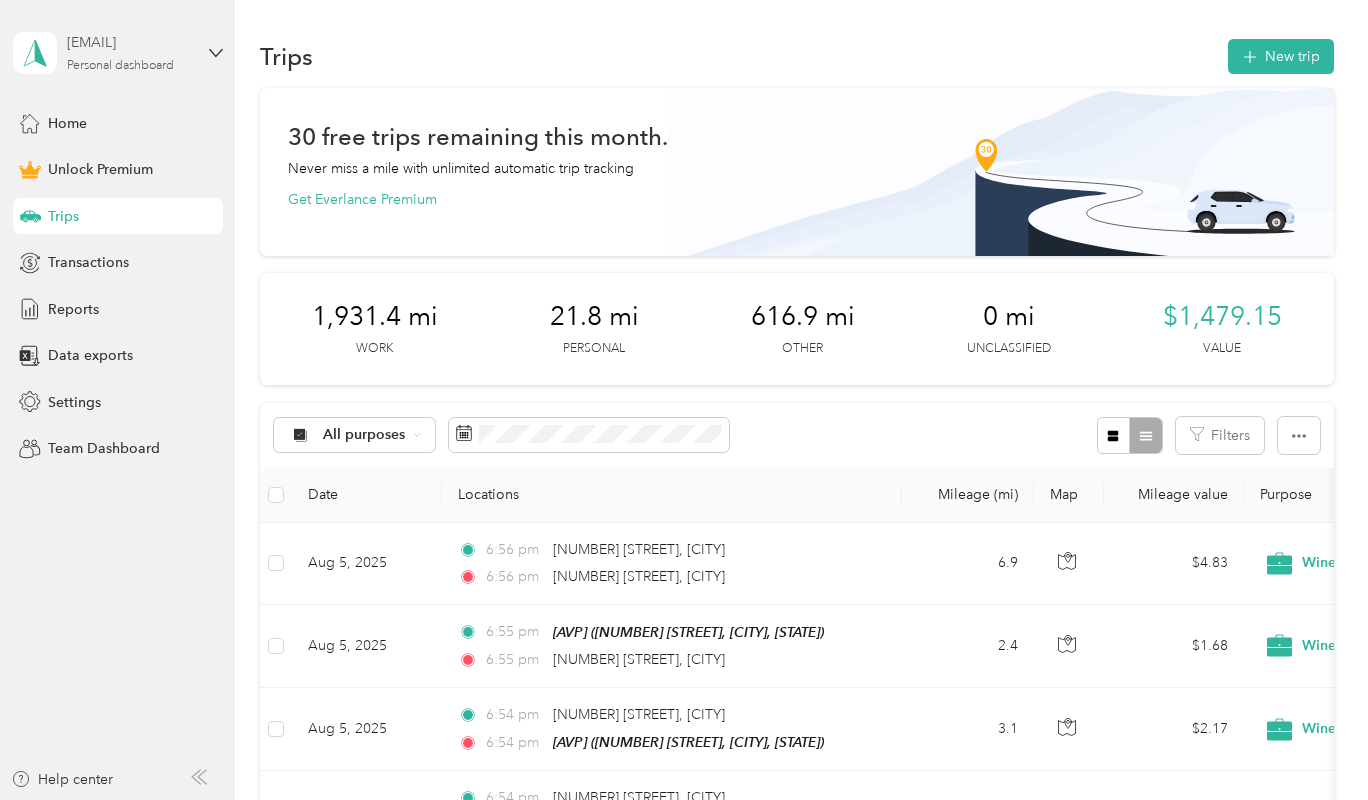 click on "[EMAIL]" at bounding box center [129, 42] 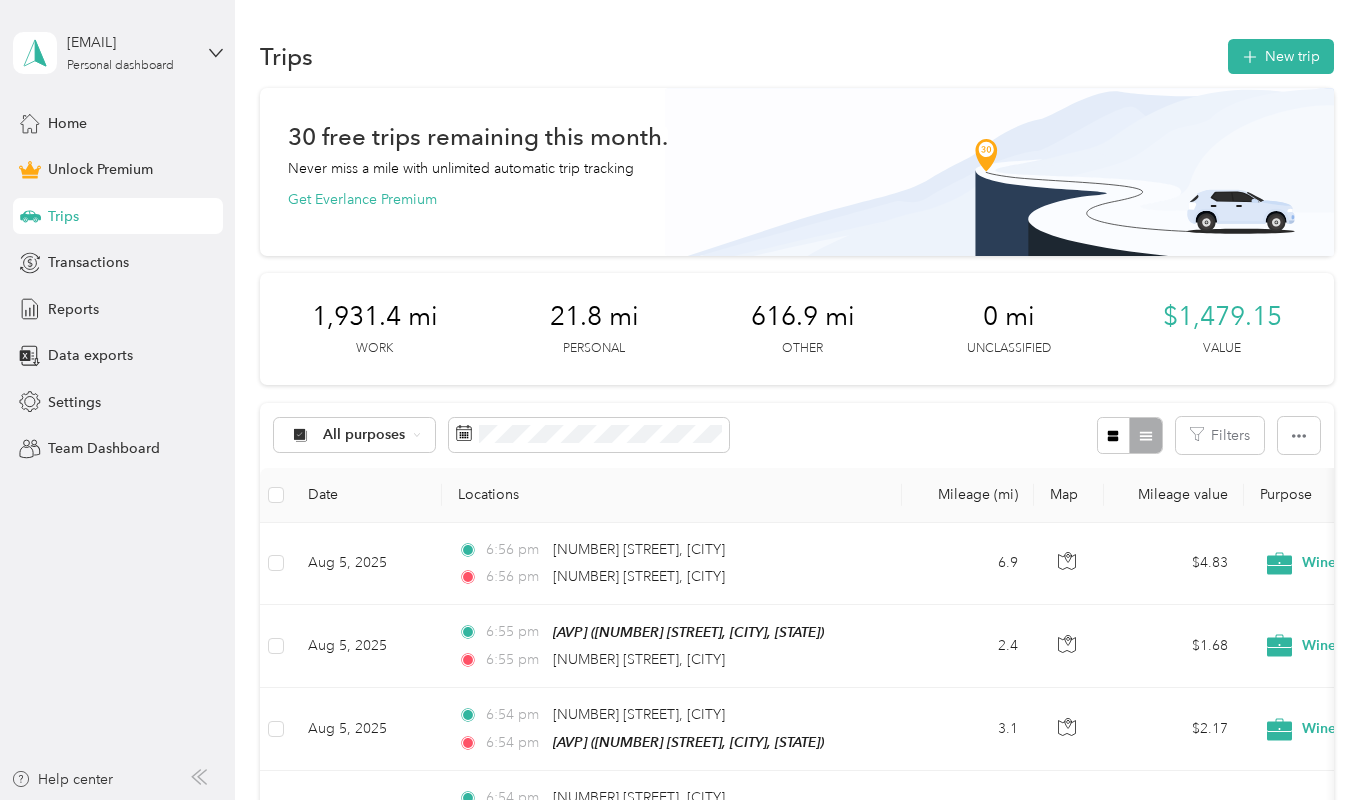 click on "Log out" at bounding box center [165, 164] 